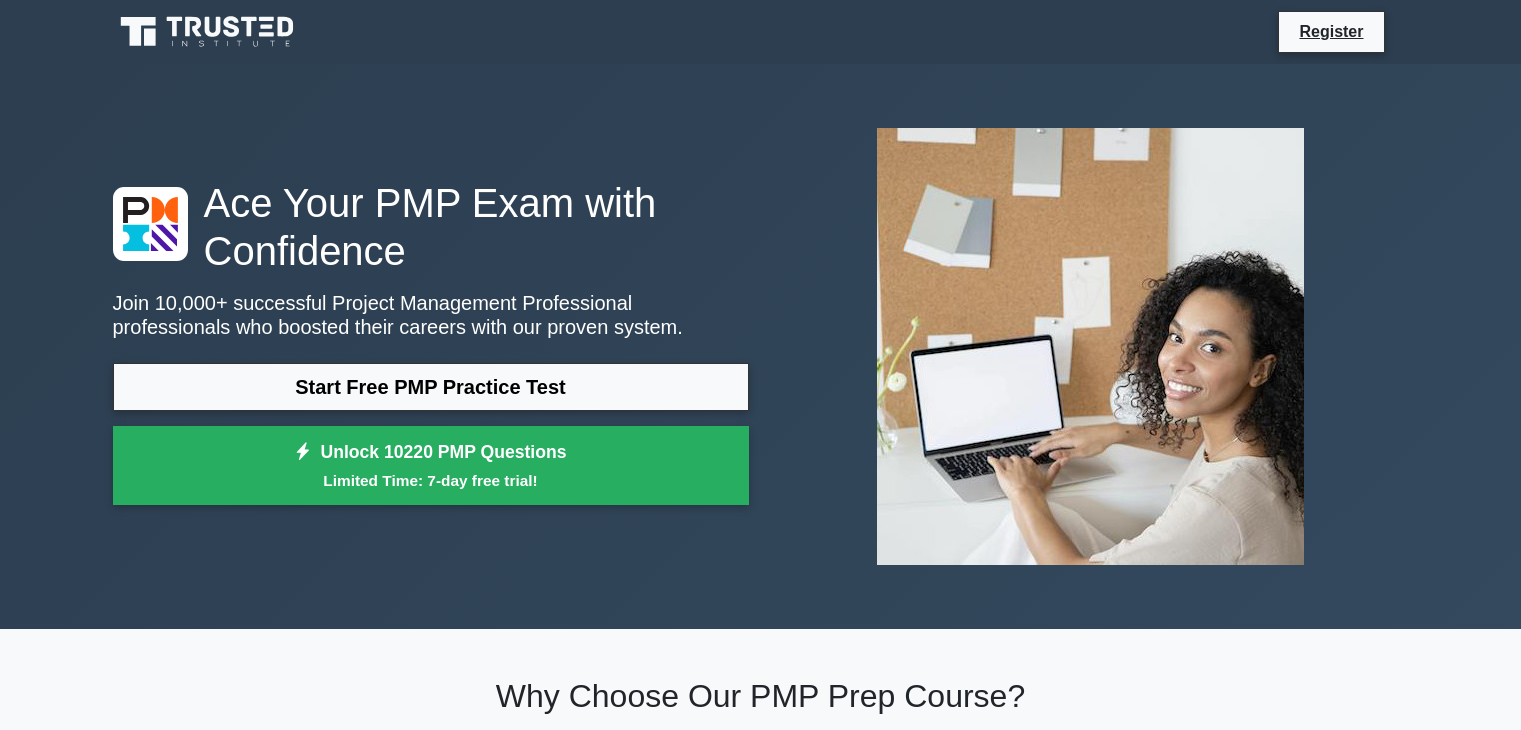 scroll, scrollTop: 266, scrollLeft: 0, axis: vertical 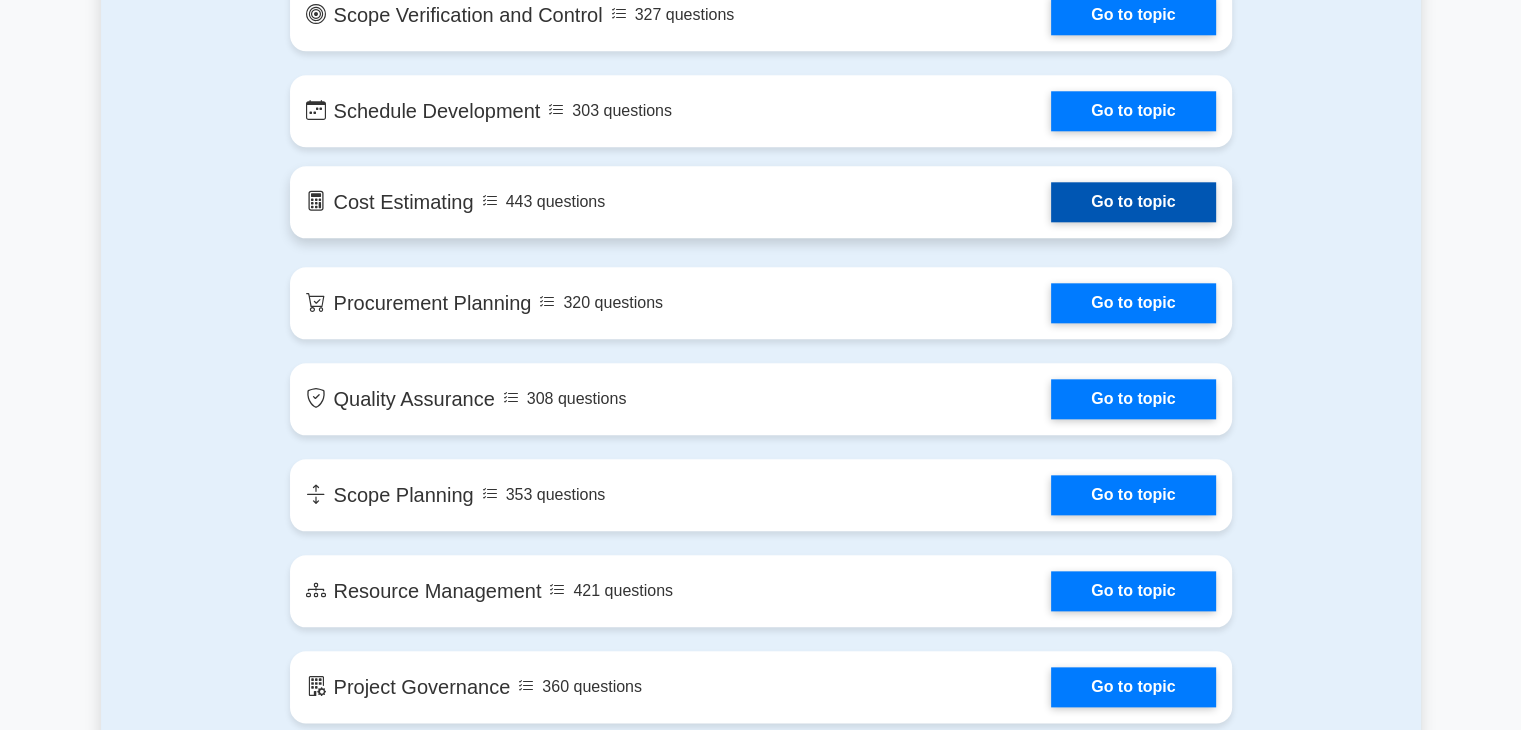click on "Go to topic" at bounding box center [1133, 202] 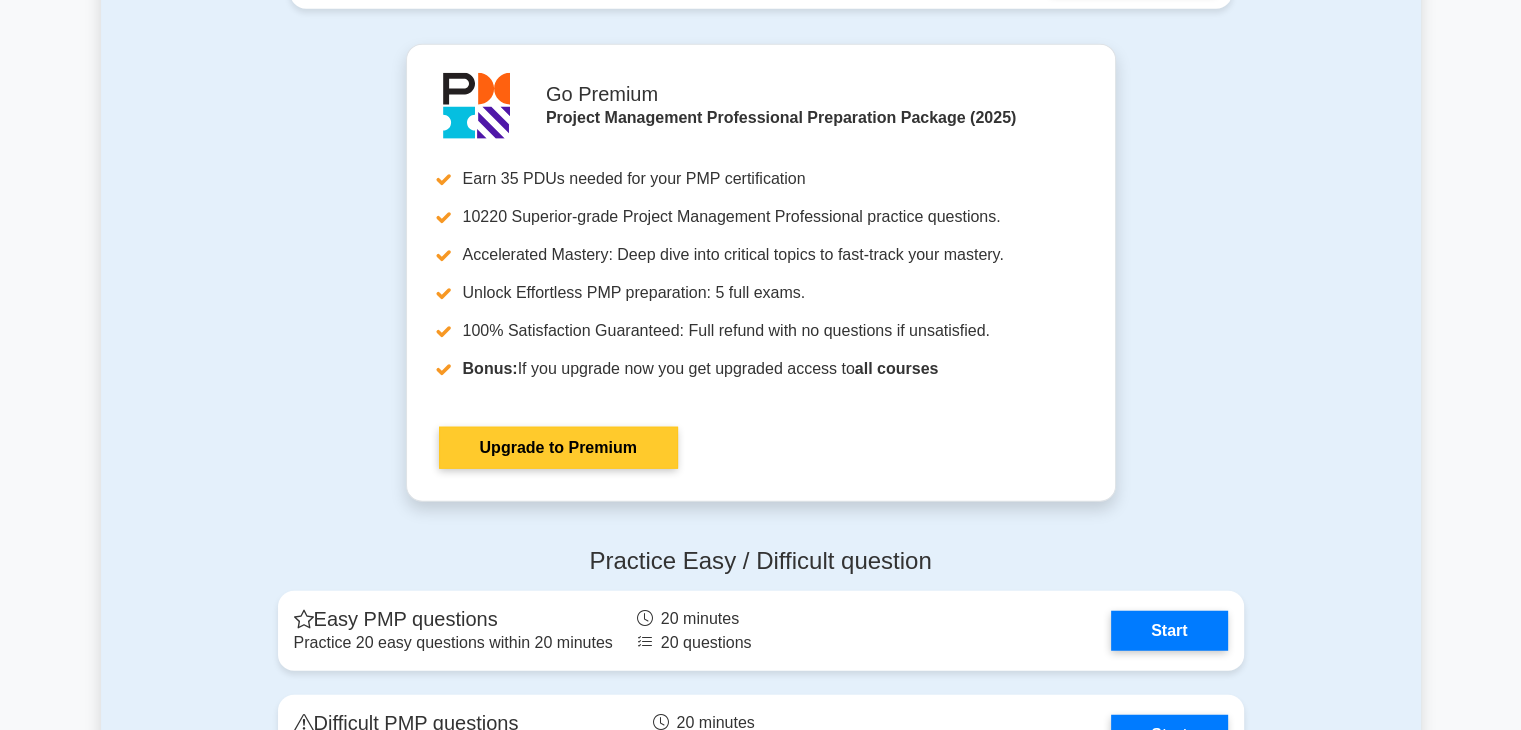 scroll, scrollTop: 5166, scrollLeft: 0, axis: vertical 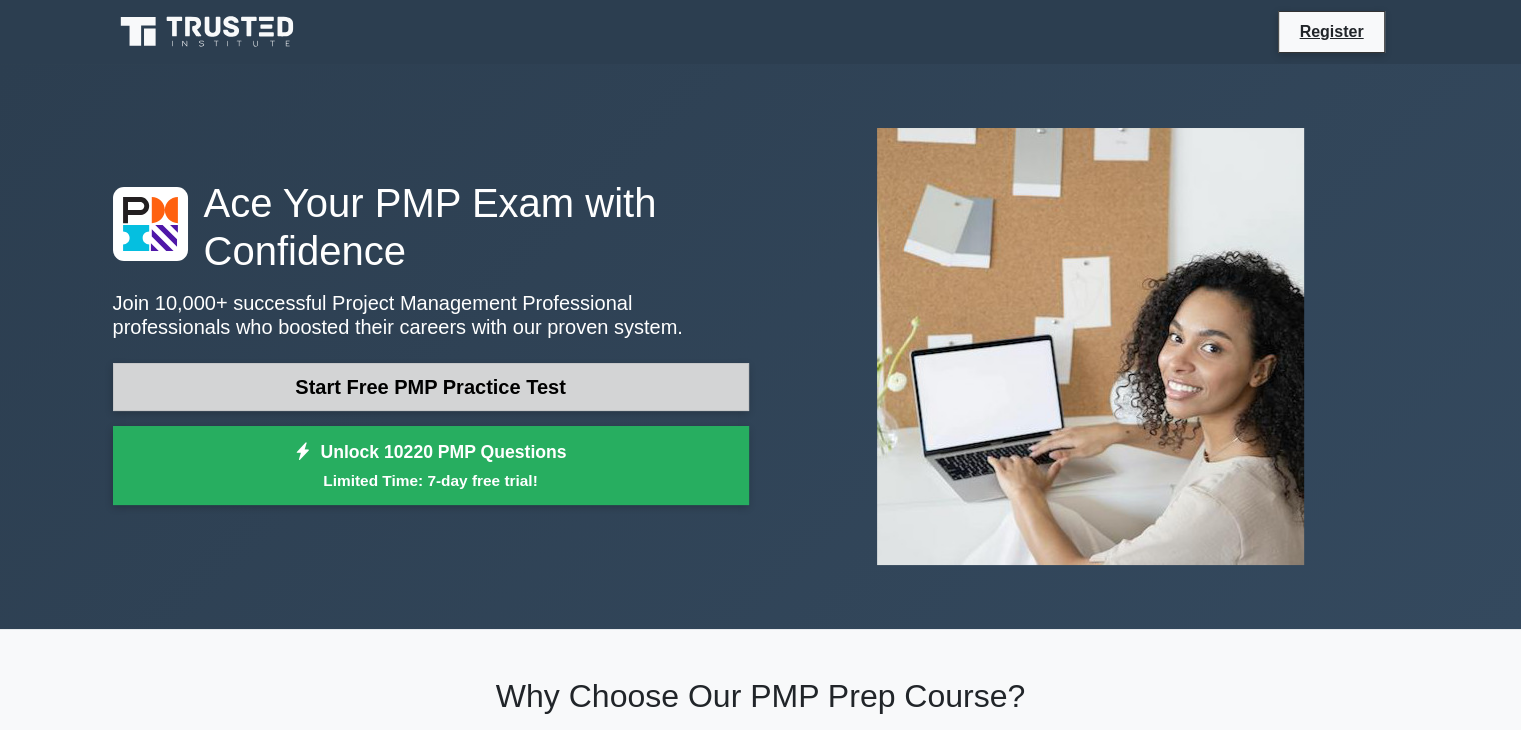 click on "Start Free PMP Practice Test" at bounding box center (431, 387) 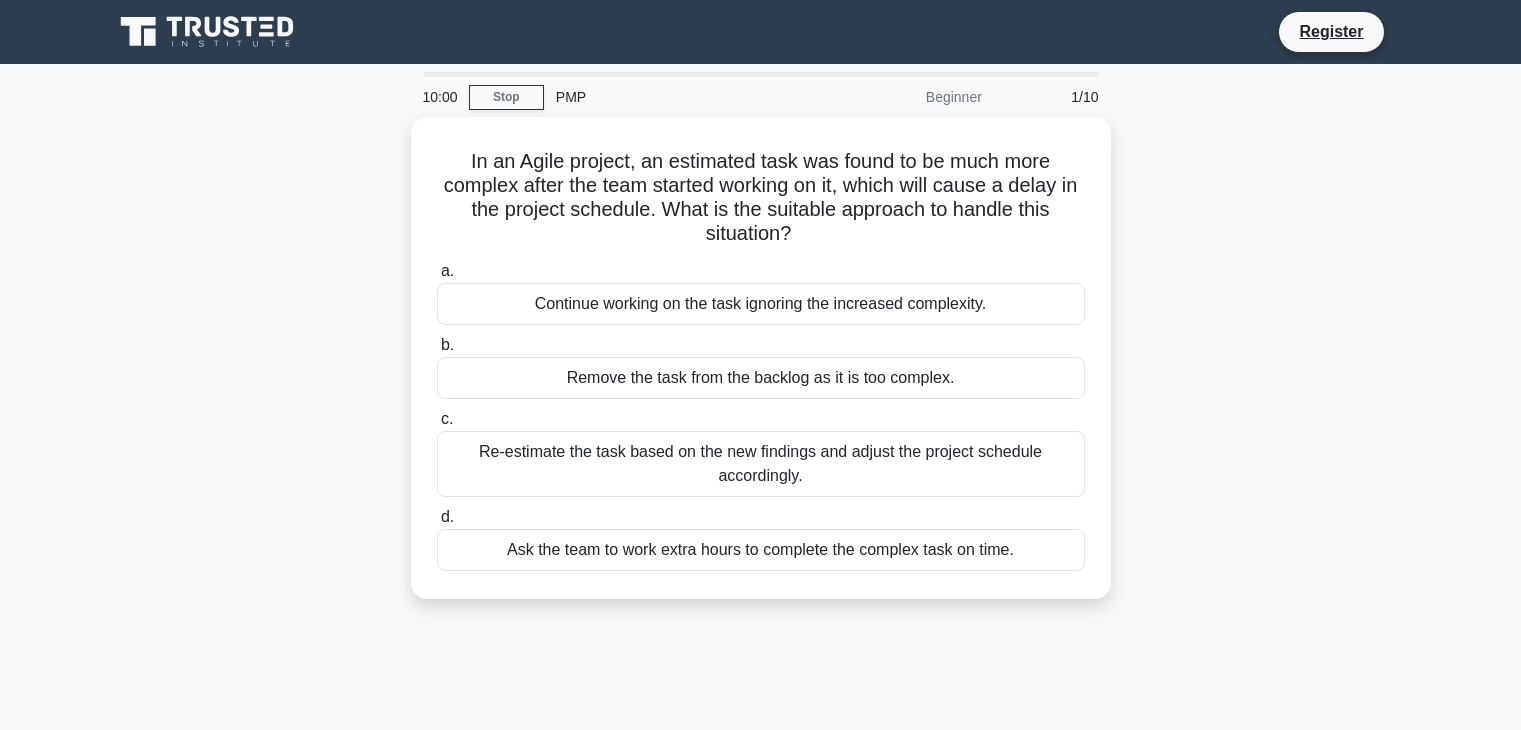 scroll, scrollTop: 0, scrollLeft: 0, axis: both 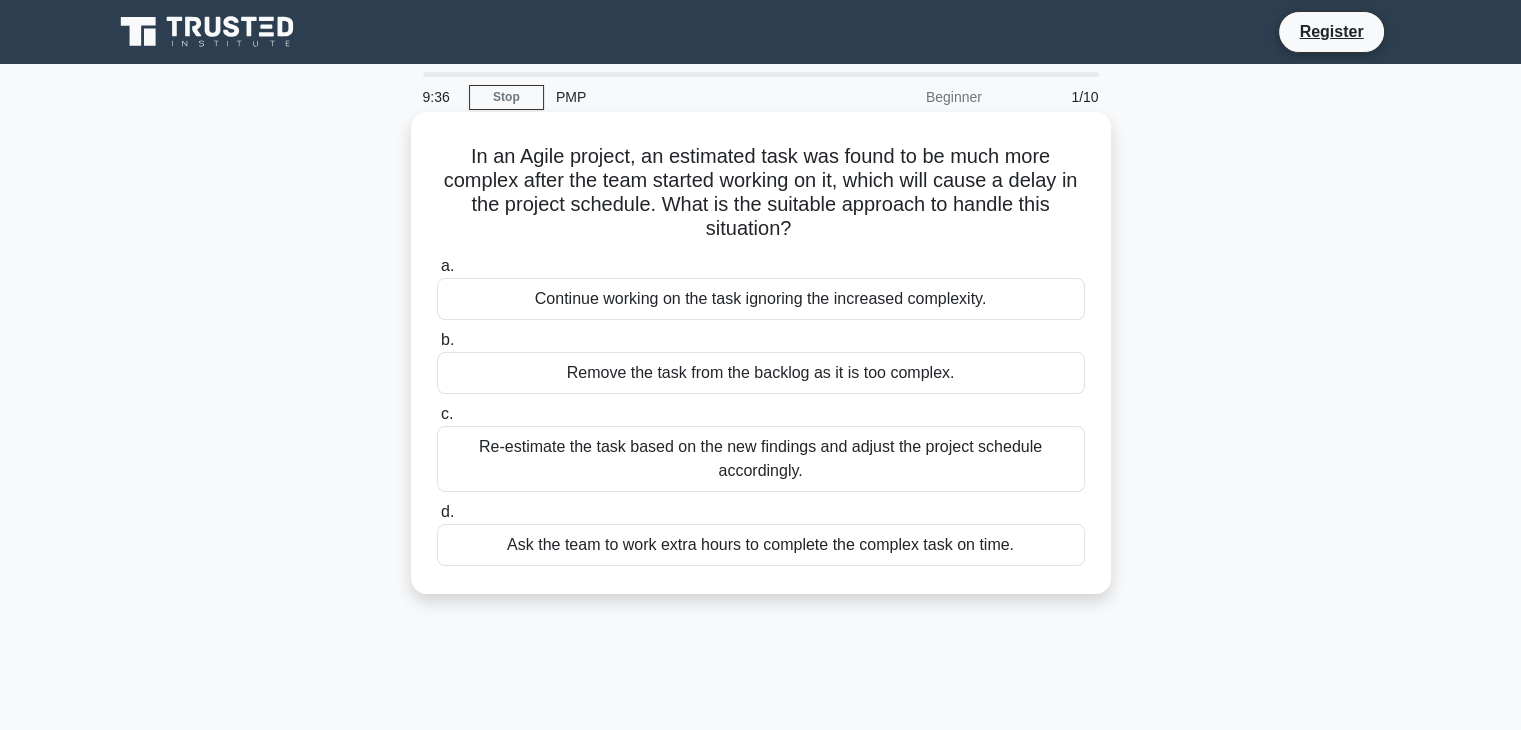 click on "Re-estimate the task based on the new findings and adjust the project schedule accordingly." at bounding box center [761, 459] 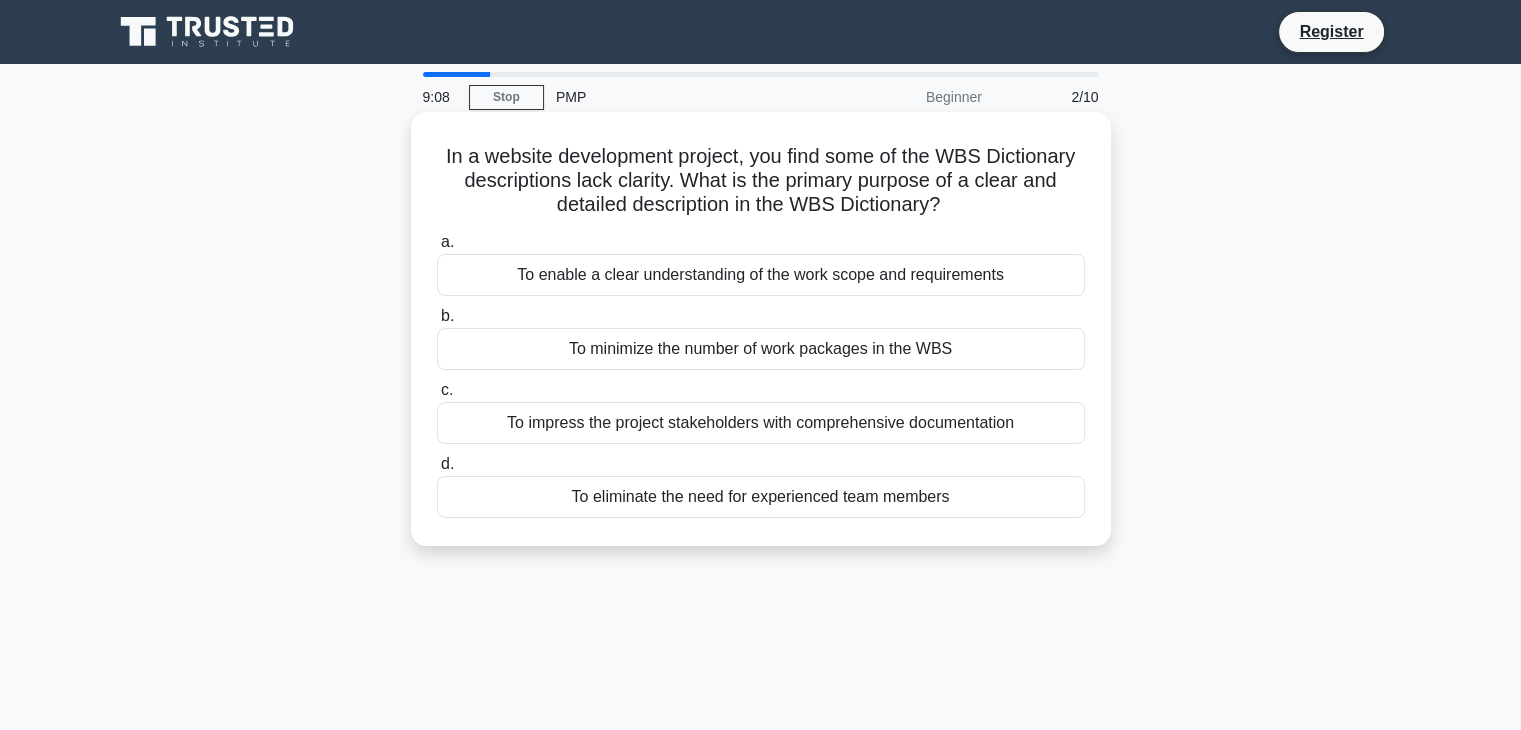 click on "To enable a clear understanding of the work scope and requirements" at bounding box center [761, 275] 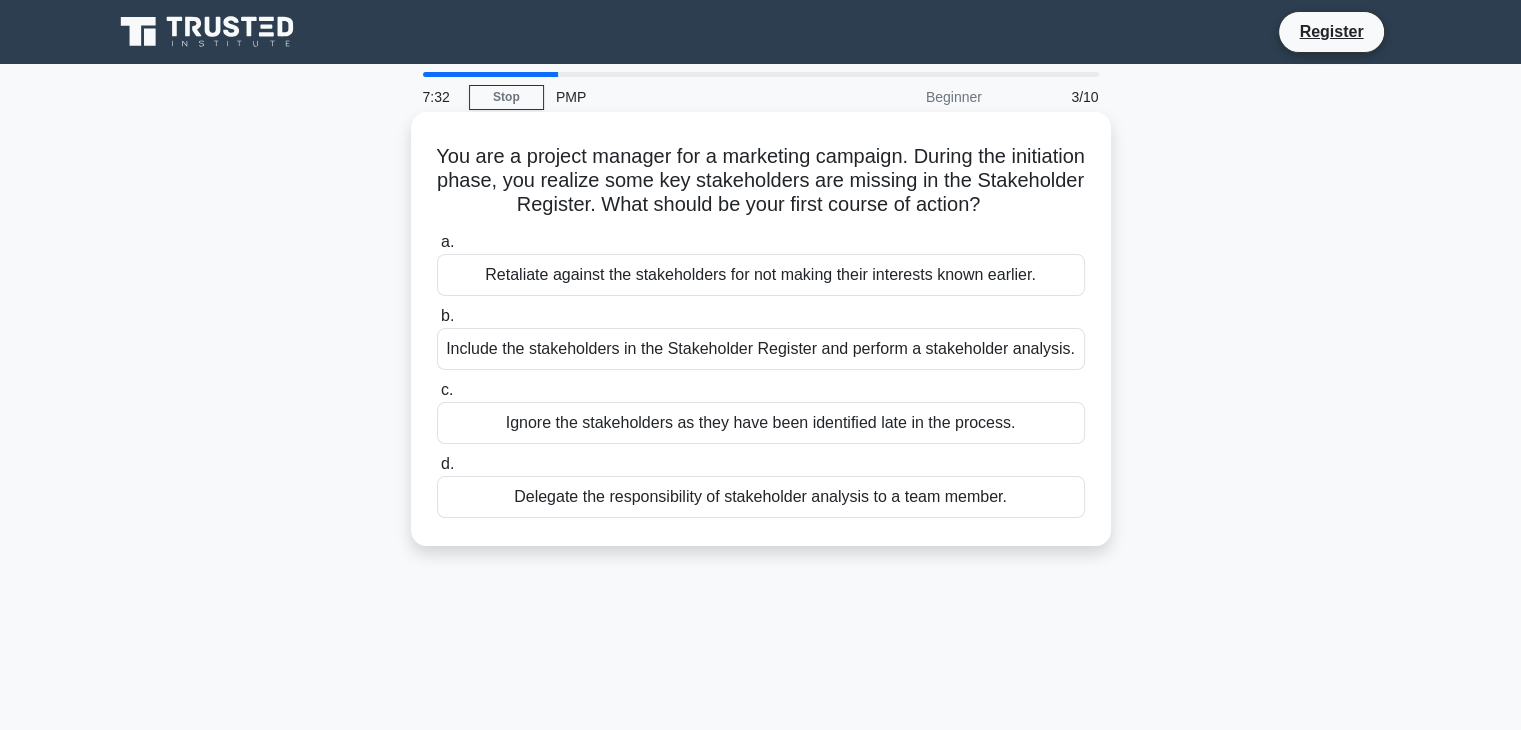 click on "Include the stakeholders in the Stakeholder Register and perform a stakeholder analysis." at bounding box center (761, 349) 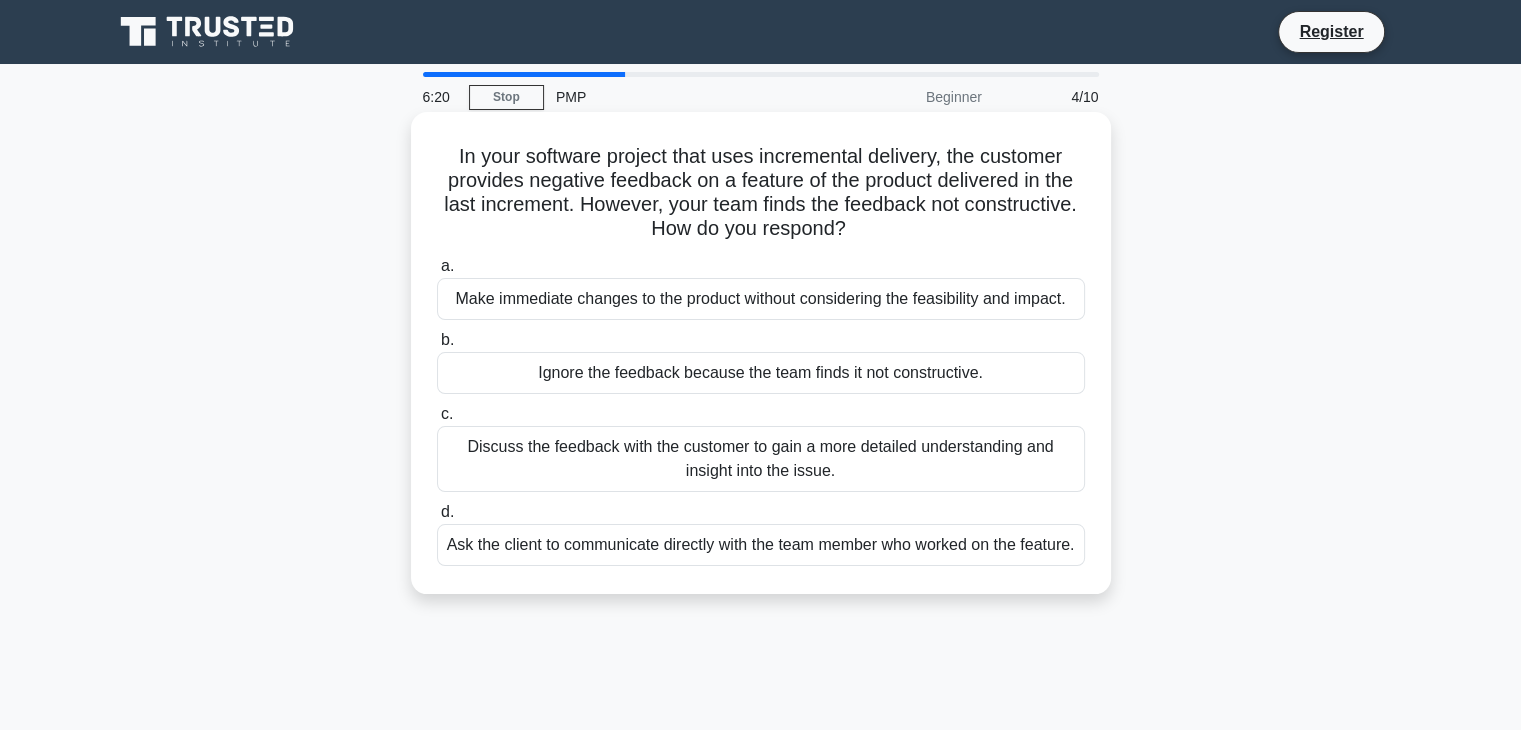 click on "Discuss the feedback with the customer to gain a more detailed understanding and insight into the issue." at bounding box center [761, 459] 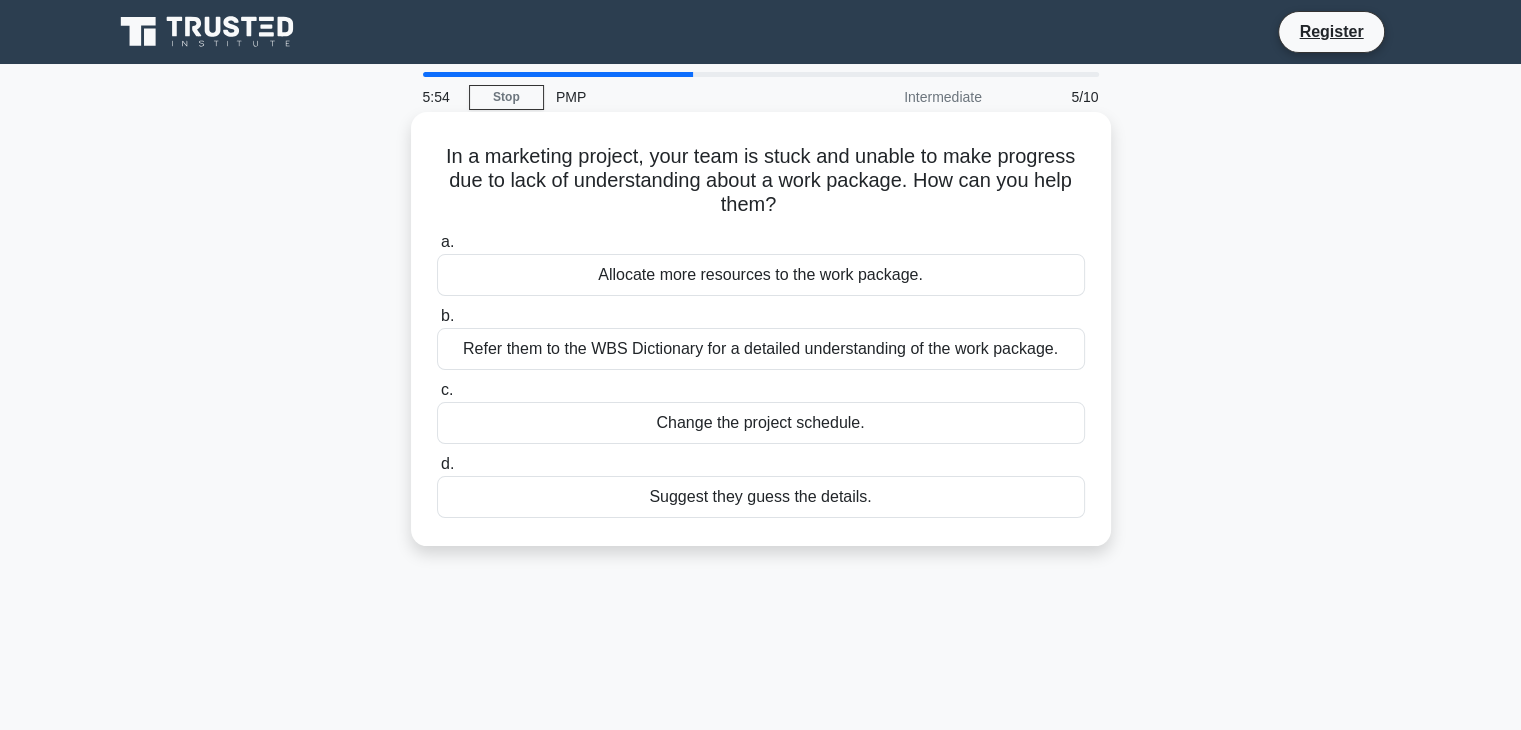 click on "Allocate more resources to the work package." at bounding box center [761, 275] 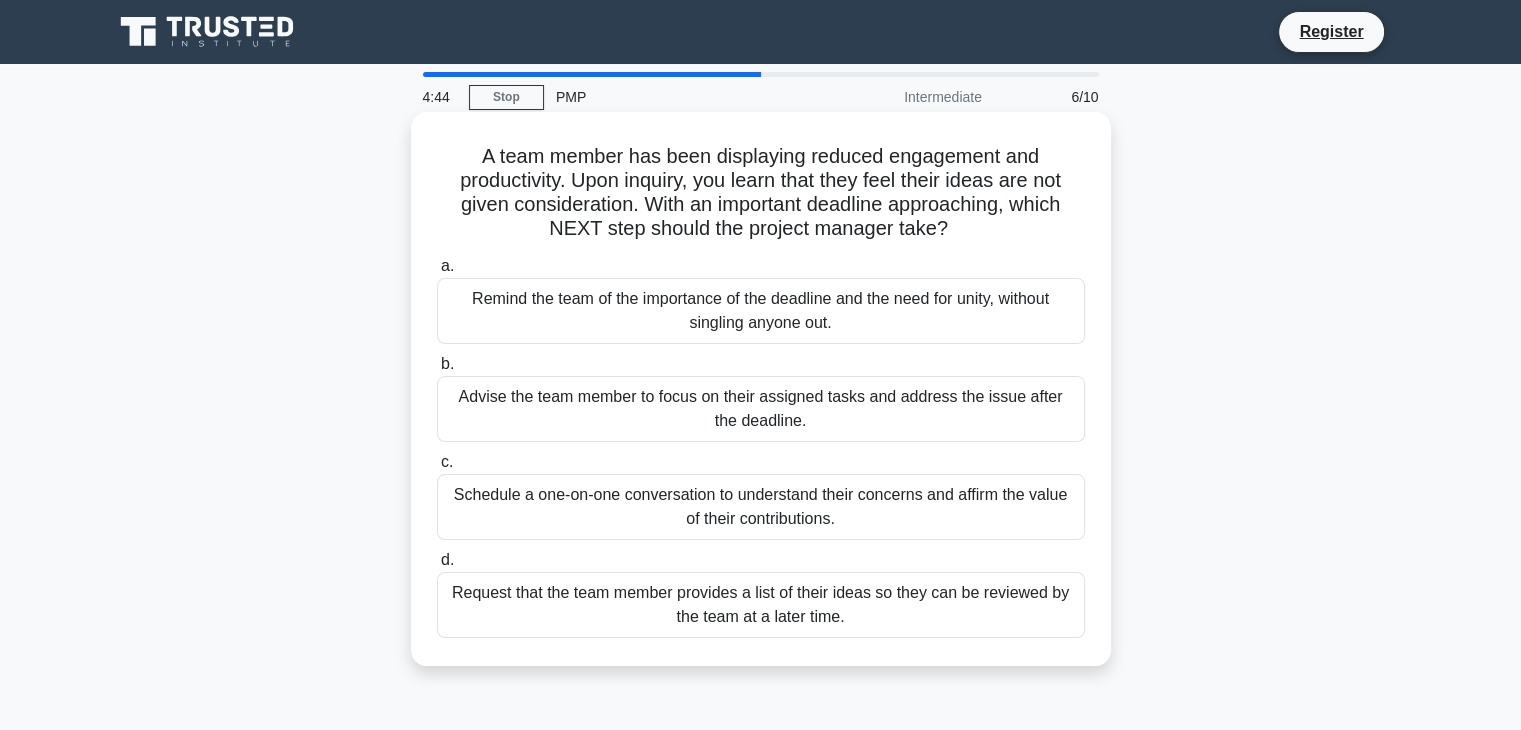 click on "Schedule a one-on-one conversation to understand their concerns and affirm the value of their contributions." at bounding box center [761, 507] 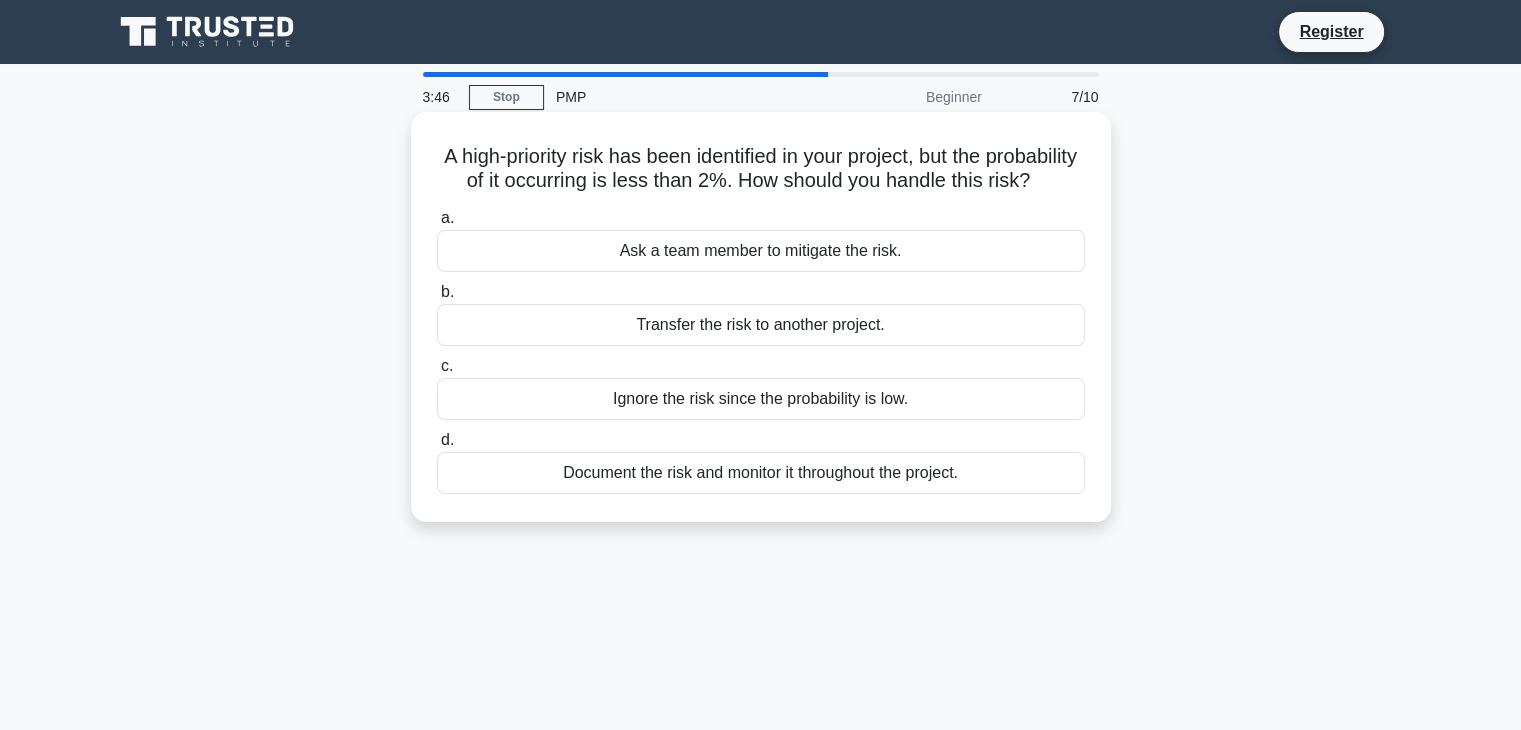 click on "Document the risk and monitor it throughout the project." at bounding box center (761, 473) 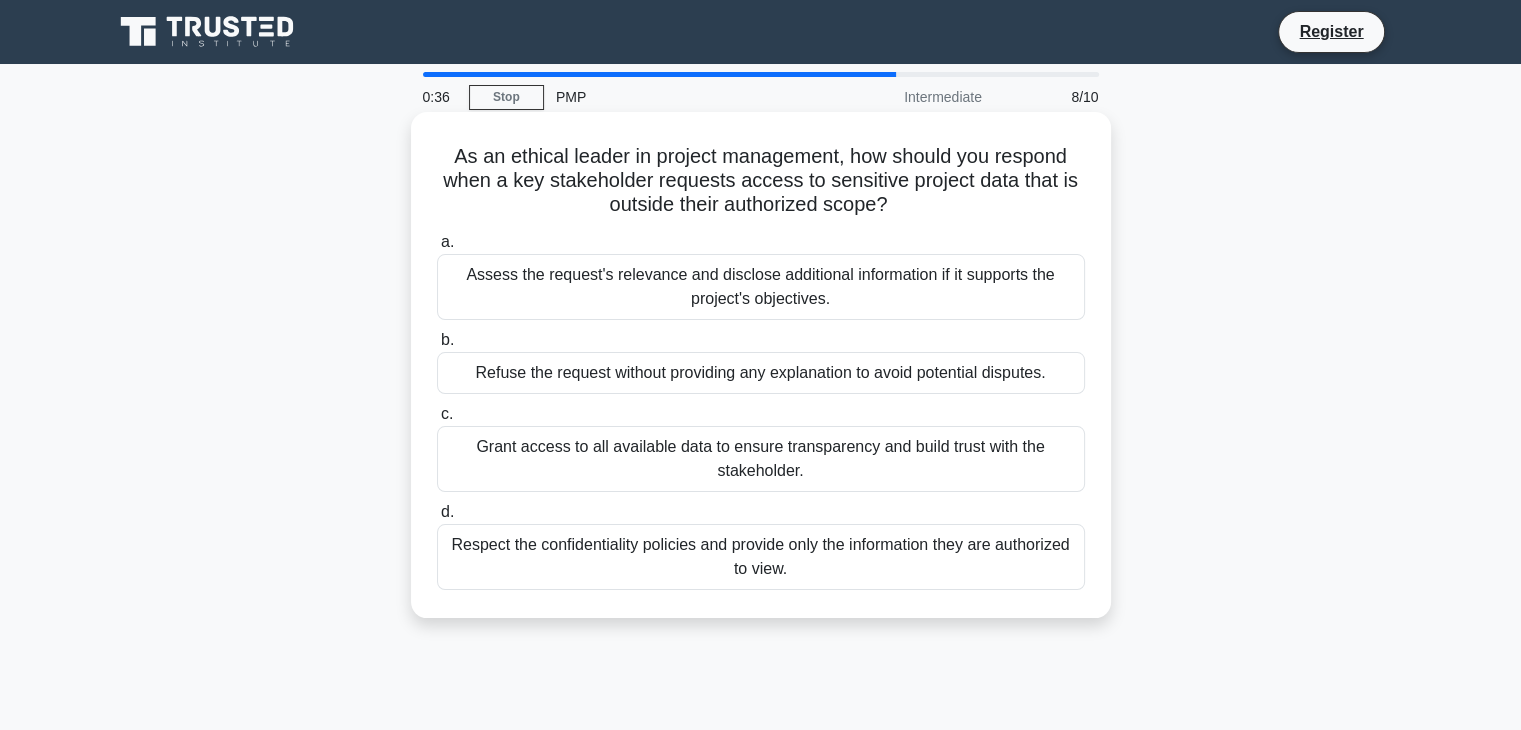 click on "Respect the confidentiality policies and provide only the information they are authorized to view." at bounding box center [761, 557] 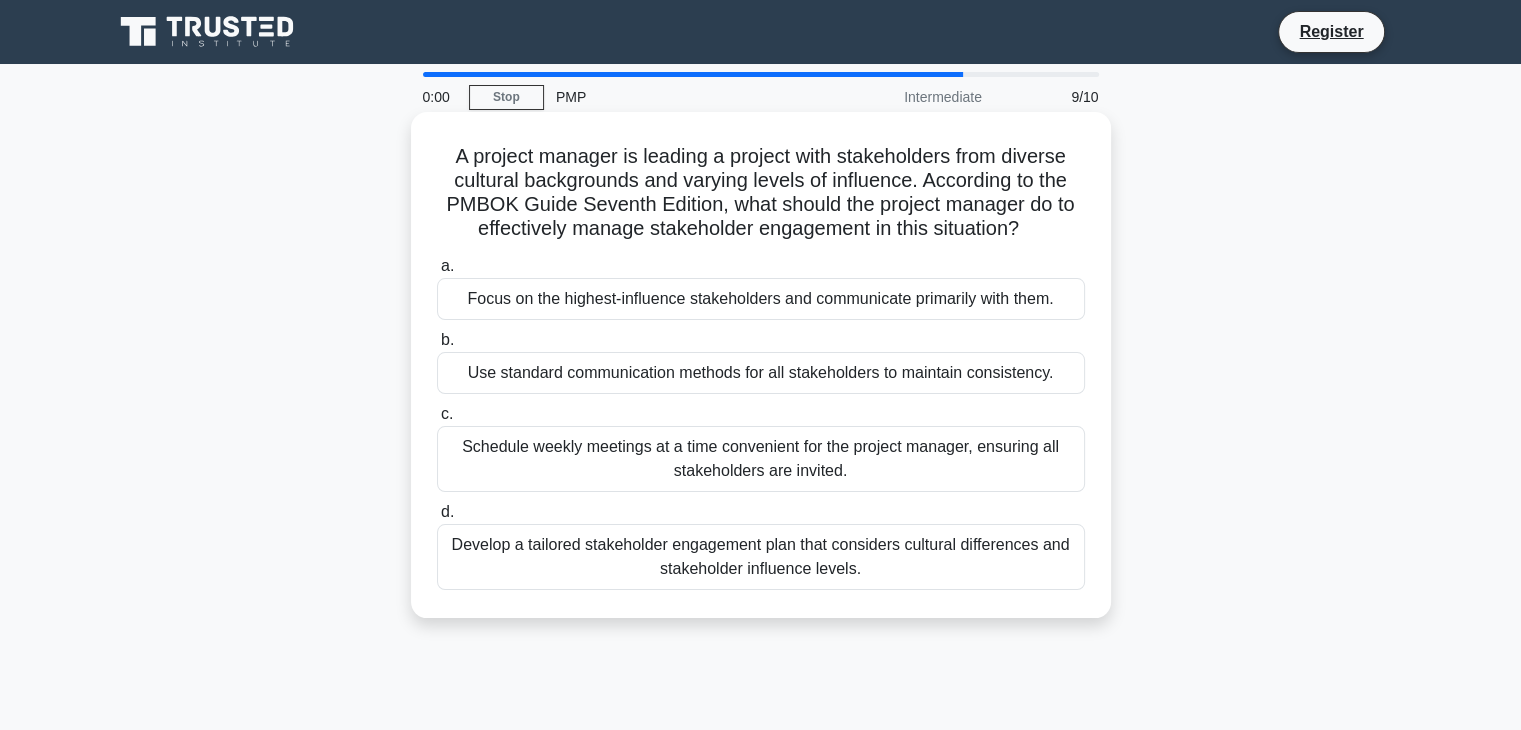 click on "Develop a tailored stakeholder engagement plan that considers cultural differences and stakeholder influence levels." at bounding box center (761, 557) 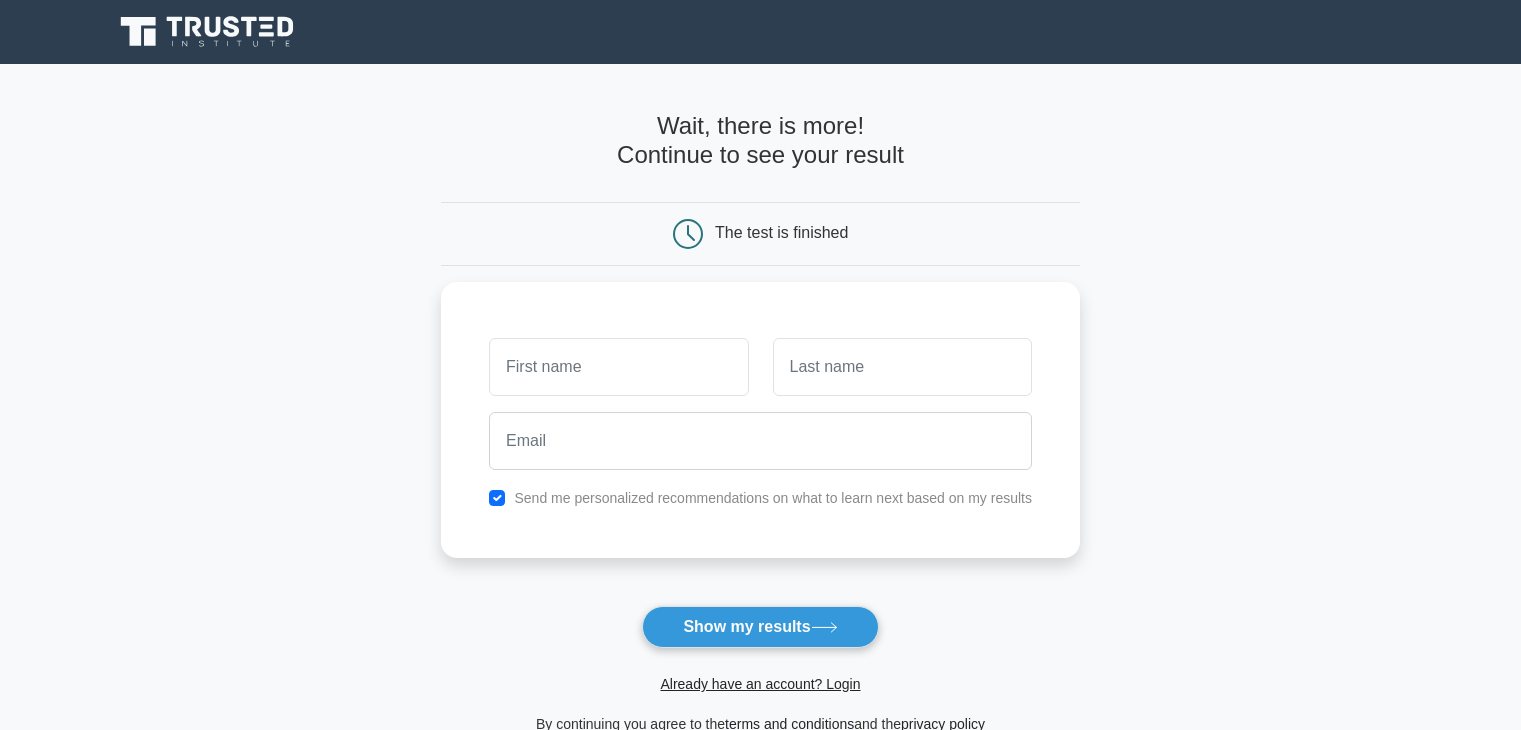 scroll, scrollTop: 0, scrollLeft: 0, axis: both 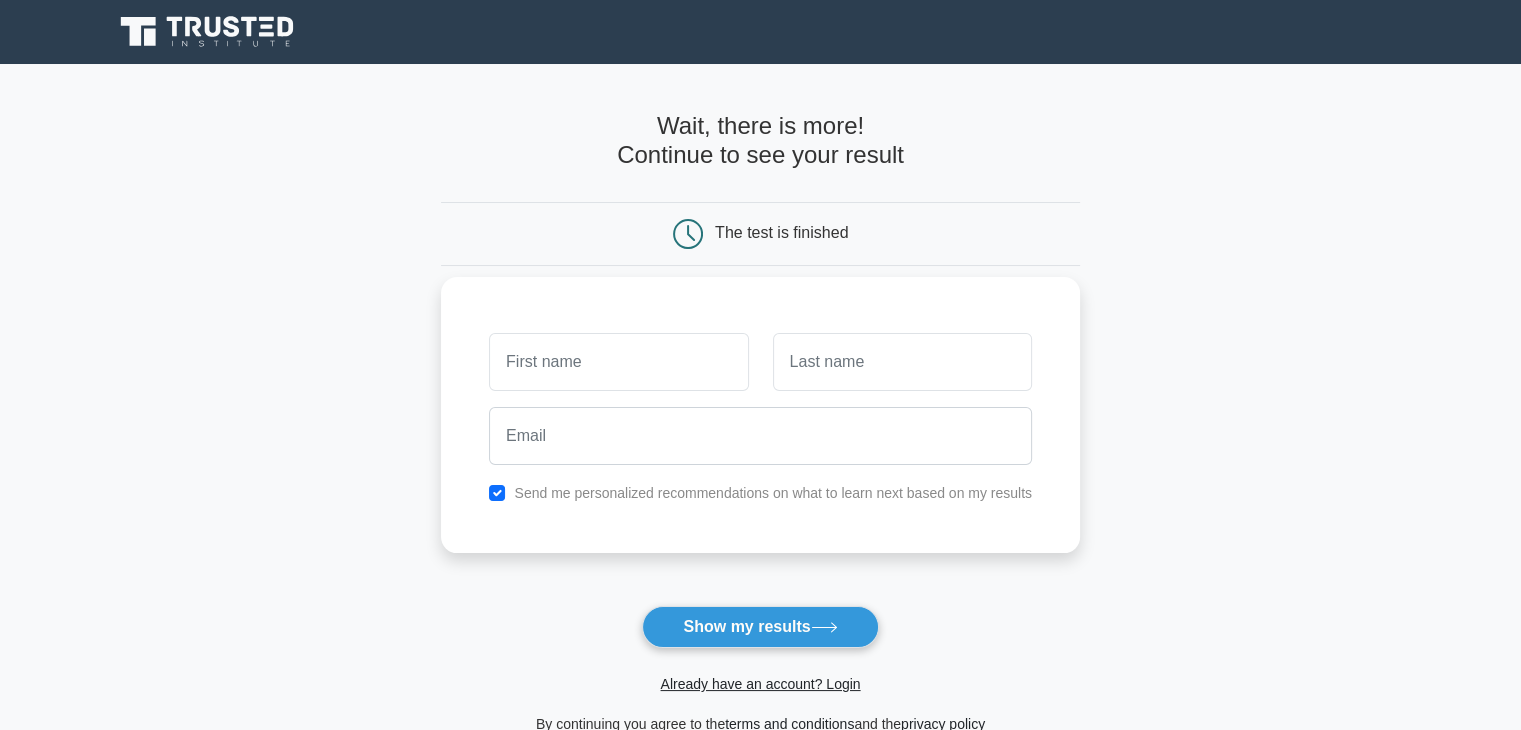 click at bounding box center [618, 362] 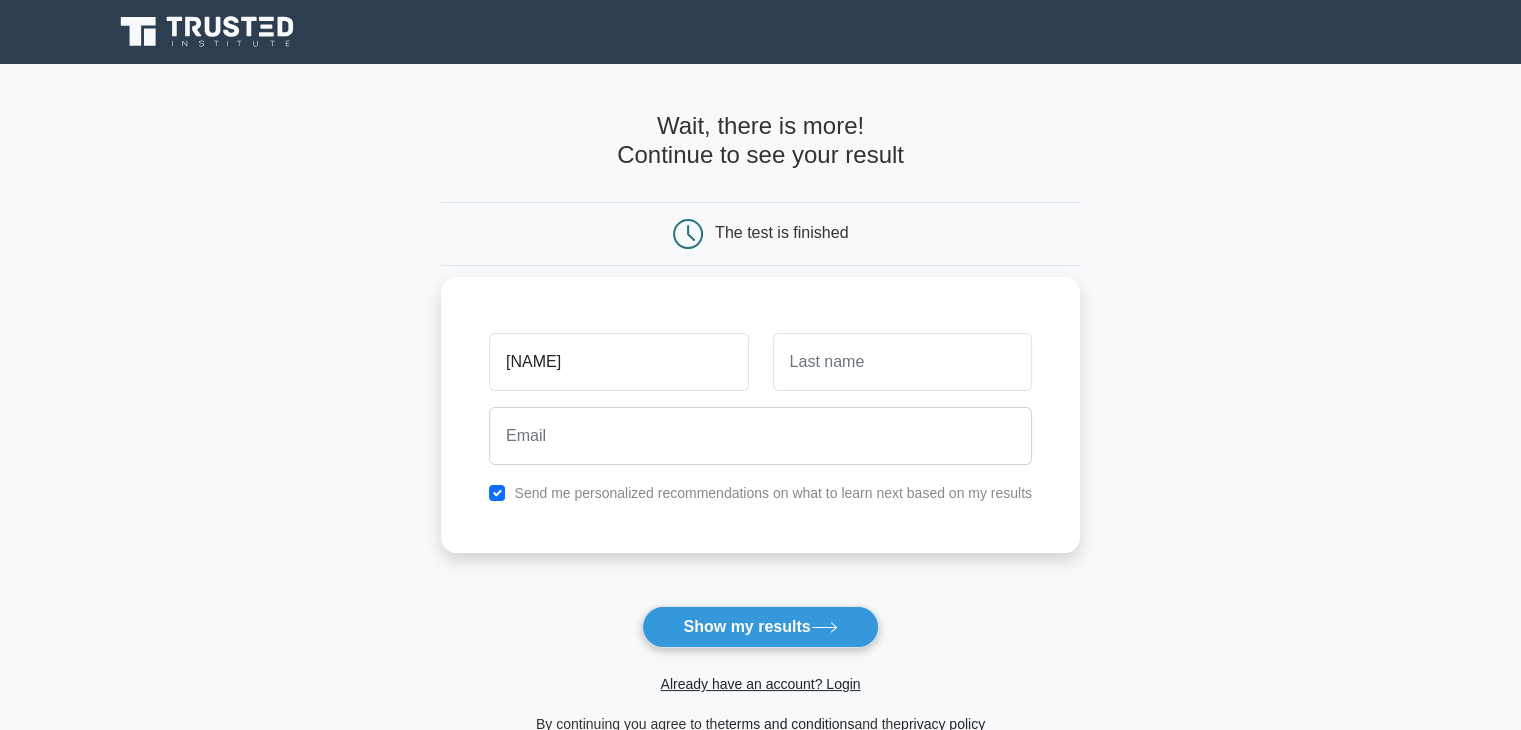 type on "[NAME]" 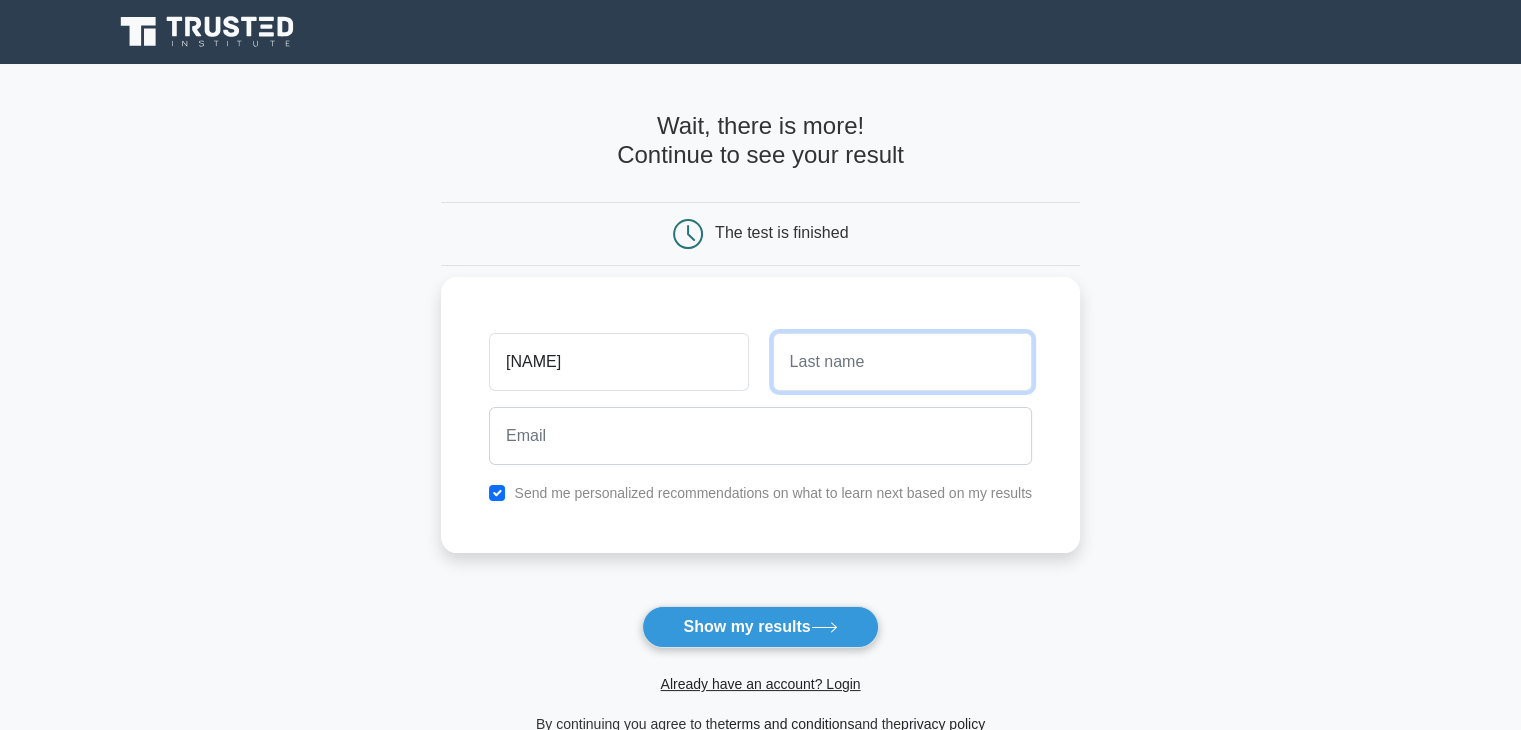 click at bounding box center (902, 362) 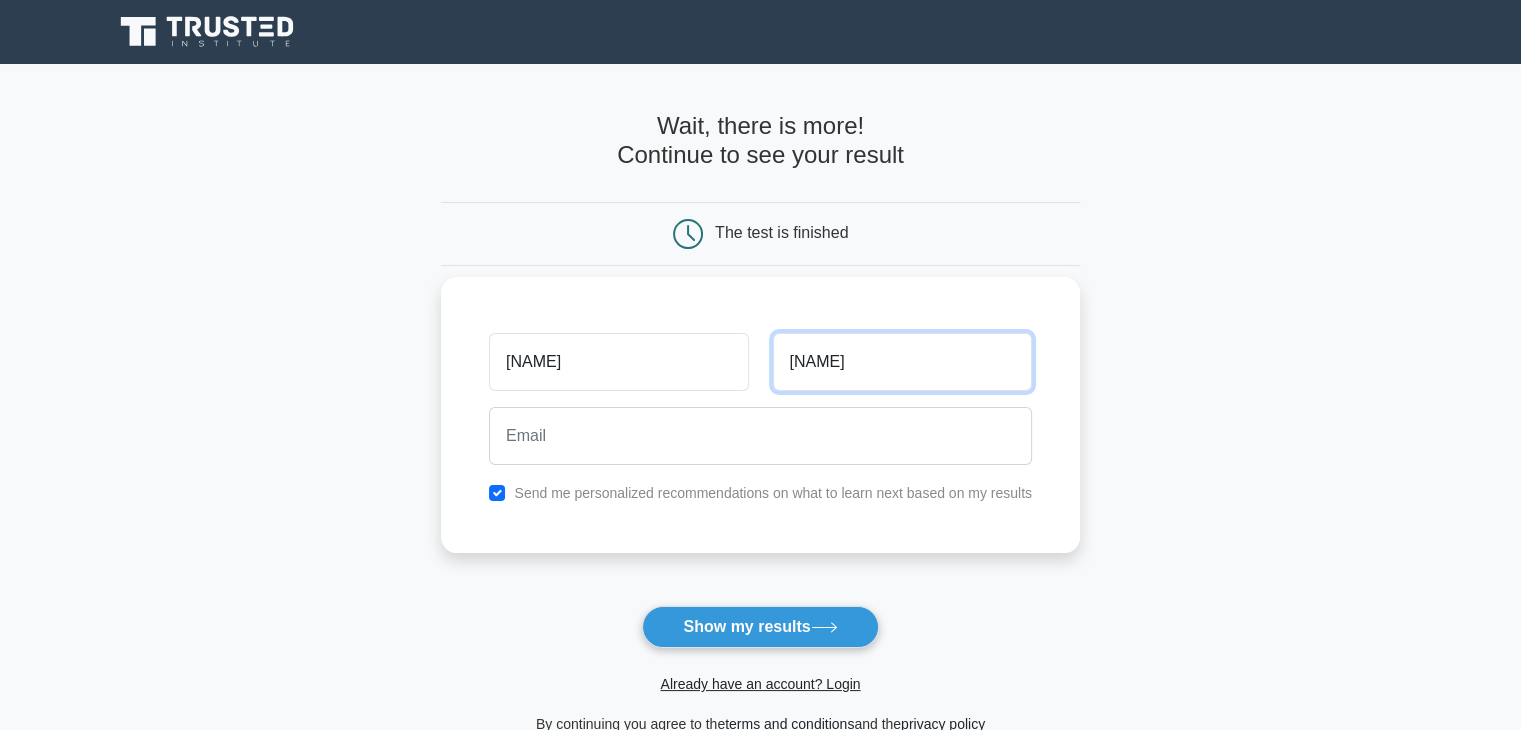 type on "Bendarage" 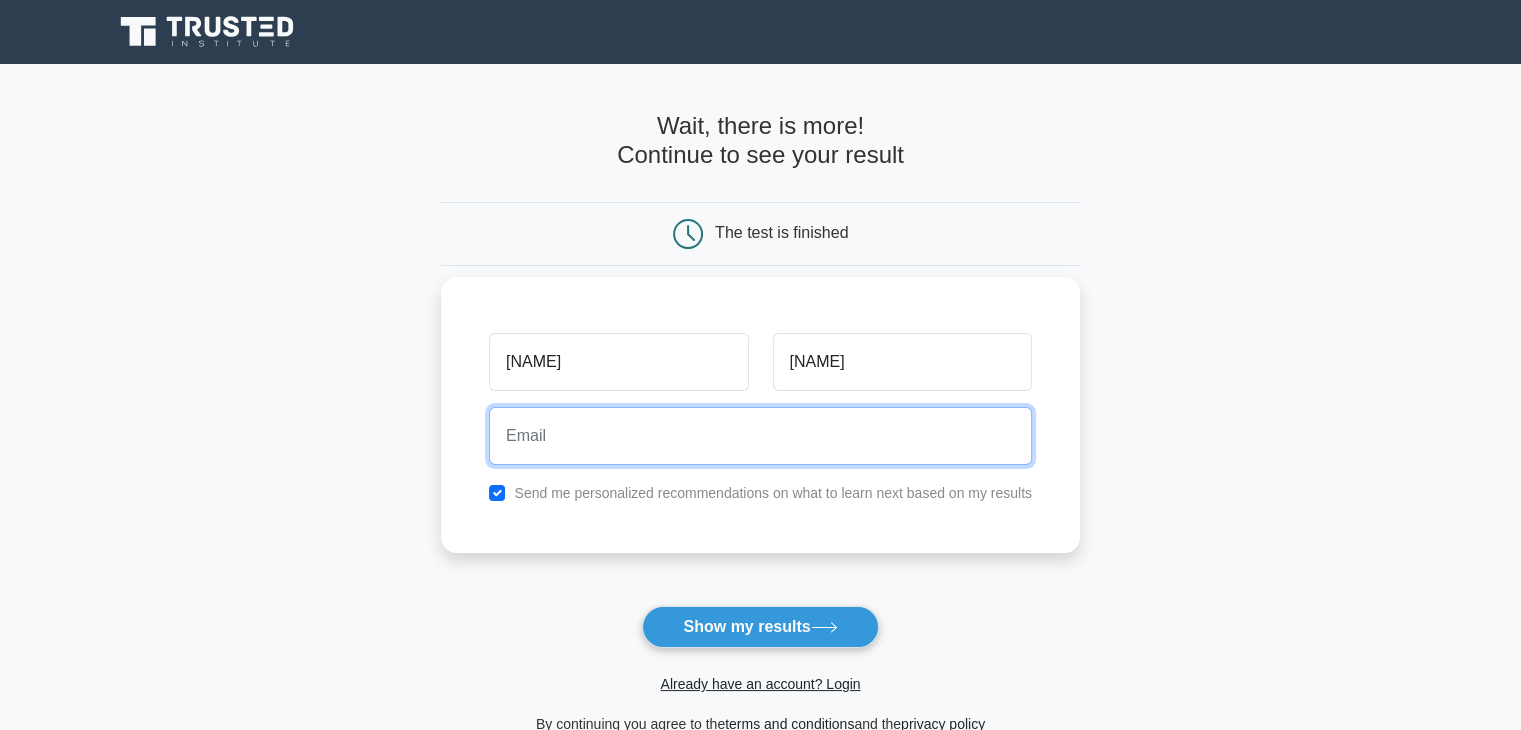 click at bounding box center (760, 436) 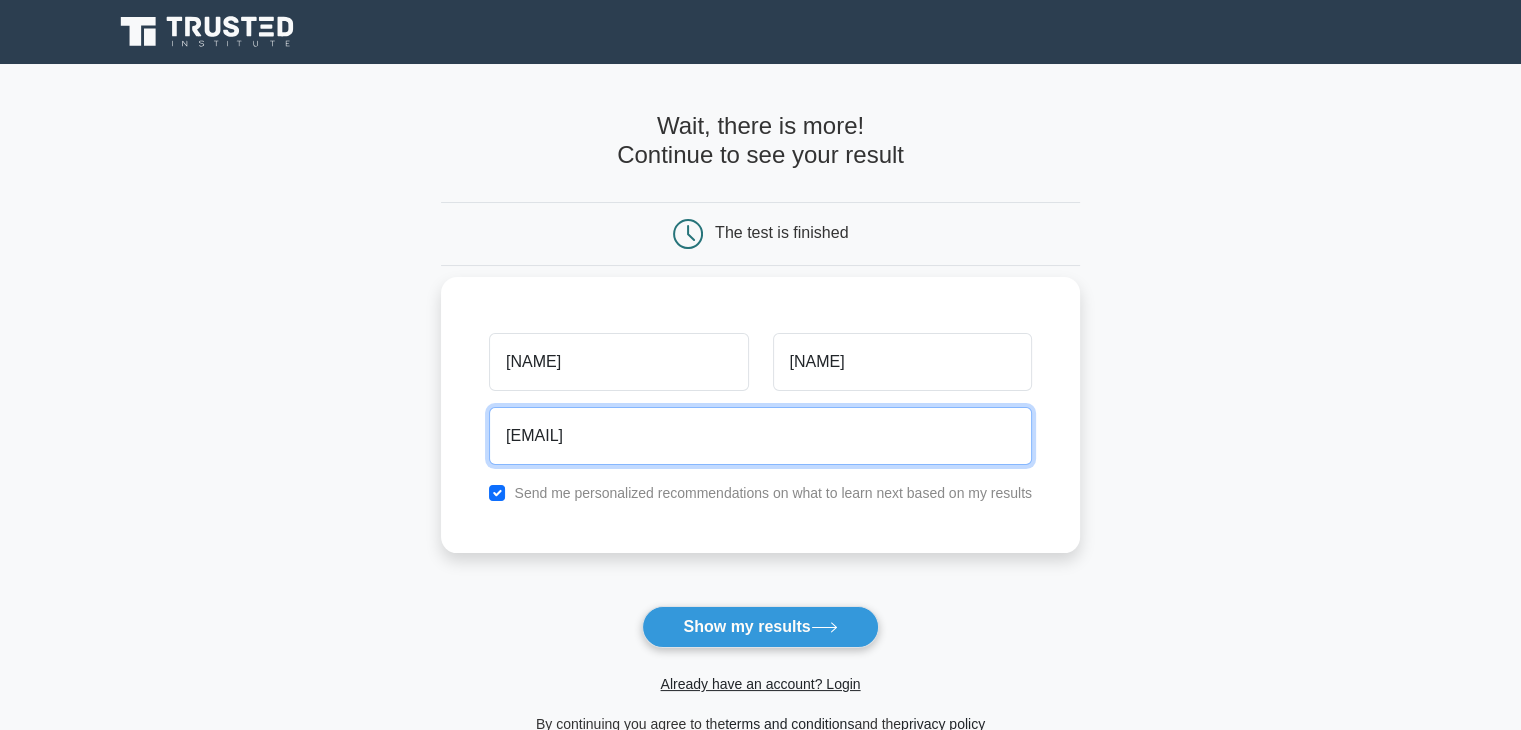 type on "bchathuri@gmail.com" 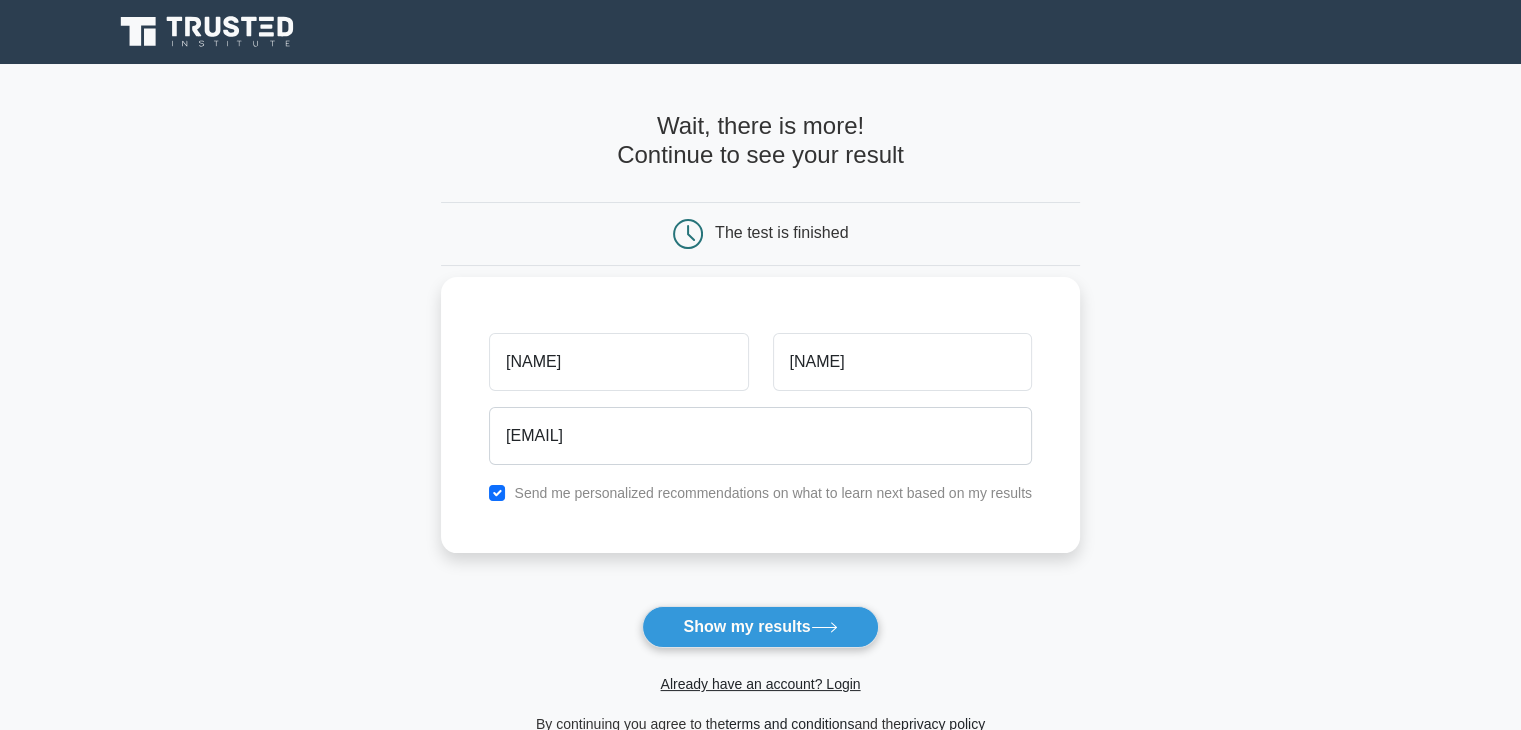 click on "Harshani
Bendarage
bchathuri@gmail.com
Send me personalized recommendations on what to learn next based on my results" at bounding box center [760, 415] 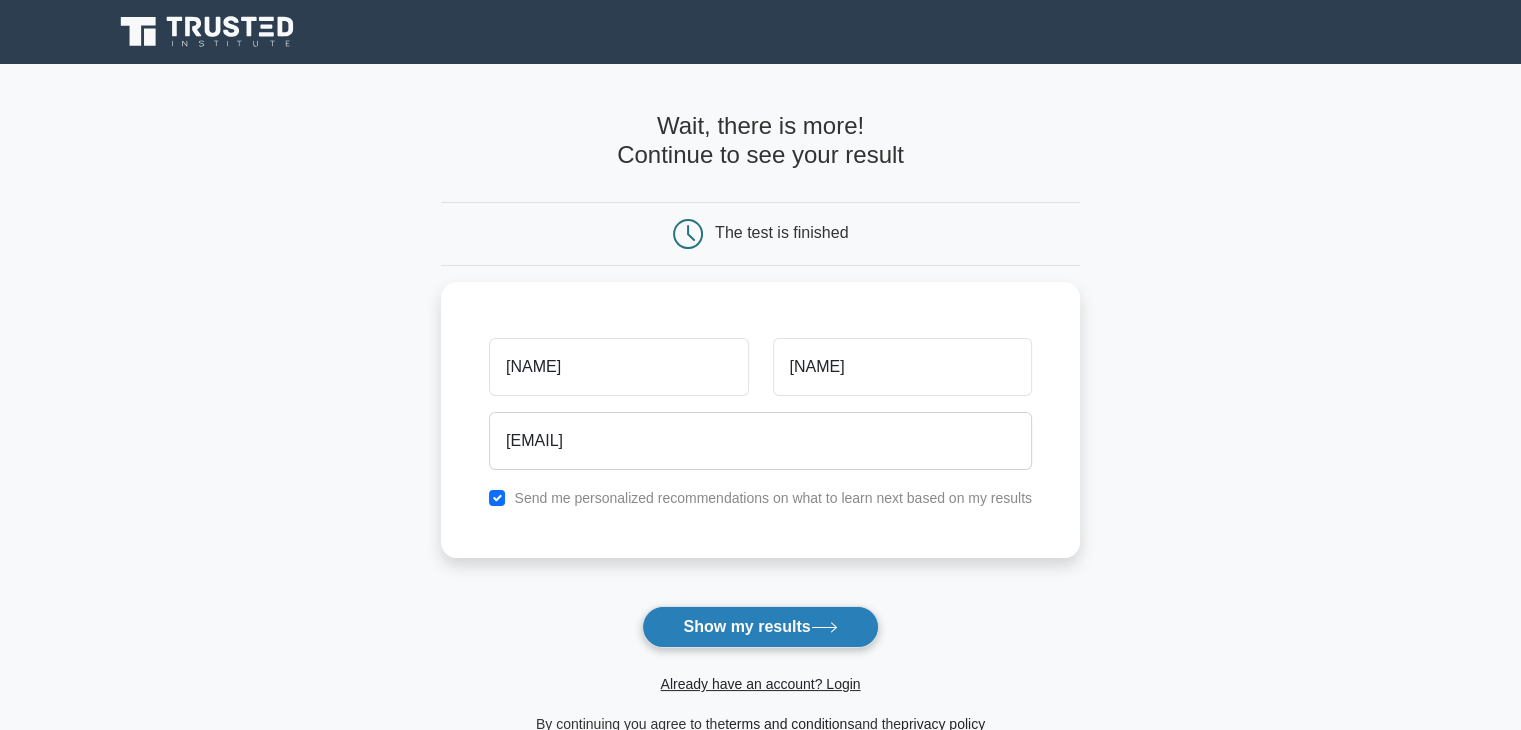 click on "Show my results" at bounding box center (760, 627) 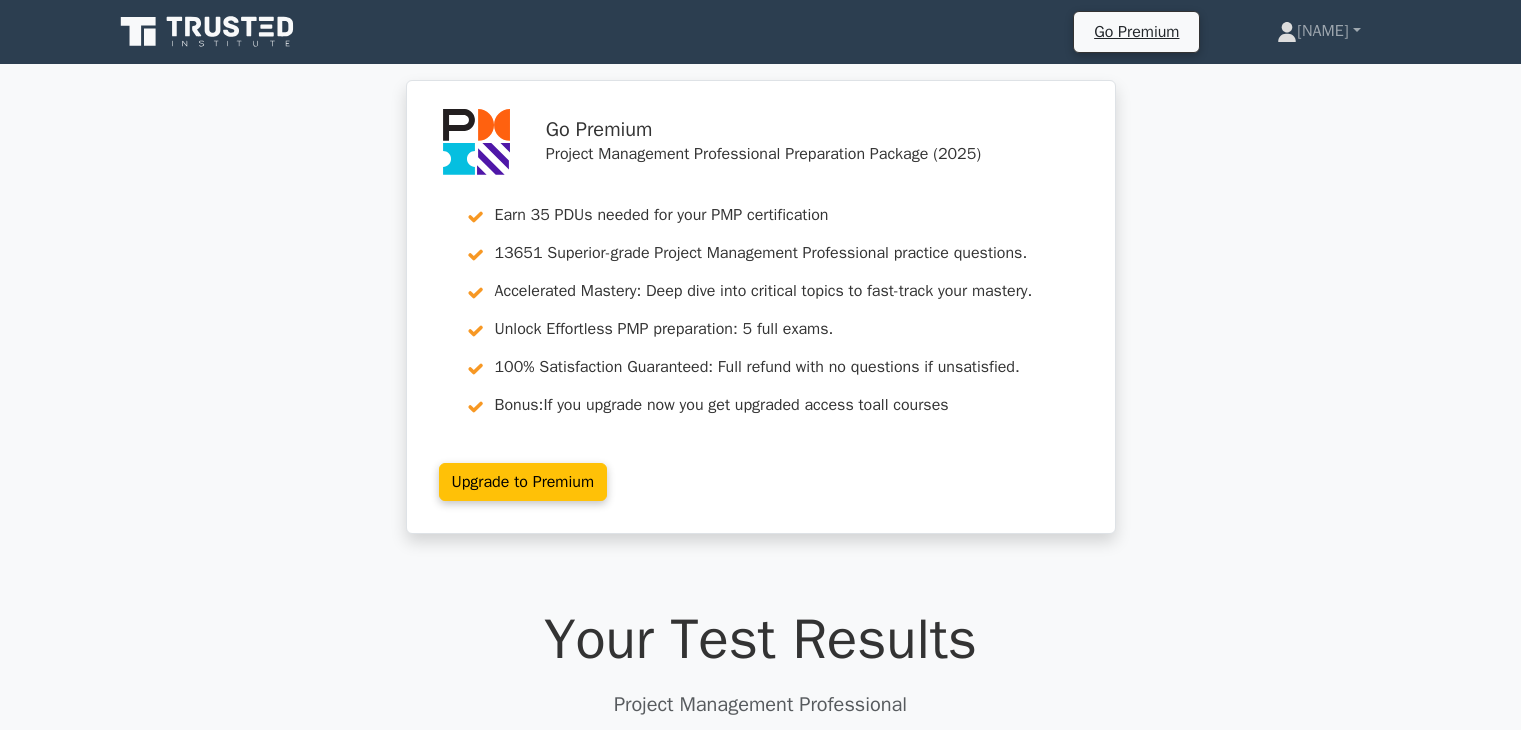 scroll, scrollTop: 0, scrollLeft: 0, axis: both 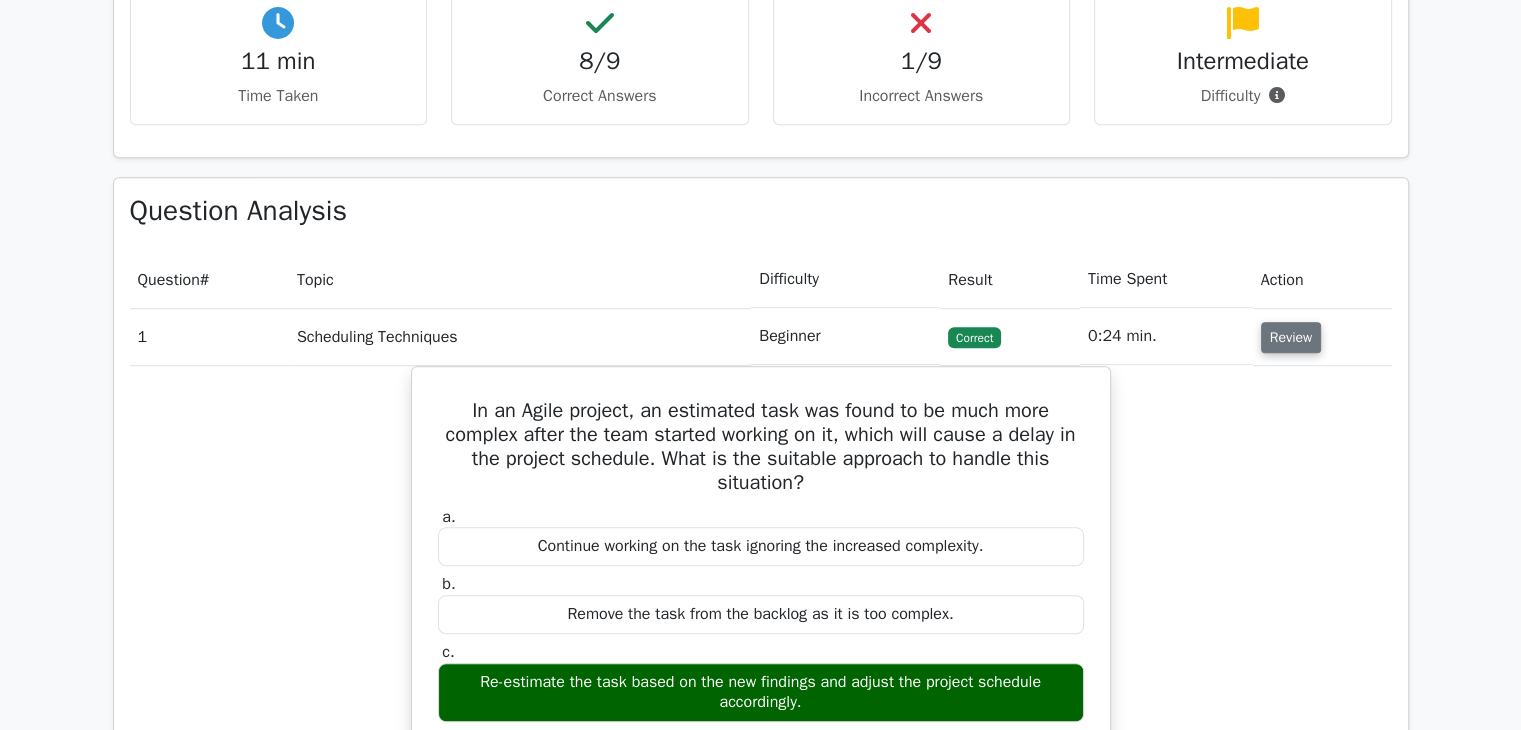 click on "Review" at bounding box center (1291, 337) 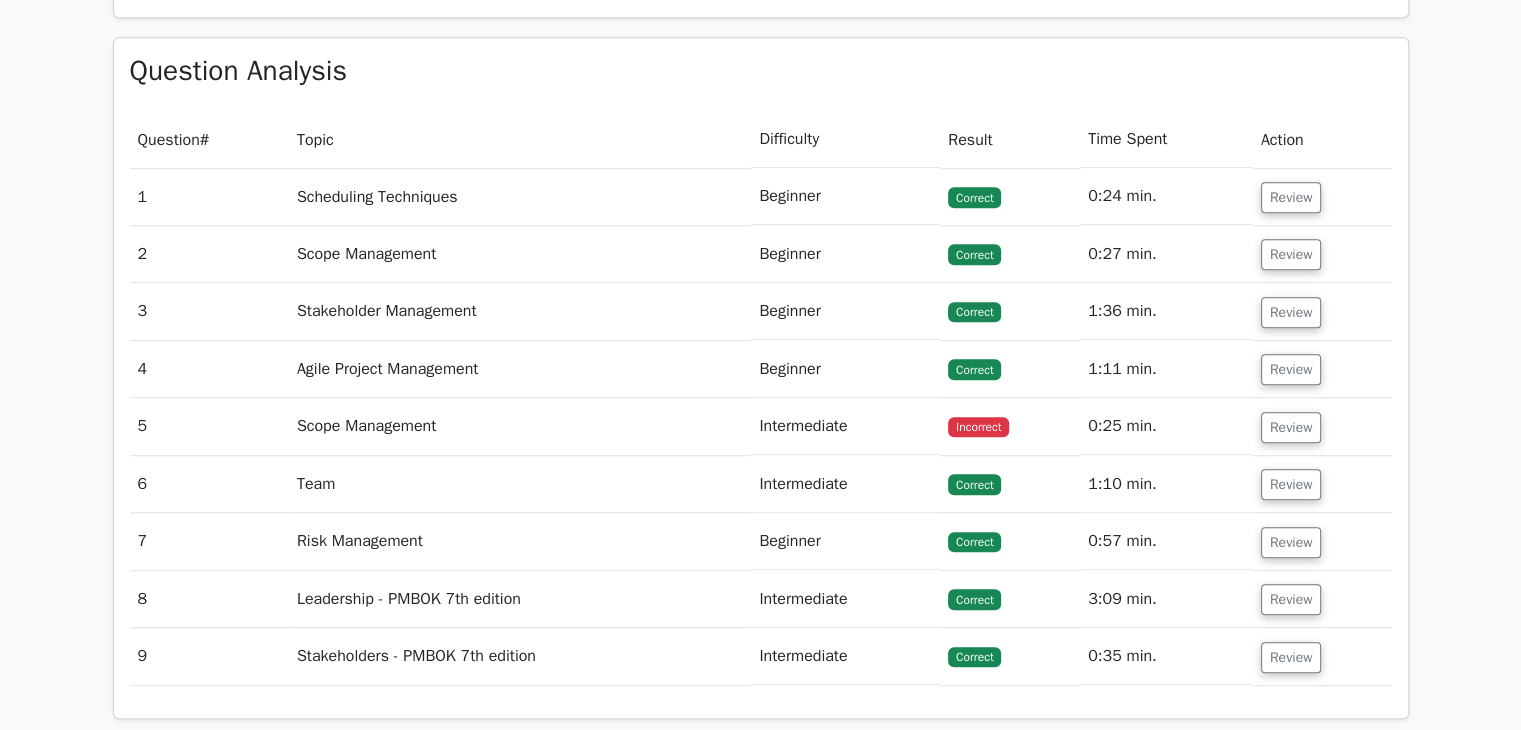 scroll, scrollTop: 1600, scrollLeft: 0, axis: vertical 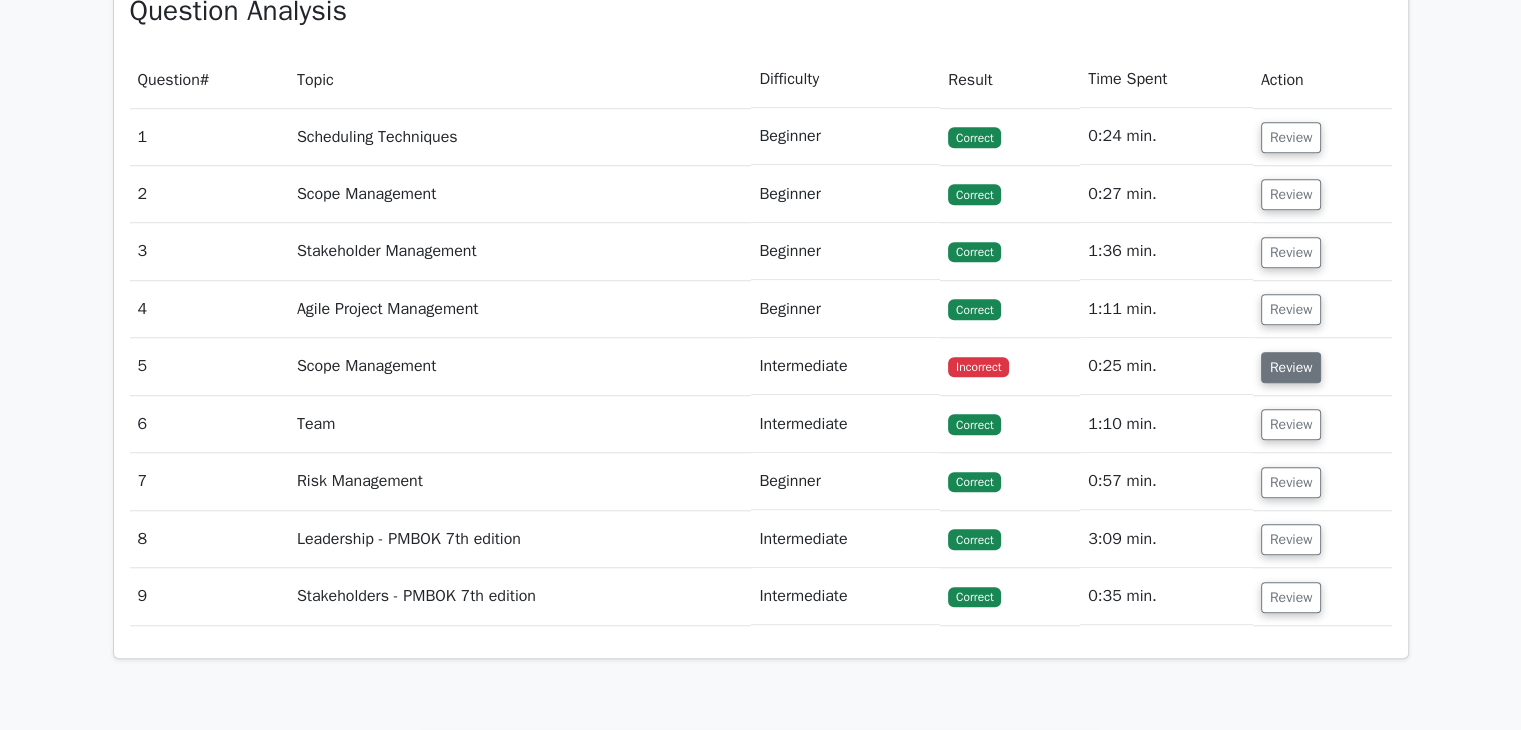 click on "Review" at bounding box center [1291, 367] 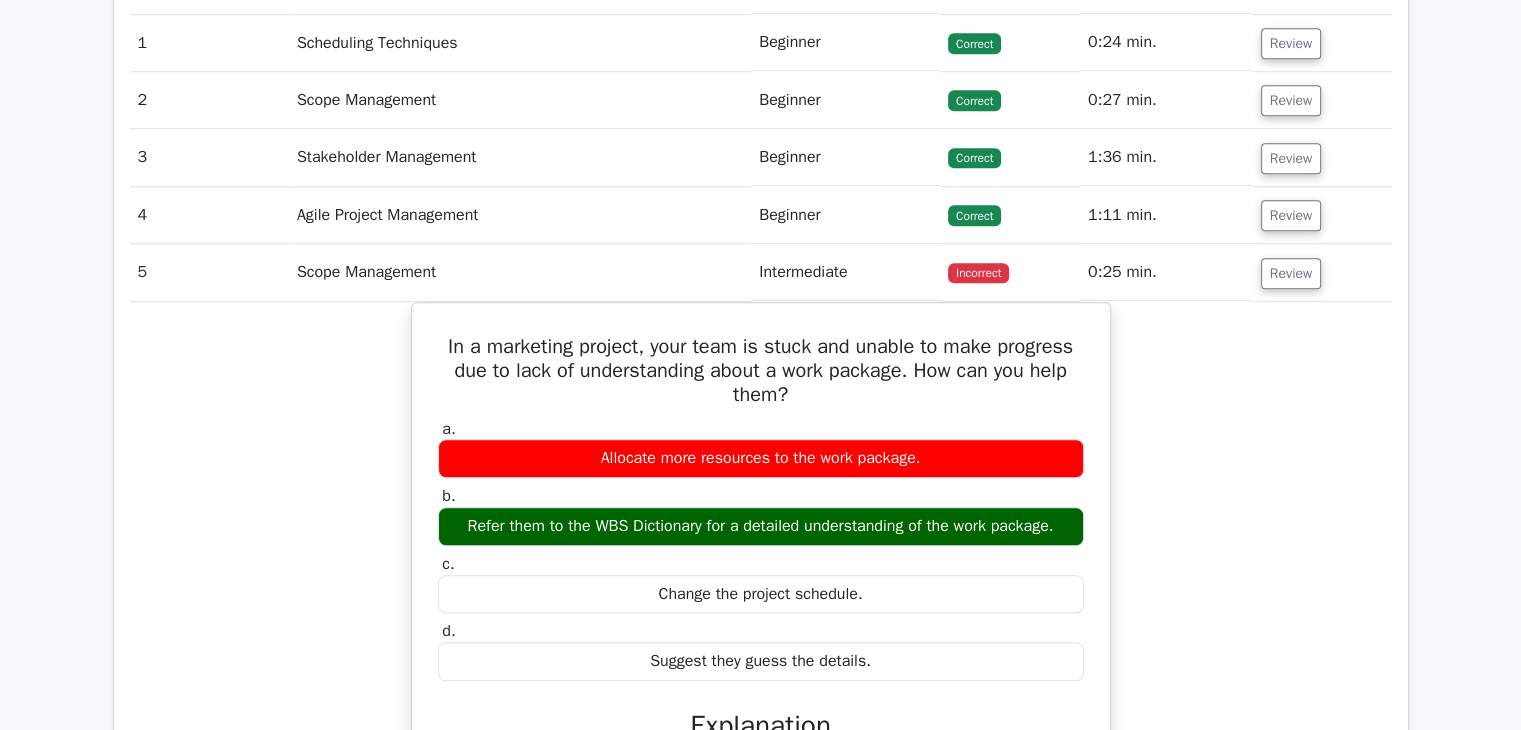 scroll, scrollTop: 1200, scrollLeft: 0, axis: vertical 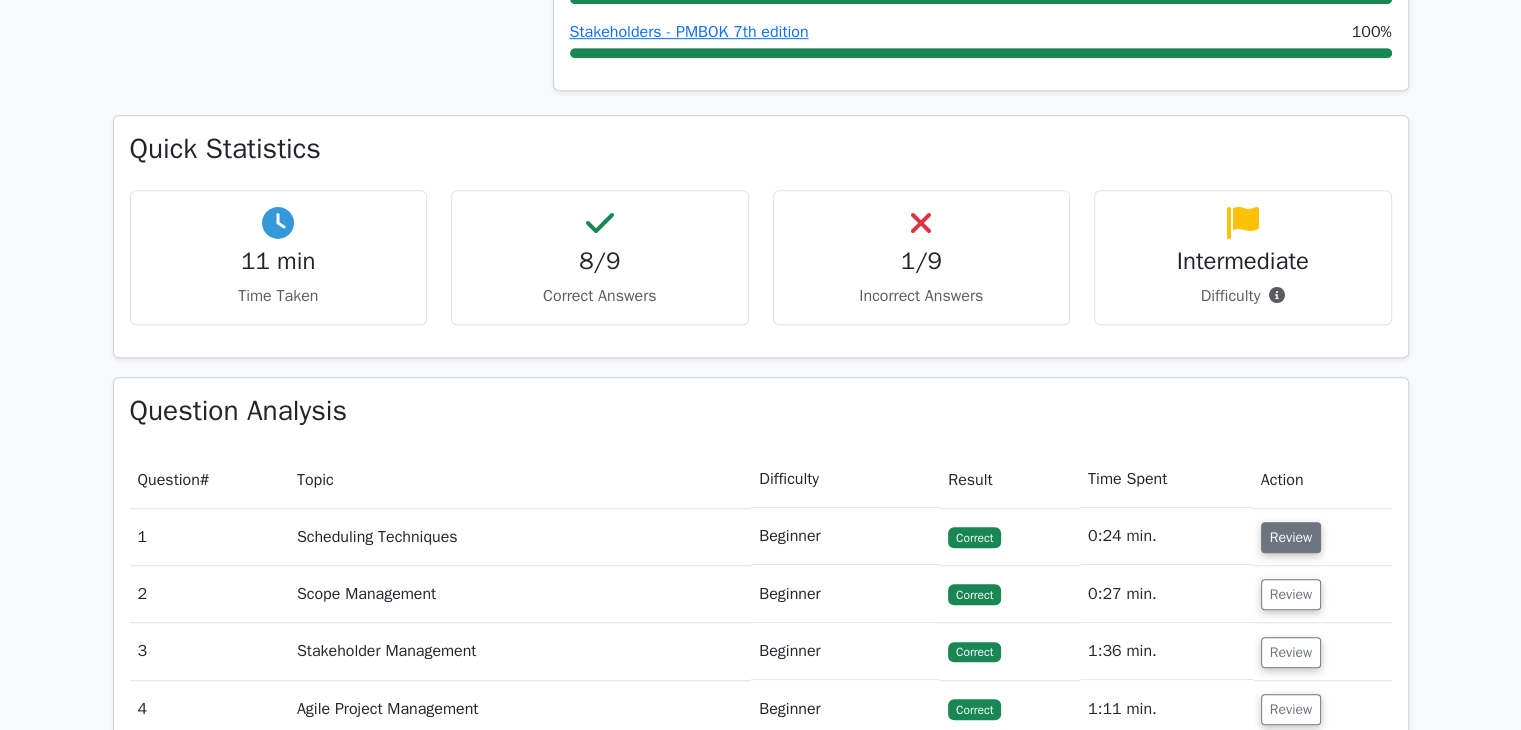 click on "Review" at bounding box center (1291, 537) 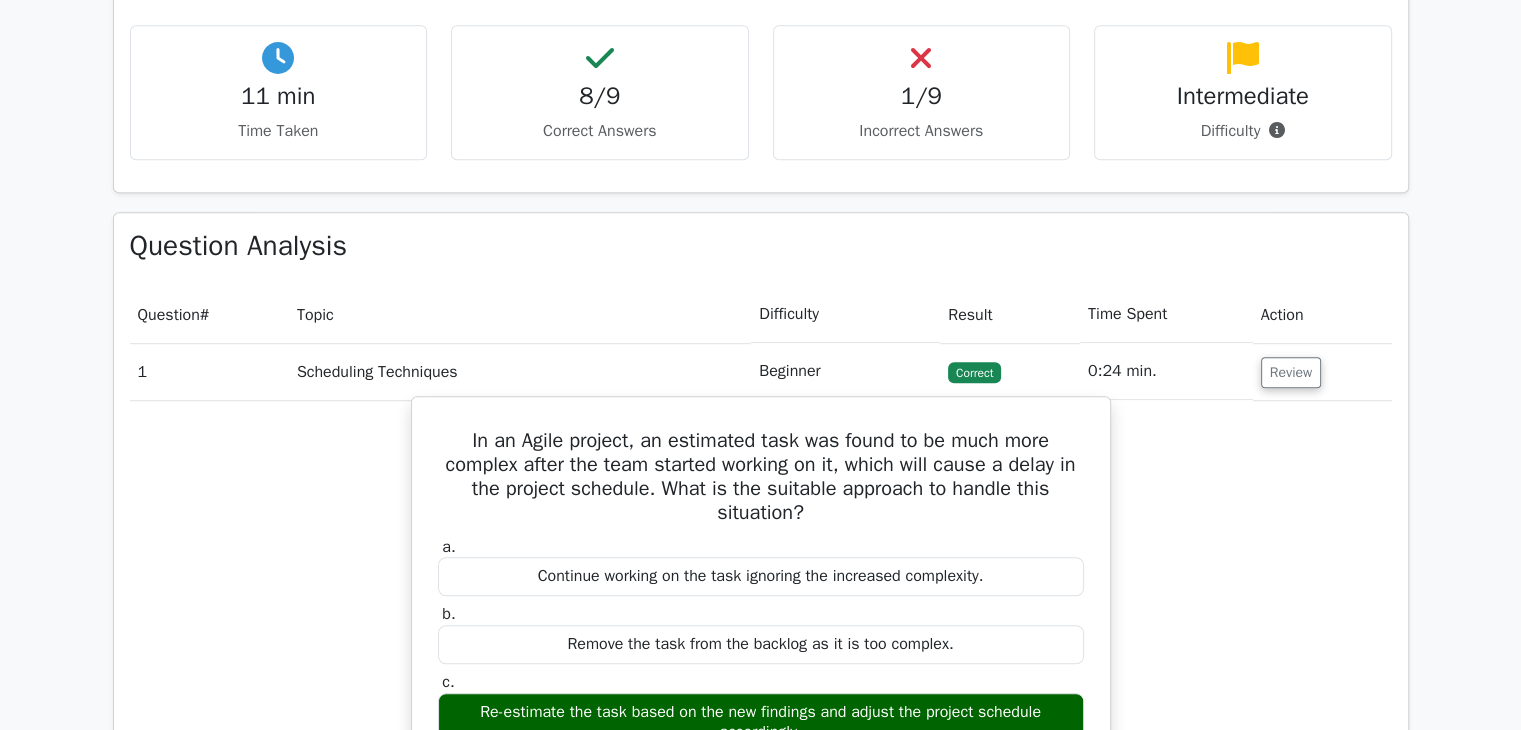 scroll, scrollTop: 1500, scrollLeft: 0, axis: vertical 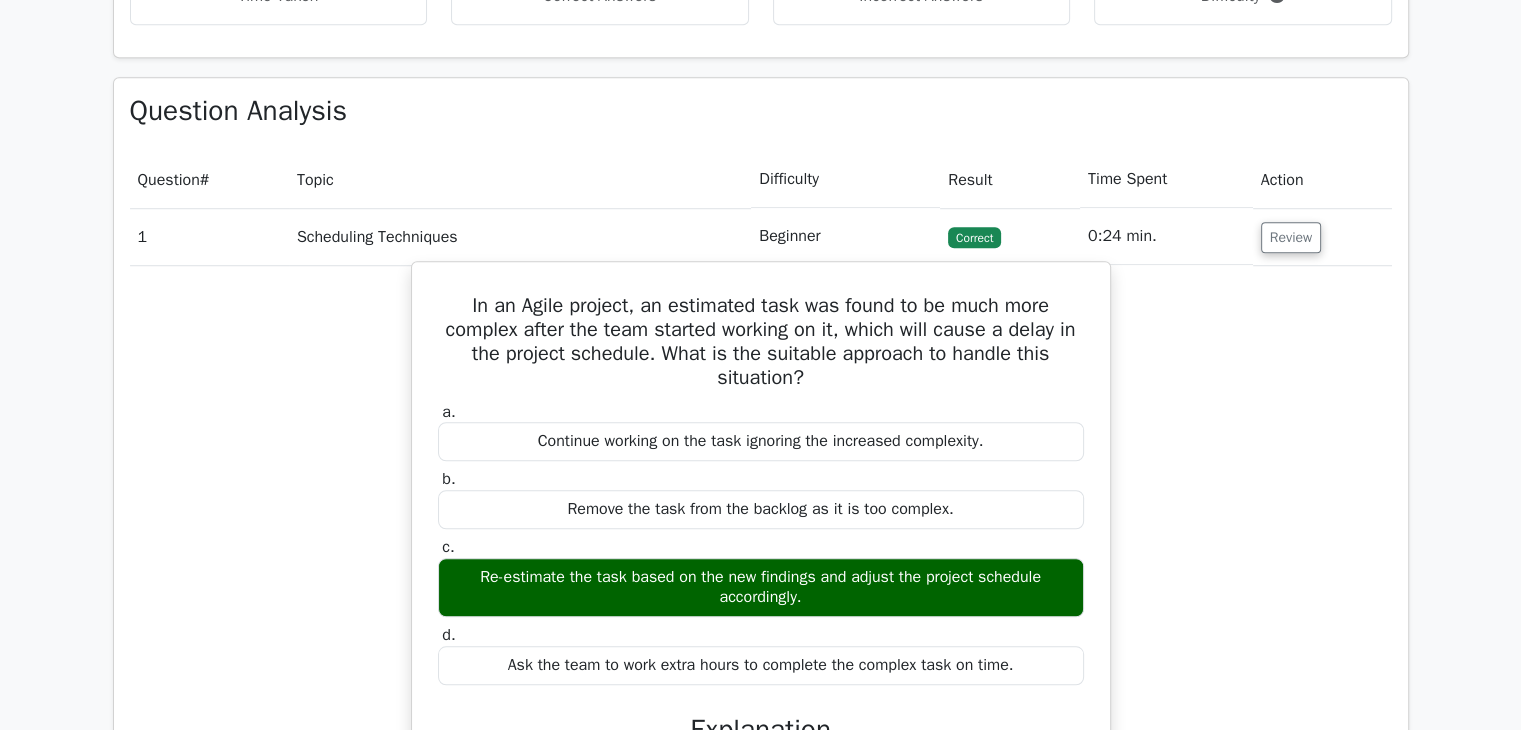 drag, startPoint x: 459, startPoint y: 306, endPoint x: 951, endPoint y: 617, distance: 582.0524 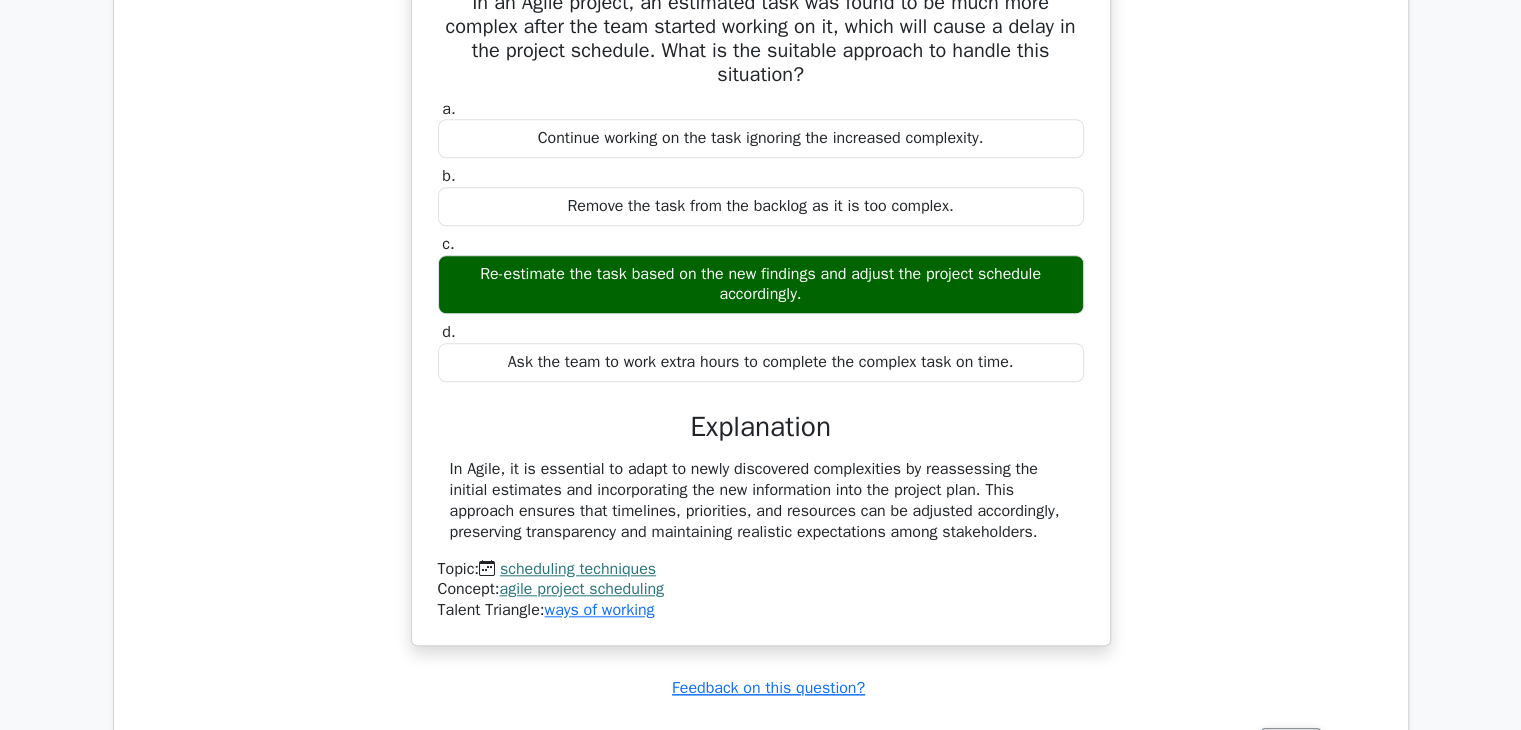 scroll, scrollTop: 1600, scrollLeft: 0, axis: vertical 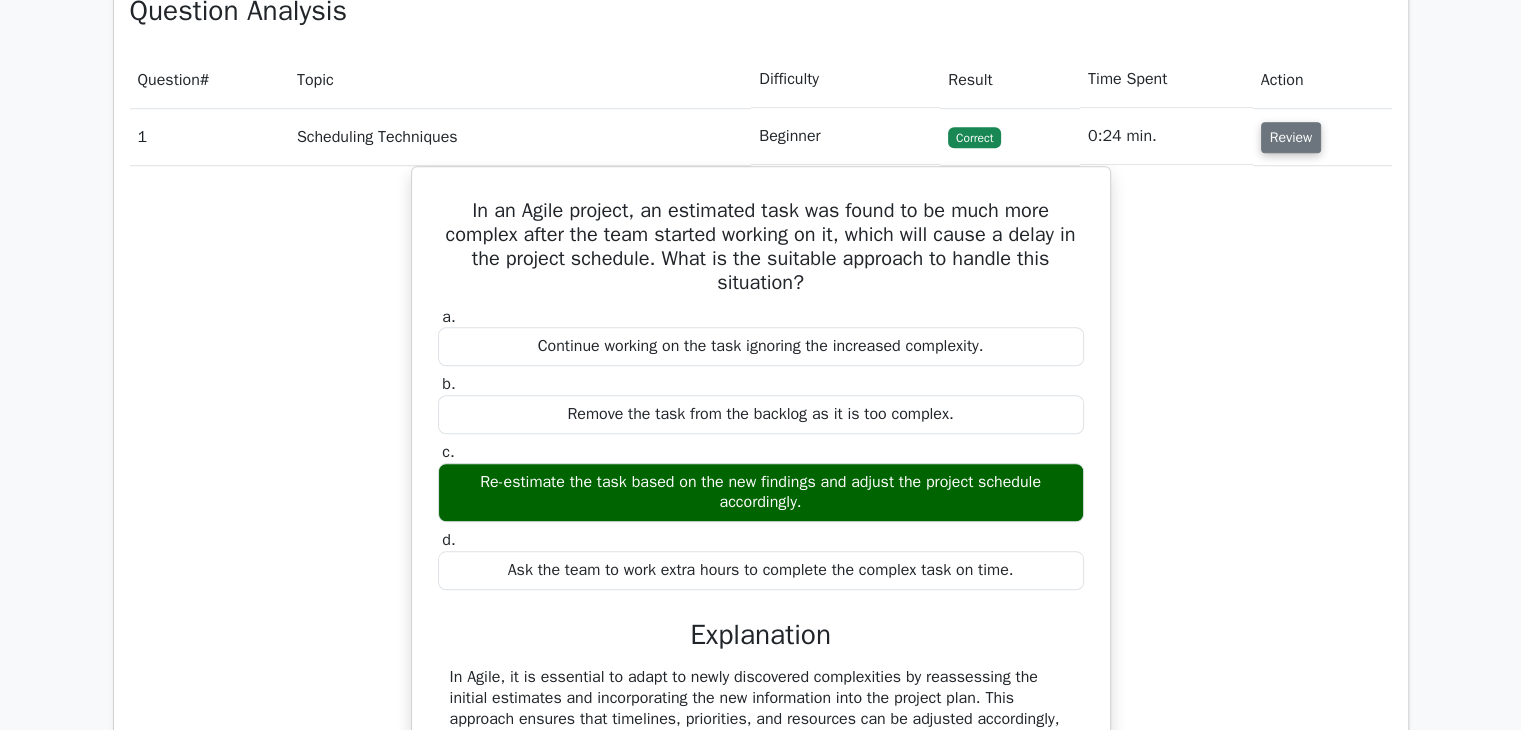 click on "Review" at bounding box center (1291, 137) 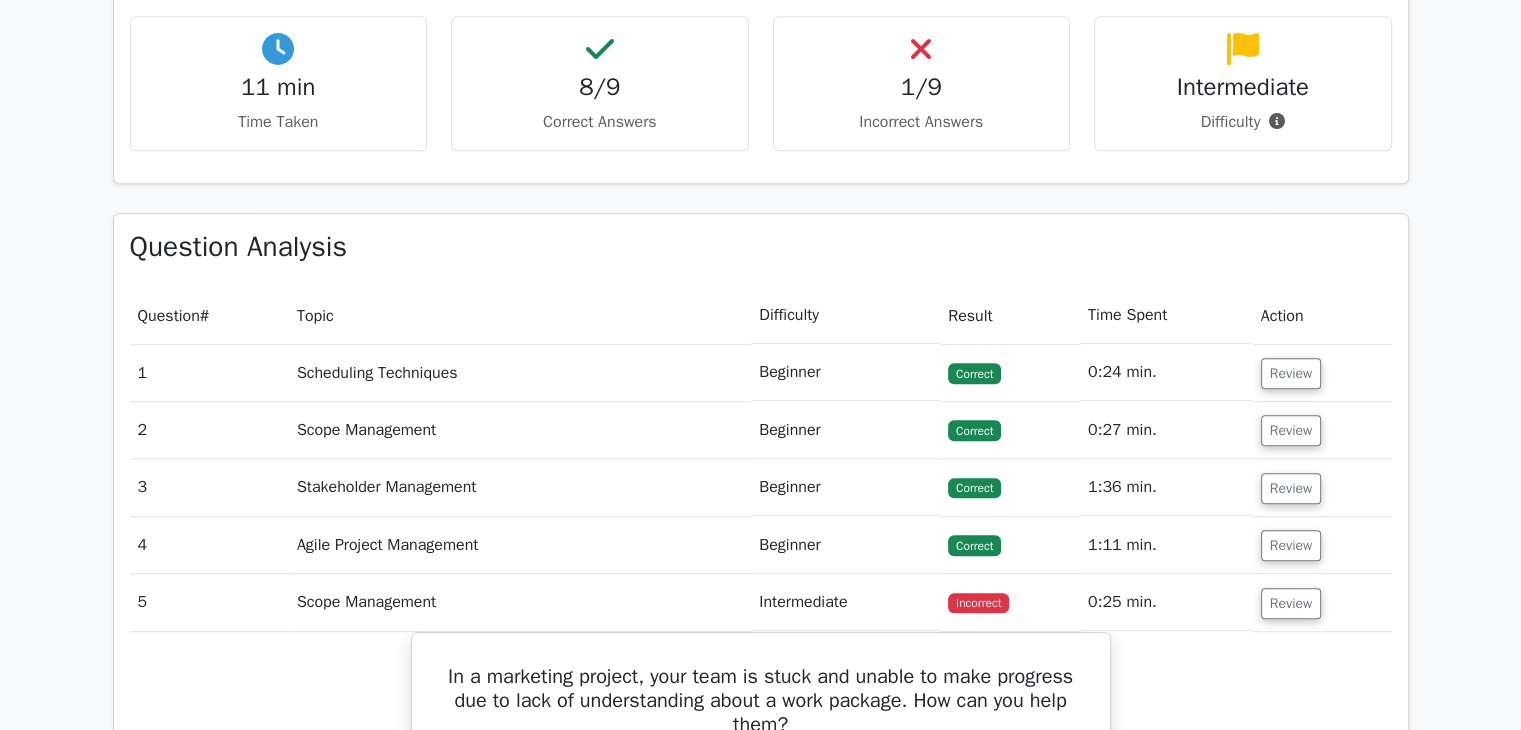scroll, scrollTop: 1500, scrollLeft: 0, axis: vertical 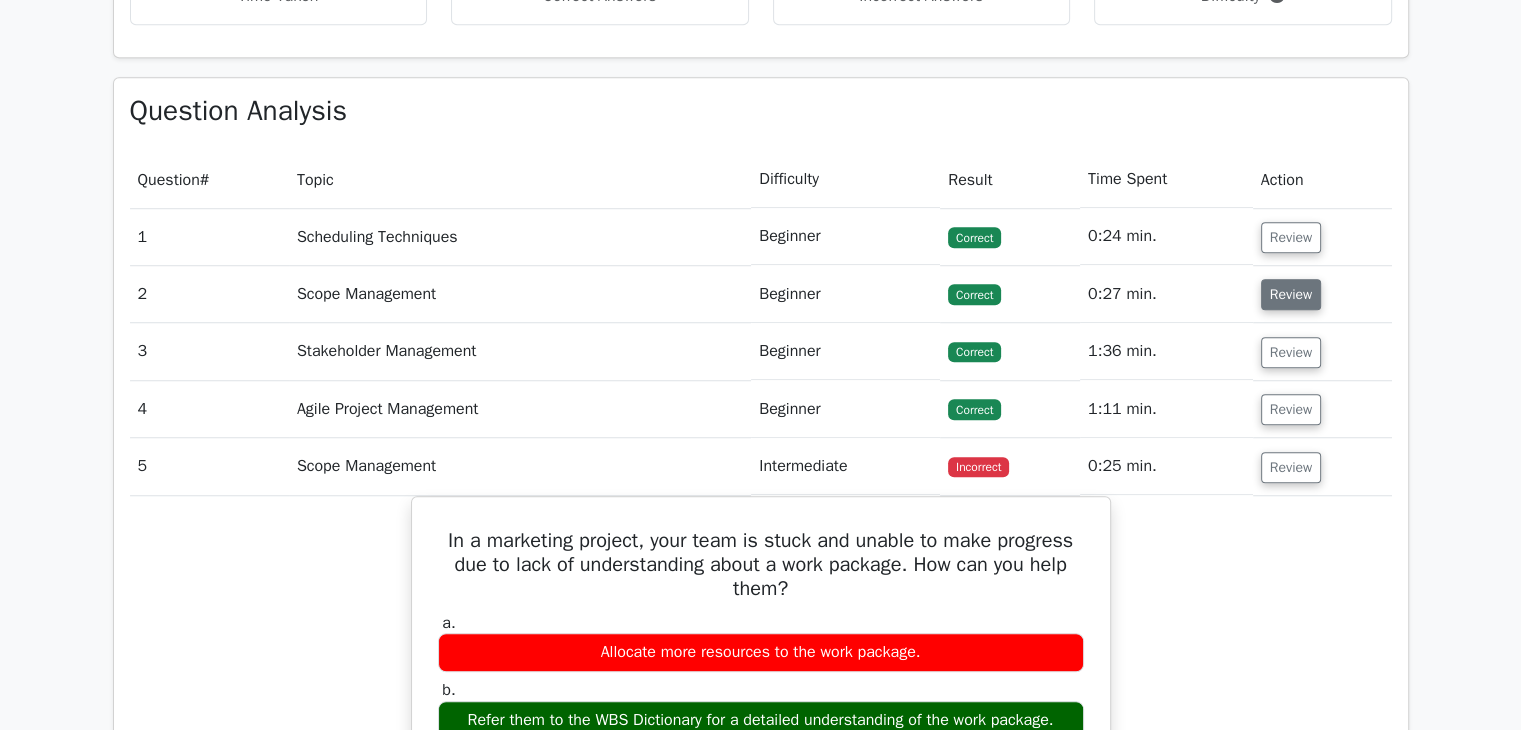 click on "Review" at bounding box center [1291, 294] 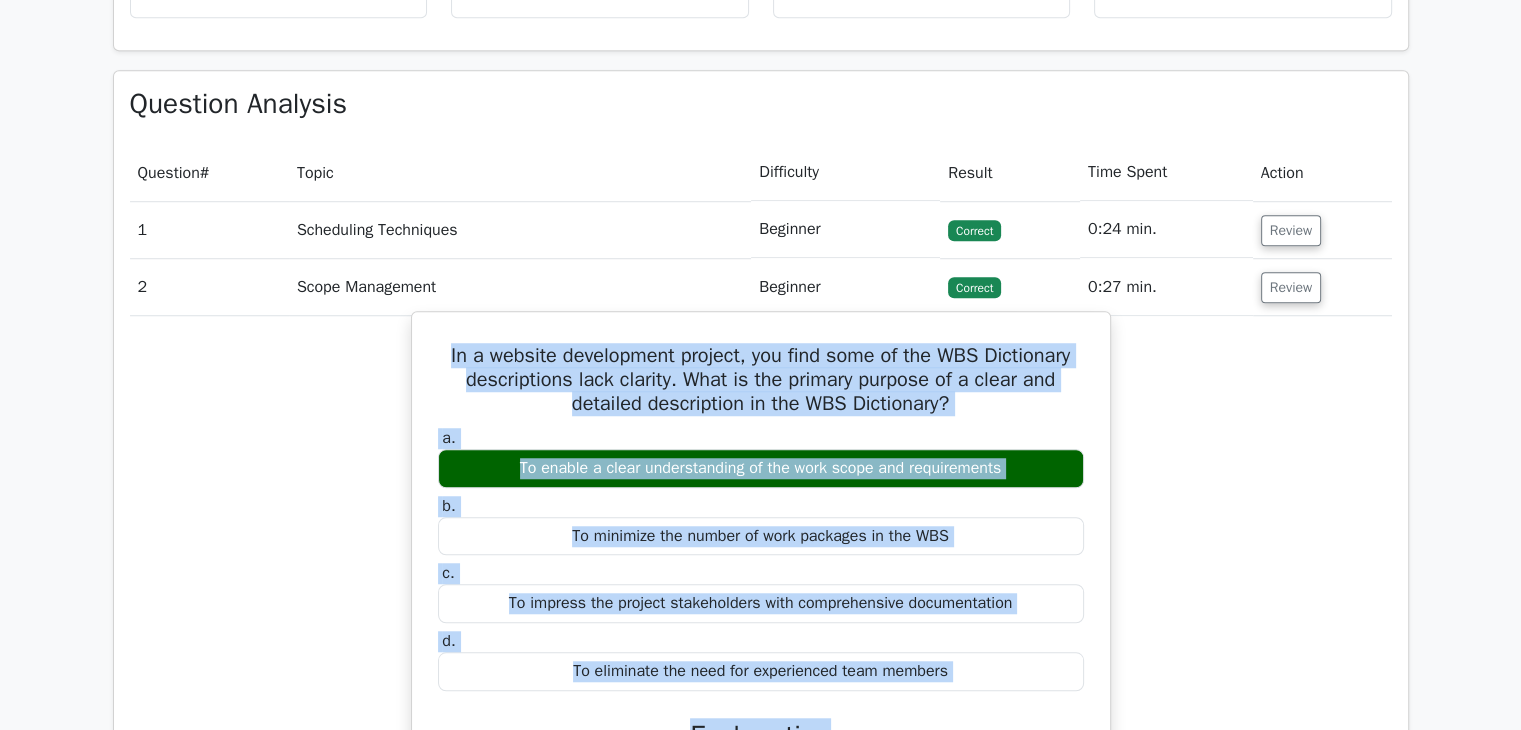 scroll, scrollTop: 1542, scrollLeft: 0, axis: vertical 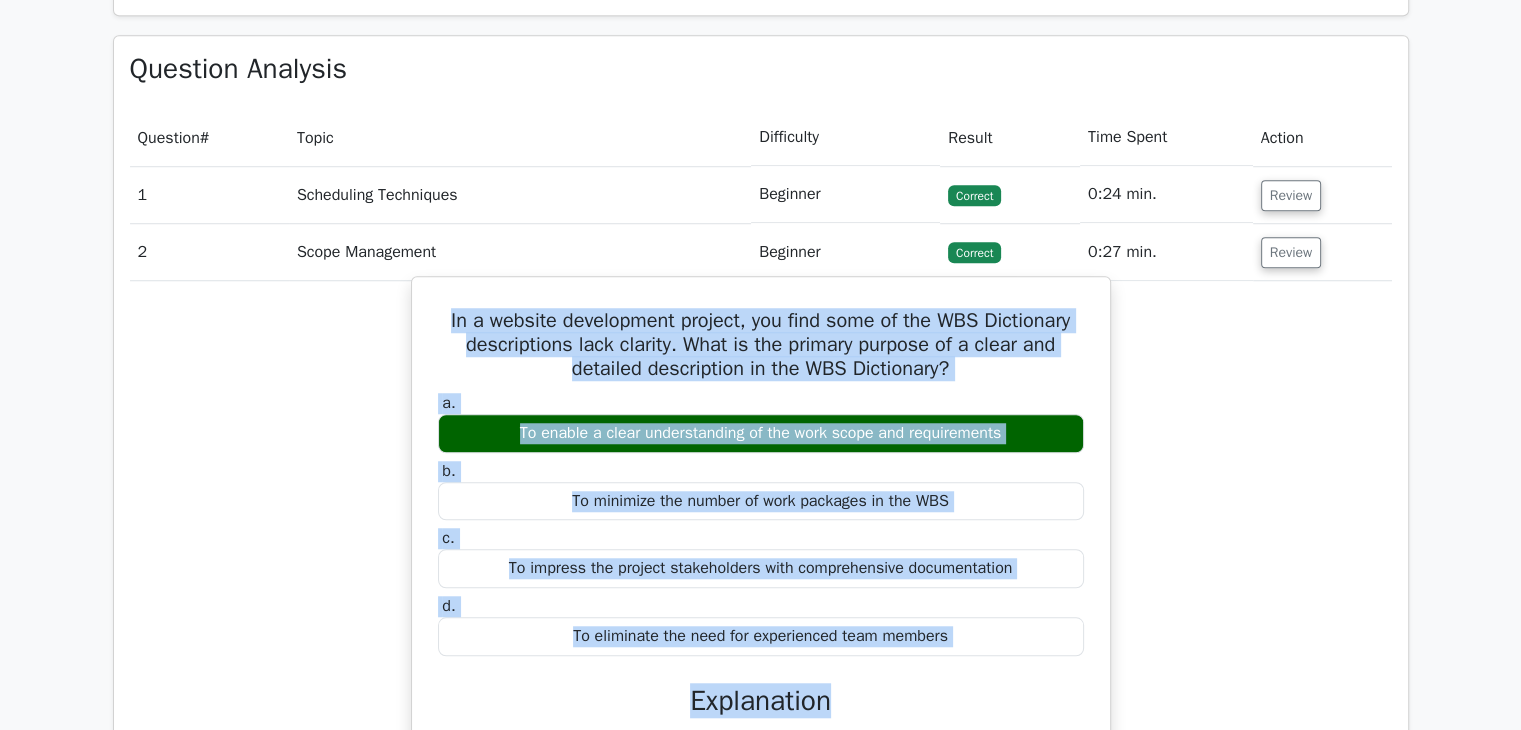 drag, startPoint x: 434, startPoint y: 355, endPoint x: 979, endPoint y: 629, distance: 610.0008 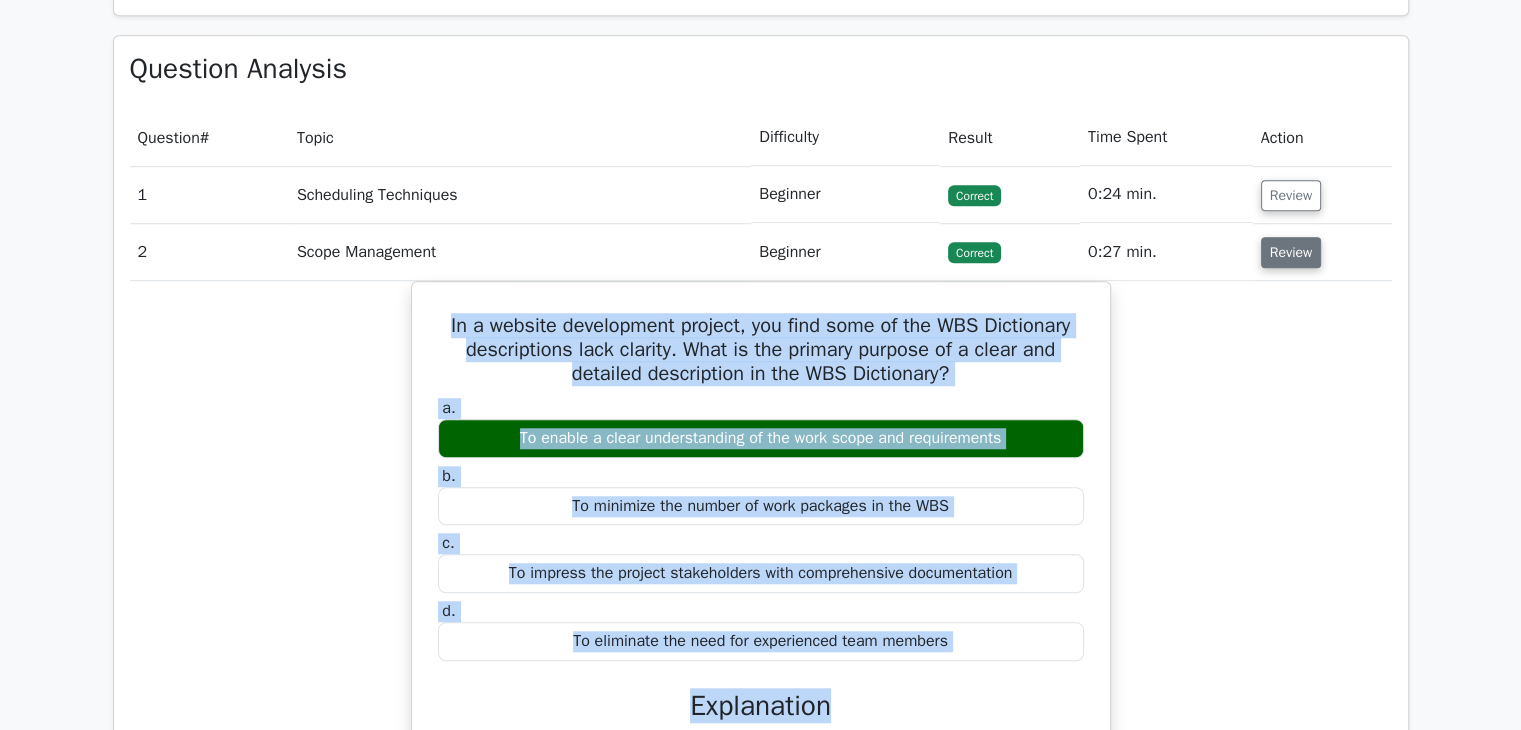 click on "Review" at bounding box center (1291, 252) 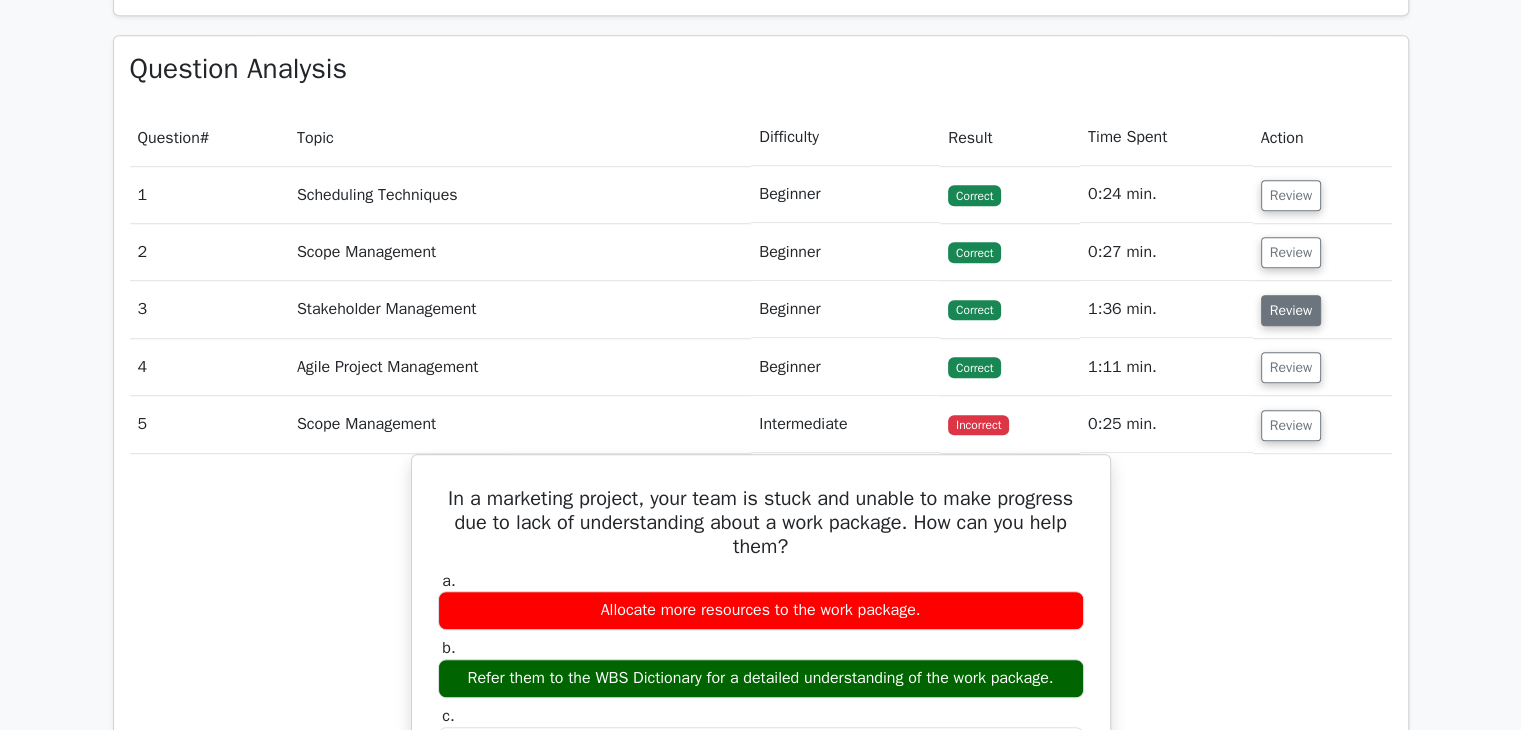 click on "Review" at bounding box center (1291, 310) 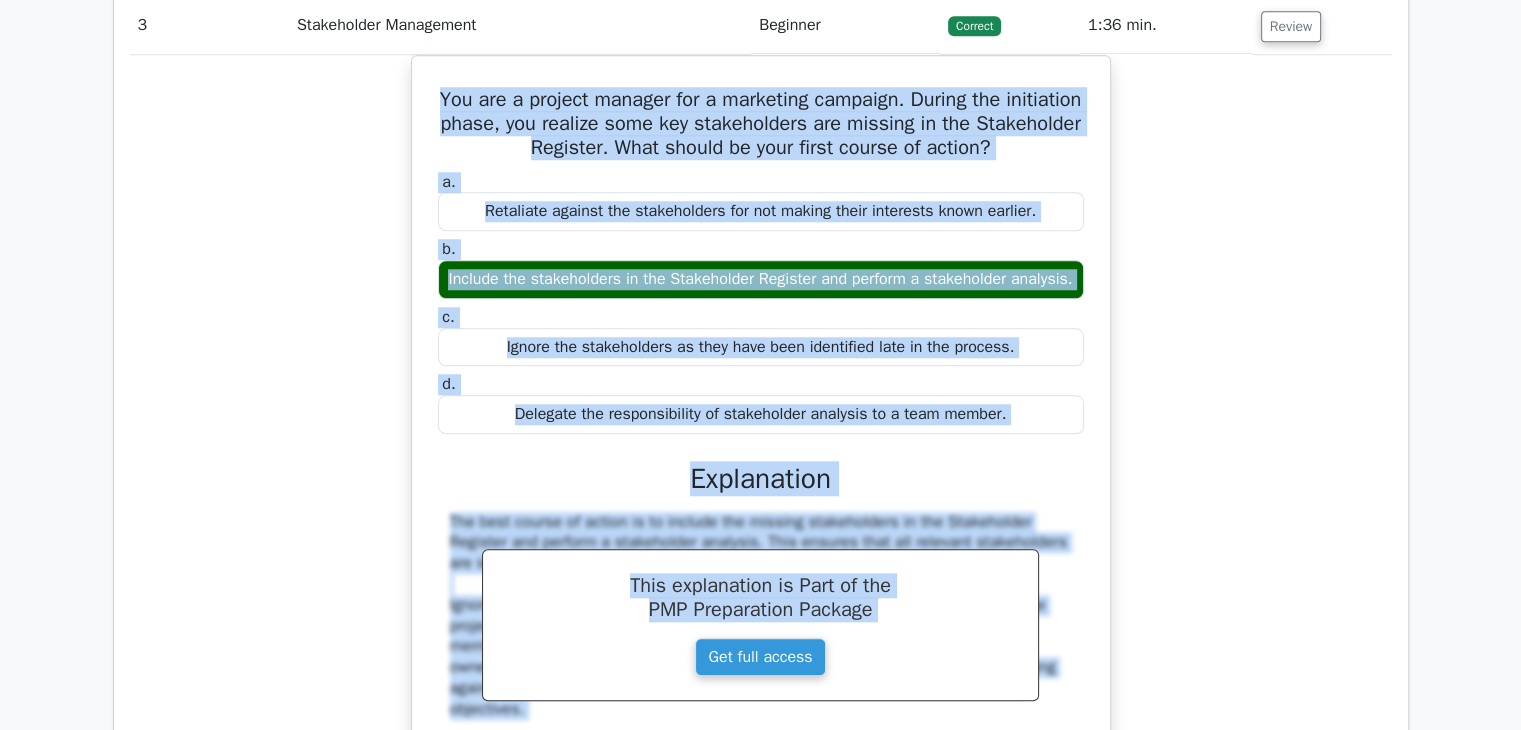 scroll, scrollTop: 2023, scrollLeft: 0, axis: vertical 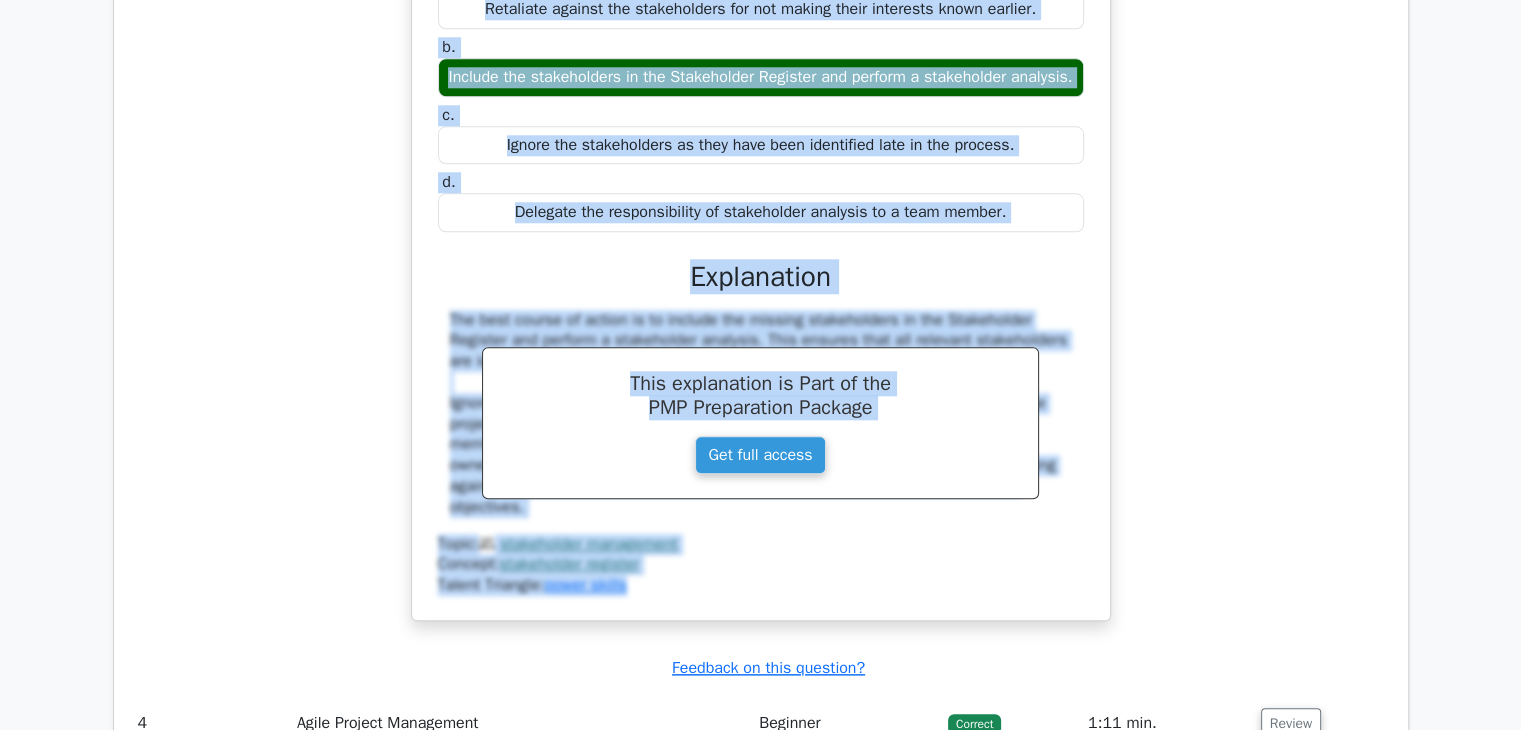 drag, startPoint x: 463, startPoint y: 372, endPoint x: 1007, endPoint y: 225, distance: 563.5113 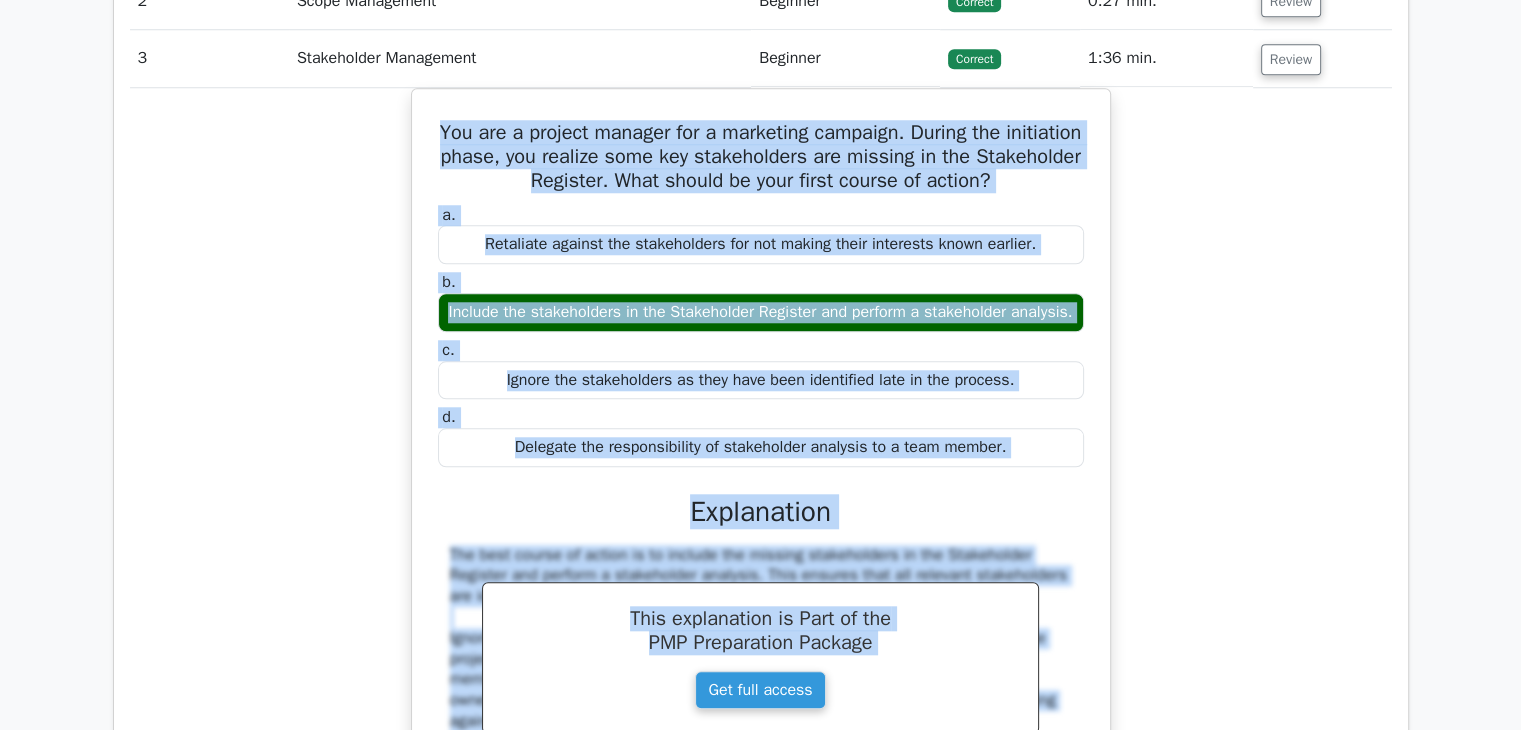scroll, scrollTop: 1523, scrollLeft: 0, axis: vertical 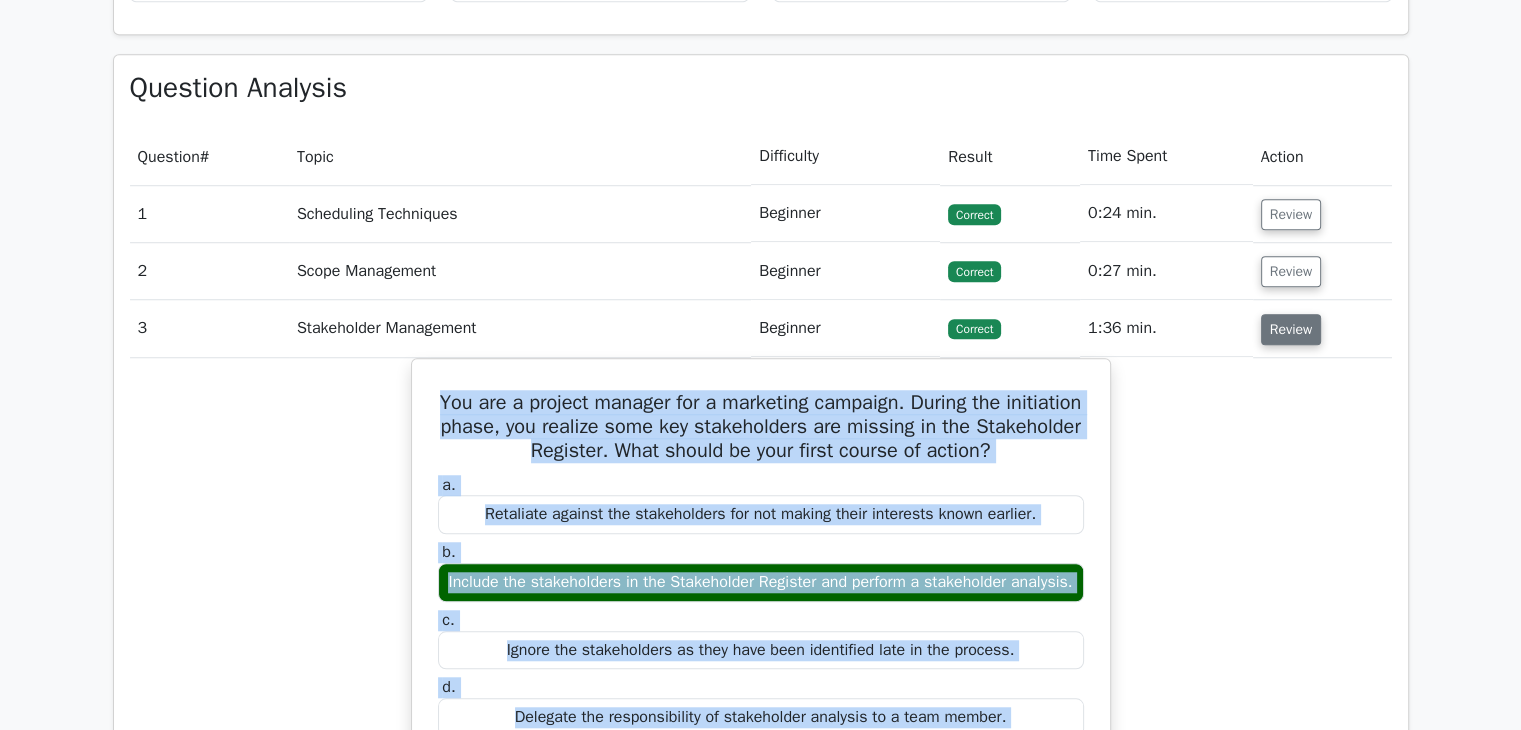 click on "Review" at bounding box center [1291, 329] 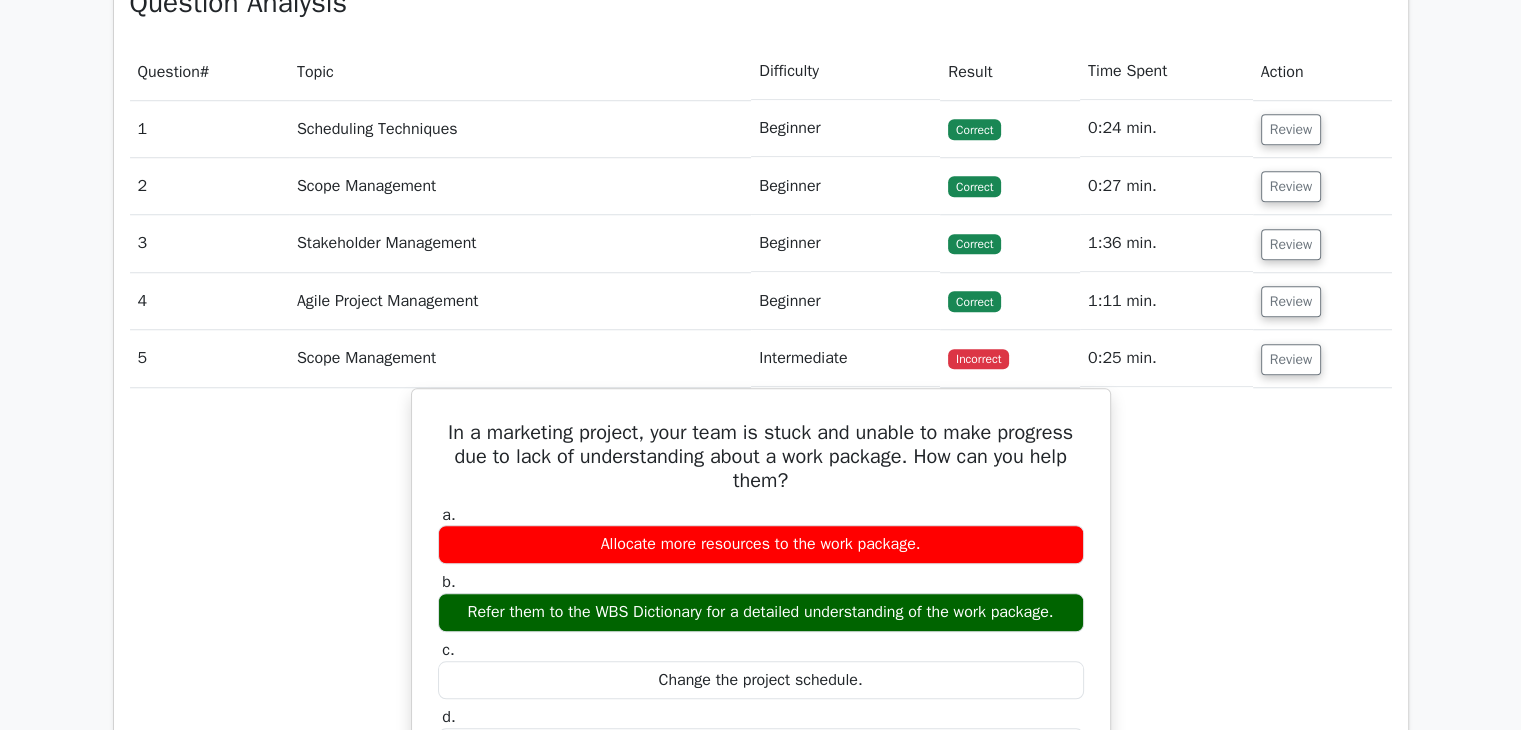 scroll, scrollTop: 1723, scrollLeft: 0, axis: vertical 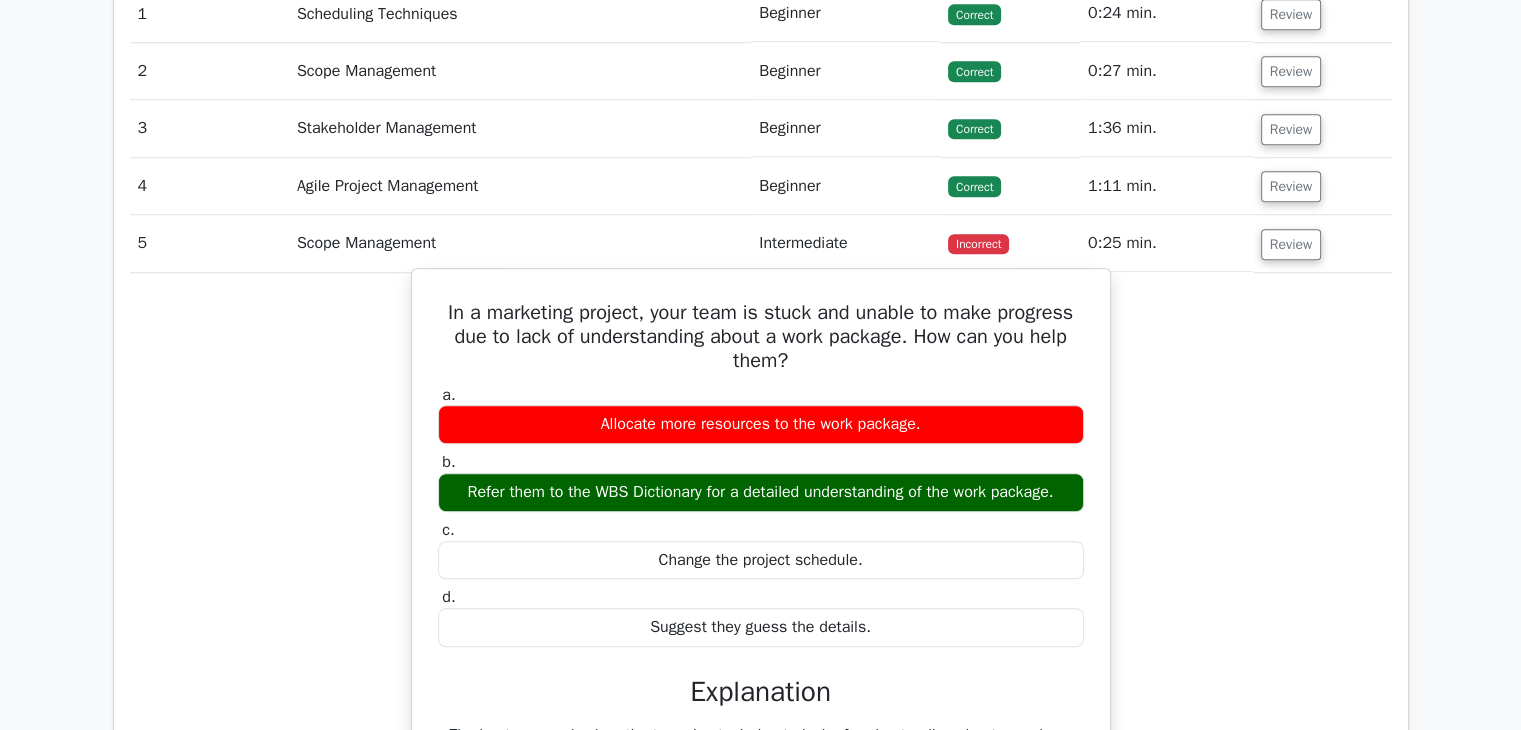 drag, startPoint x: 433, startPoint y: 305, endPoint x: 908, endPoint y: 625, distance: 572.7347 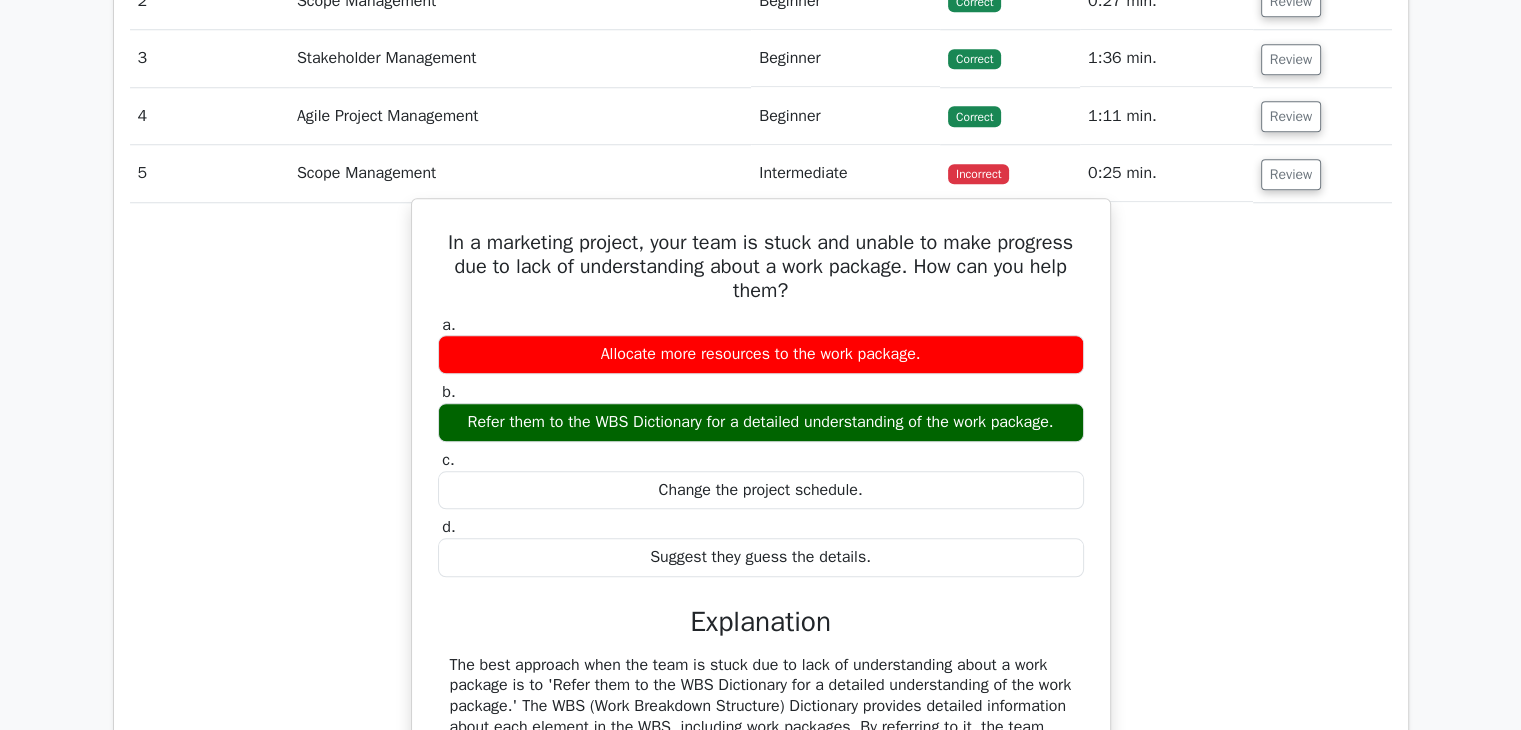 scroll, scrollTop: 1823, scrollLeft: 0, axis: vertical 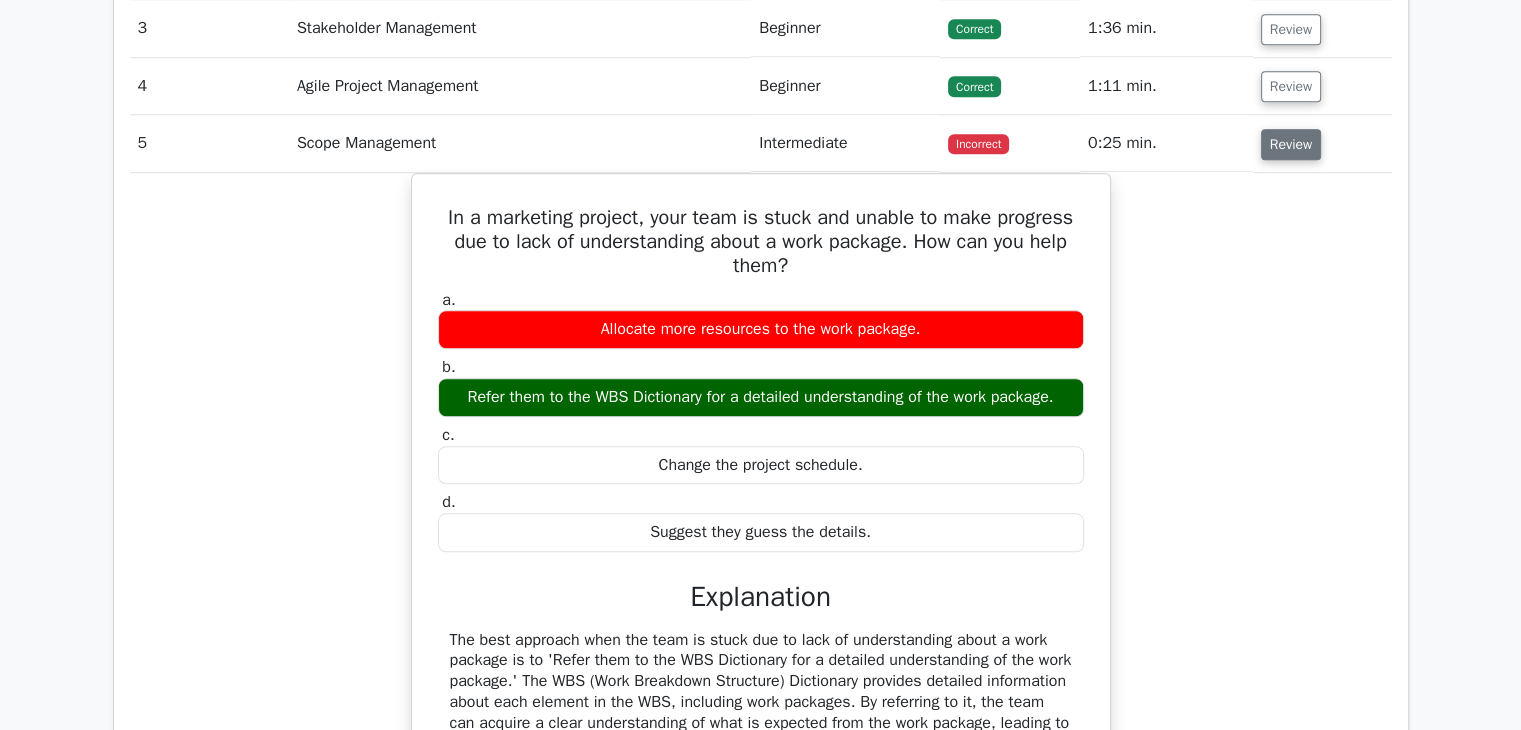 click on "Review" at bounding box center [1291, 144] 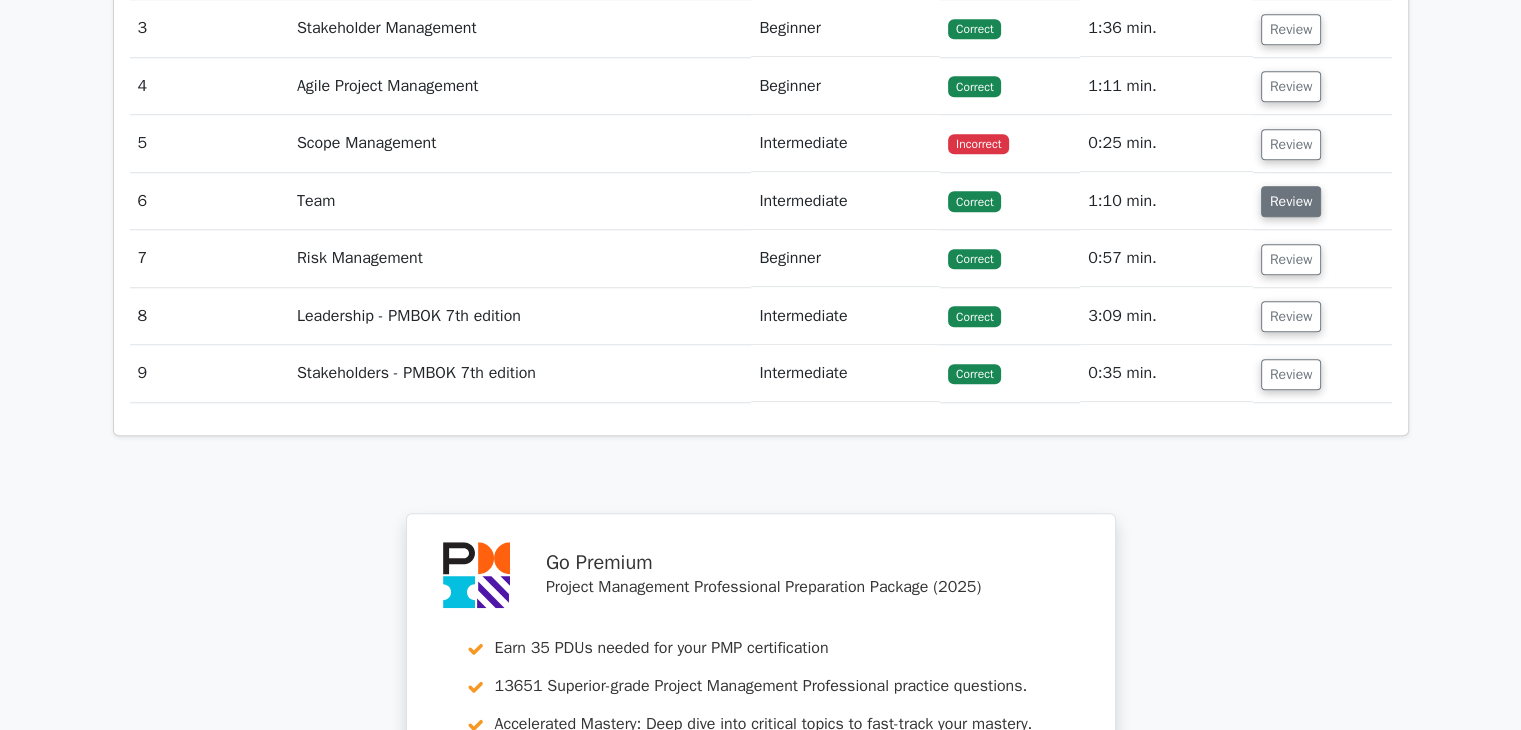 click on "Review" at bounding box center (1291, 201) 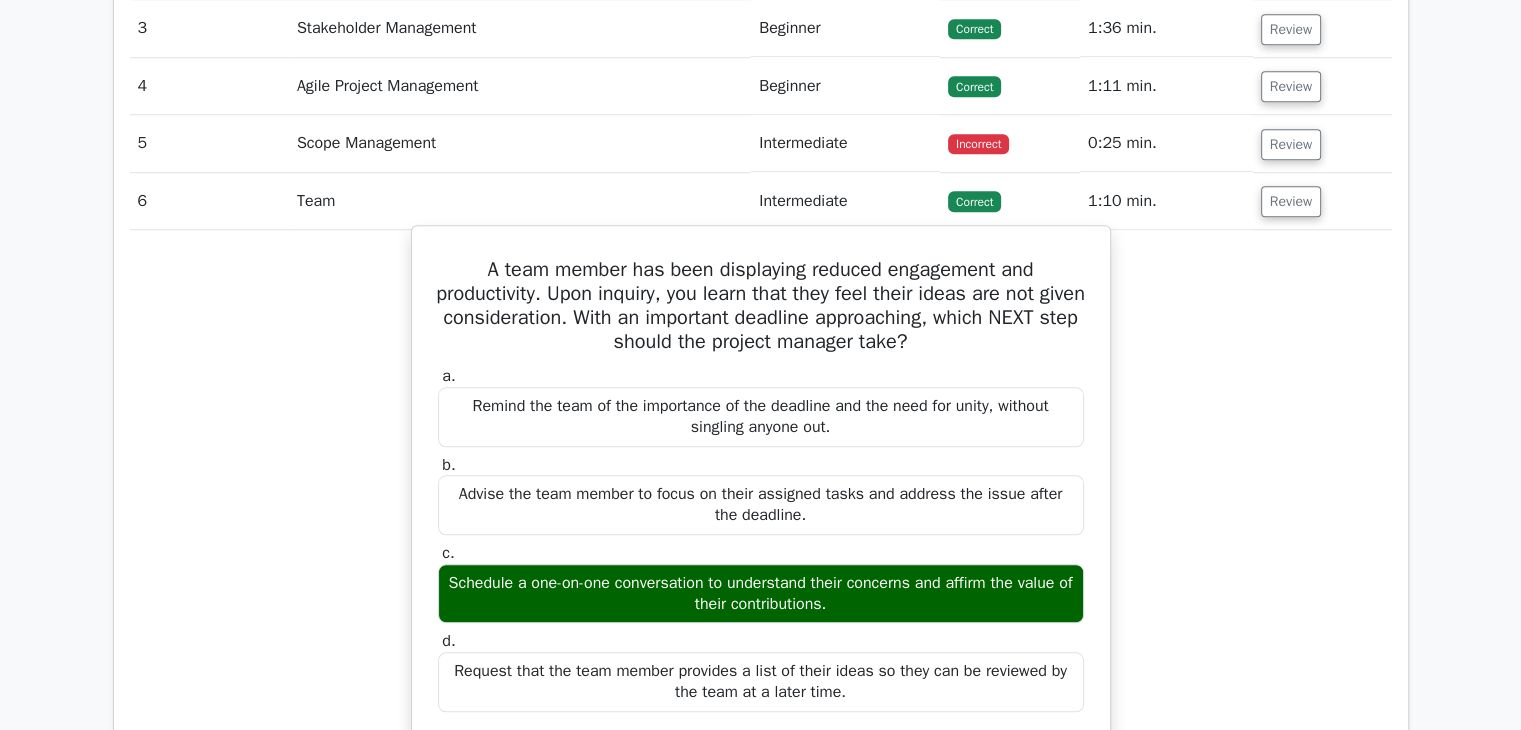 drag, startPoint x: 470, startPoint y: 261, endPoint x: 927, endPoint y: 681, distance: 620.6843 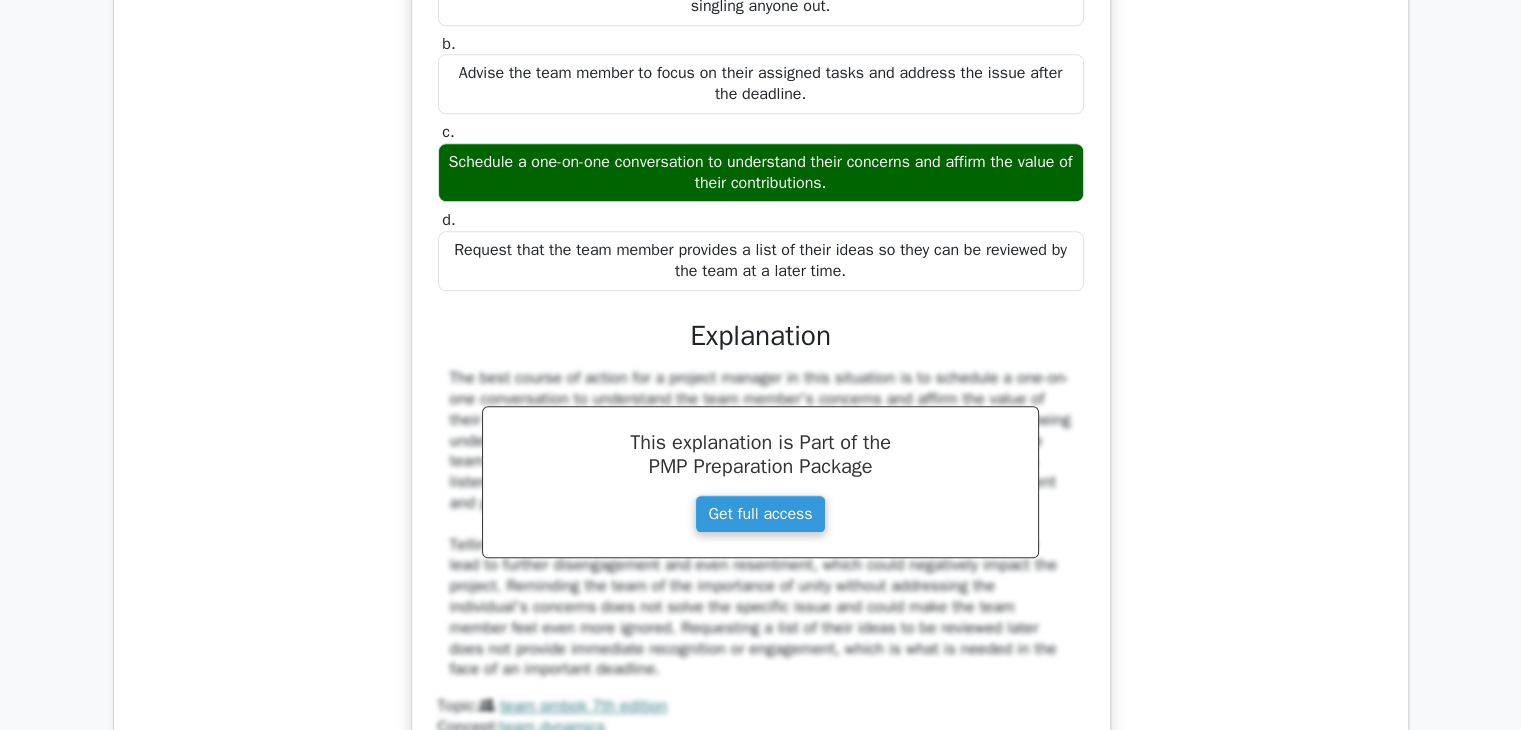 scroll, scrollTop: 2123, scrollLeft: 0, axis: vertical 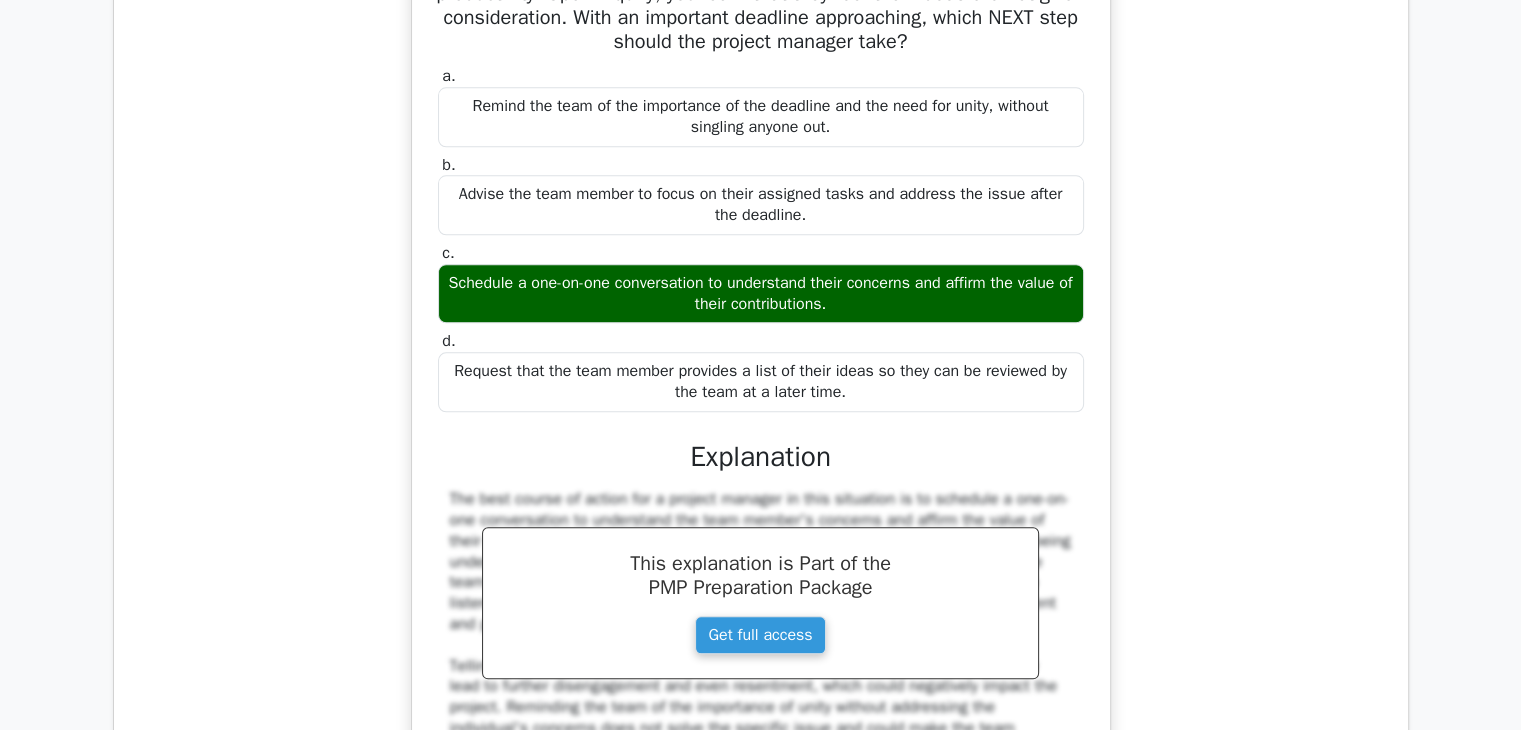 copy on "A team member has been displaying reduced engagement and productivity. Upon inquiry, you learn that they feel their ideas are not given consideration. With an important deadline approaching, which NEXT step should the project manager take?
a.
Remind the team of the importance of the deadline and the need for unity, without singling anyone out.
b.
Advise the team member to focus on their assigned tasks and address the issue after the deadline.
c.
Schedule a one-on-one conversation to understand their concerns and affirm the value of their contributions.
d.
Request that the team member provides a list of their ideas so they can be reviewed by the team at a later time." 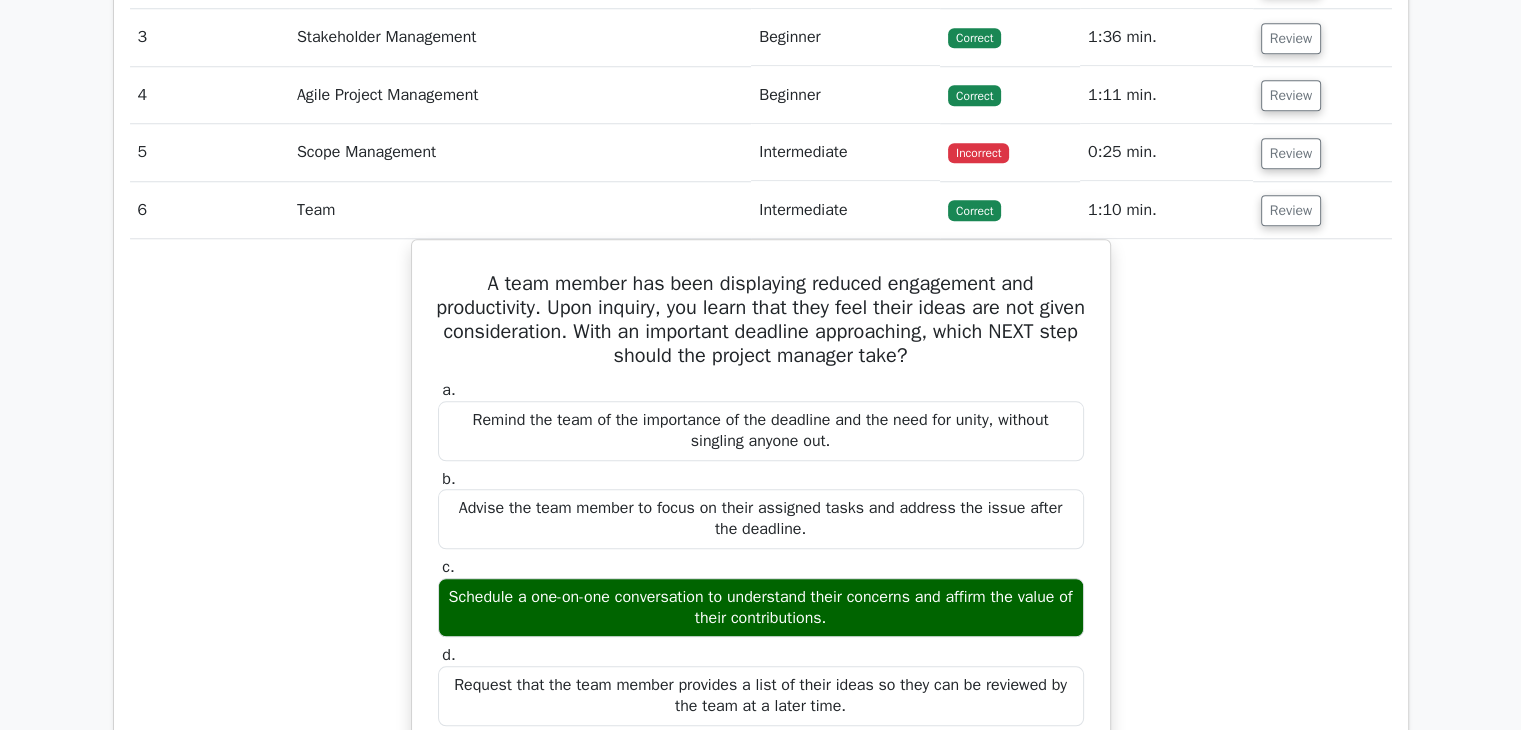 scroll, scrollTop: 1523, scrollLeft: 0, axis: vertical 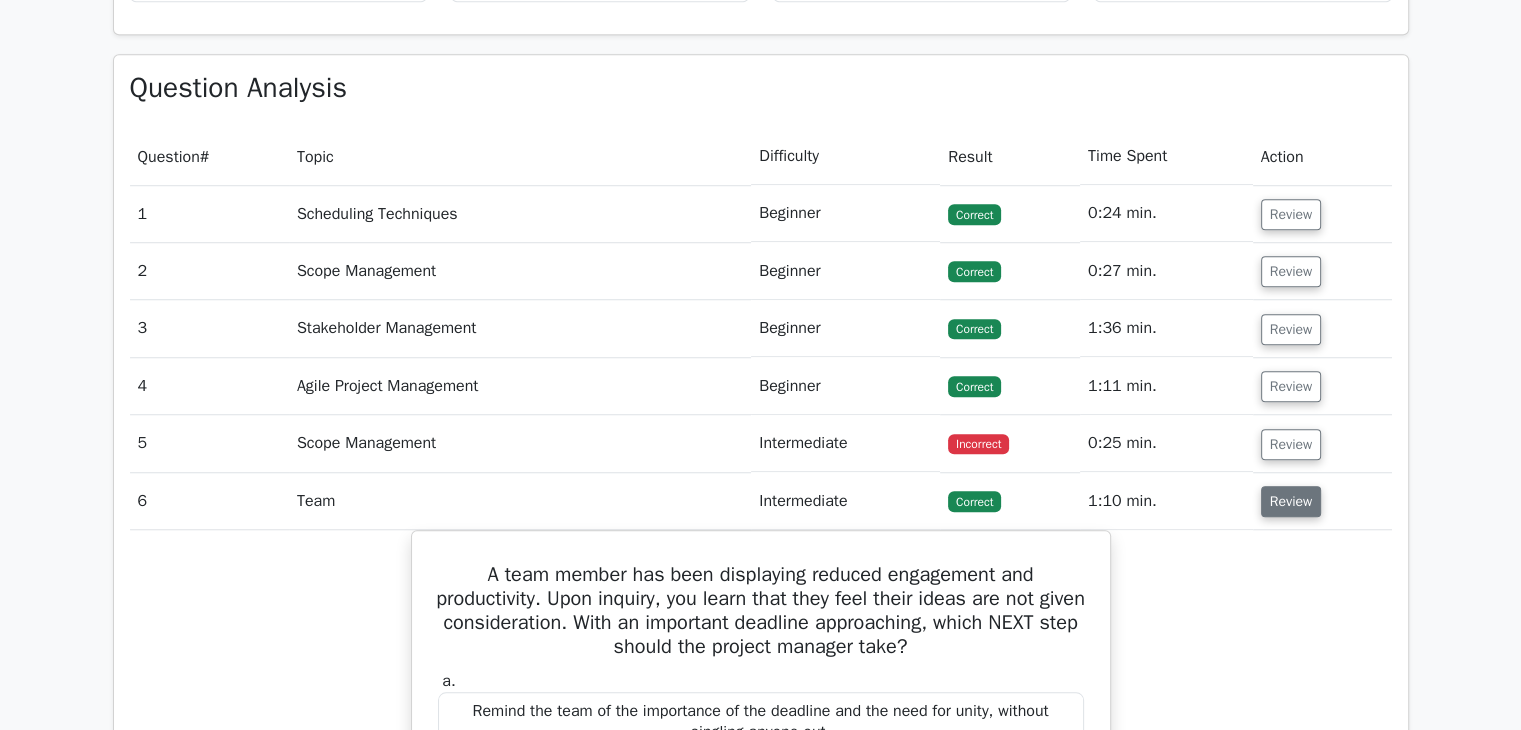 click on "Review" at bounding box center [1291, 501] 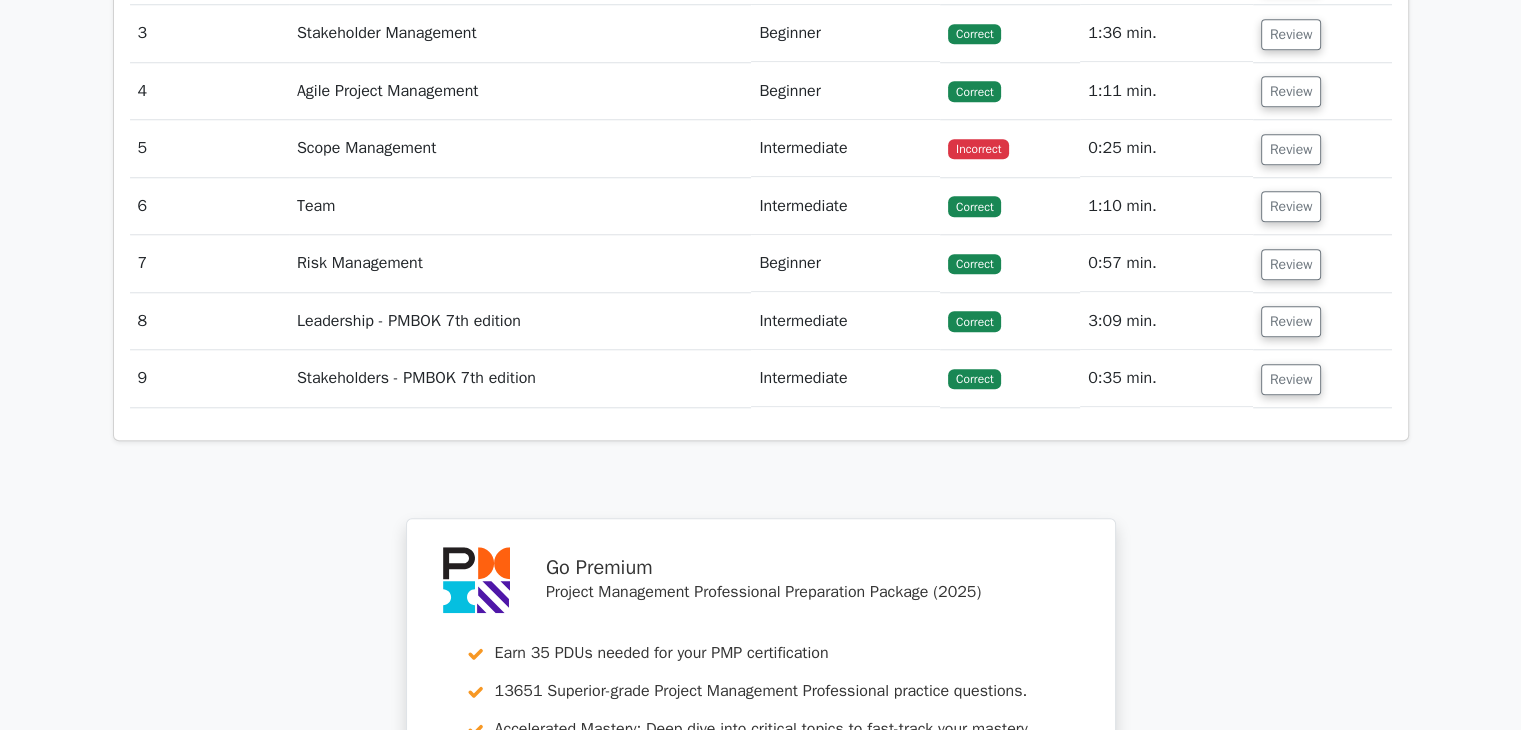 scroll, scrollTop: 1823, scrollLeft: 0, axis: vertical 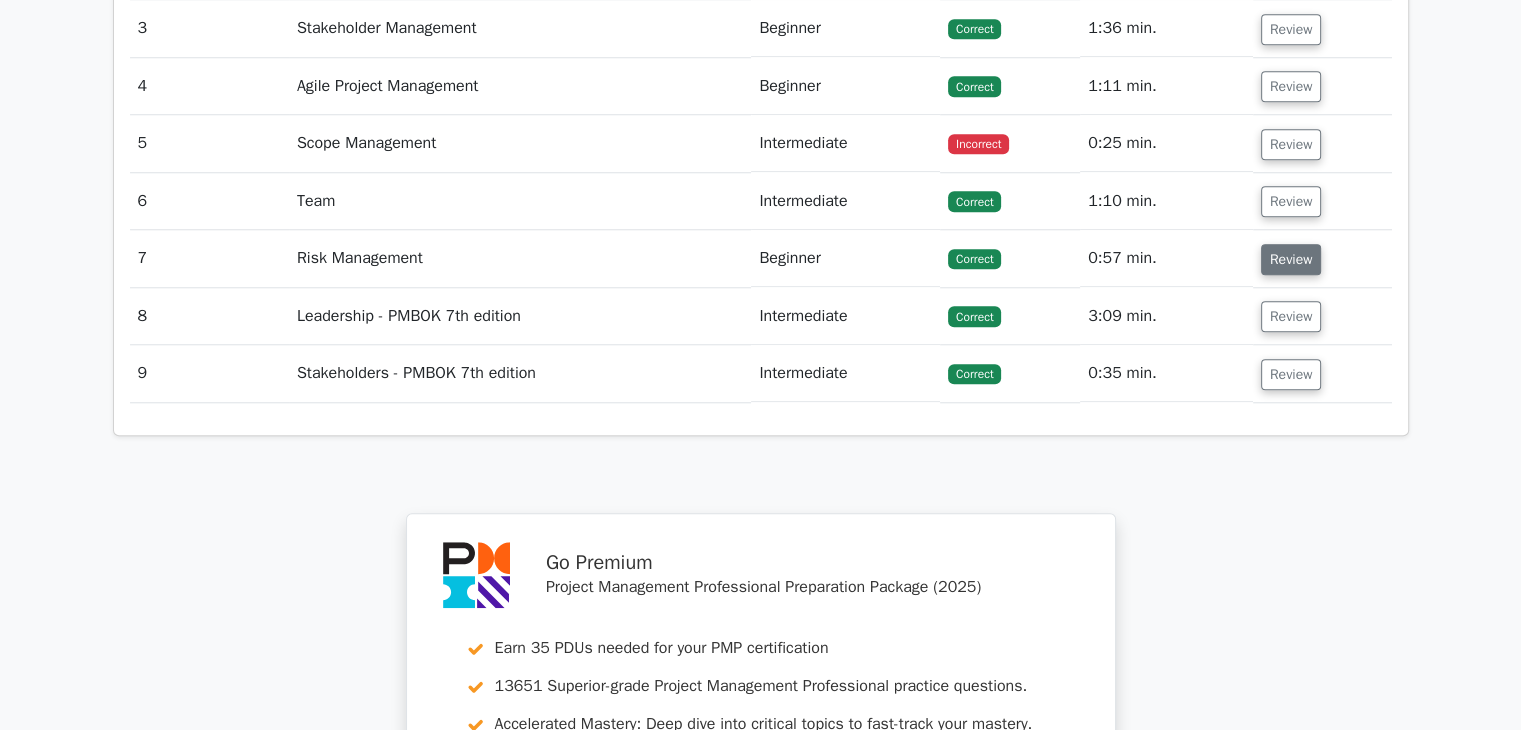 click on "Review" at bounding box center [1291, 259] 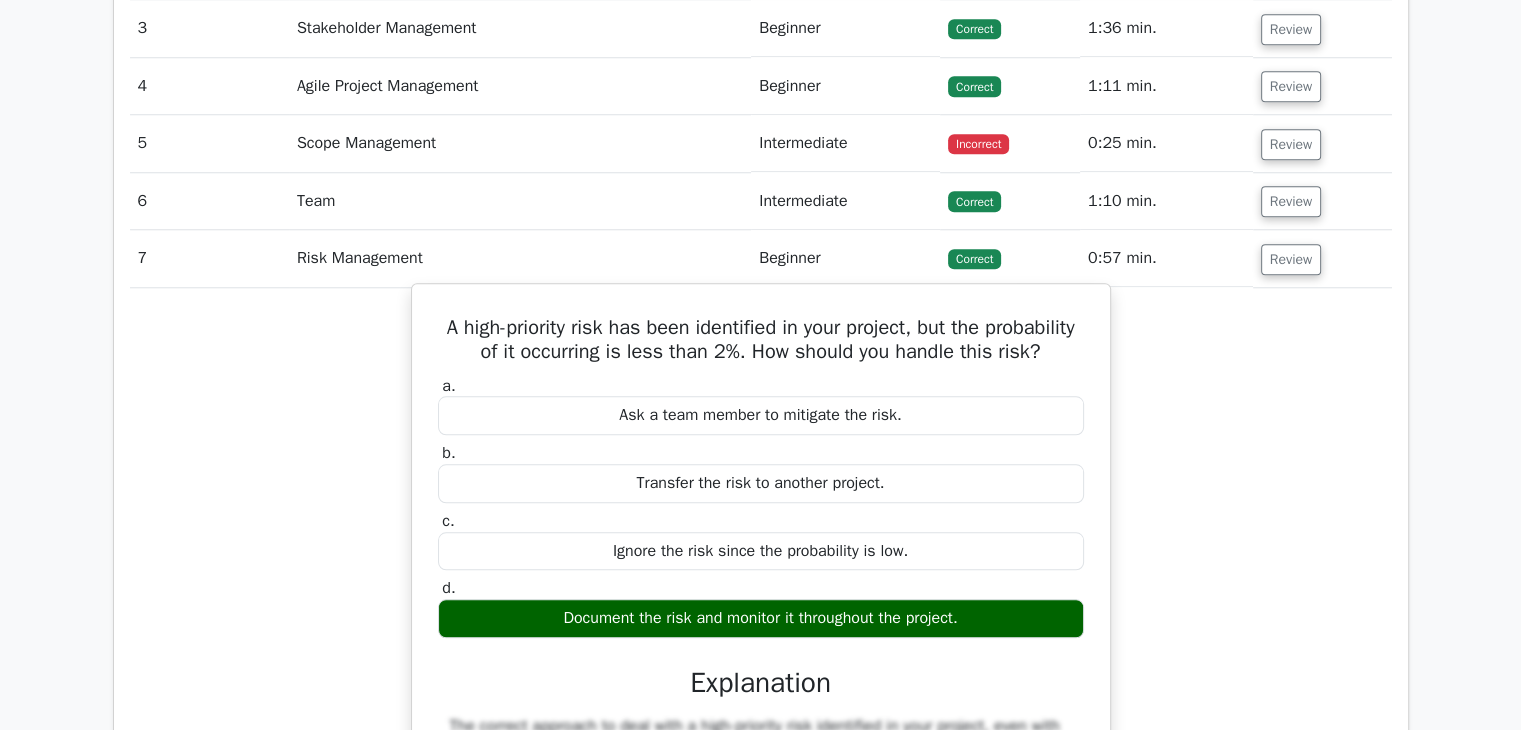 drag, startPoint x: 468, startPoint y: 324, endPoint x: 962, endPoint y: 643, distance: 588.04504 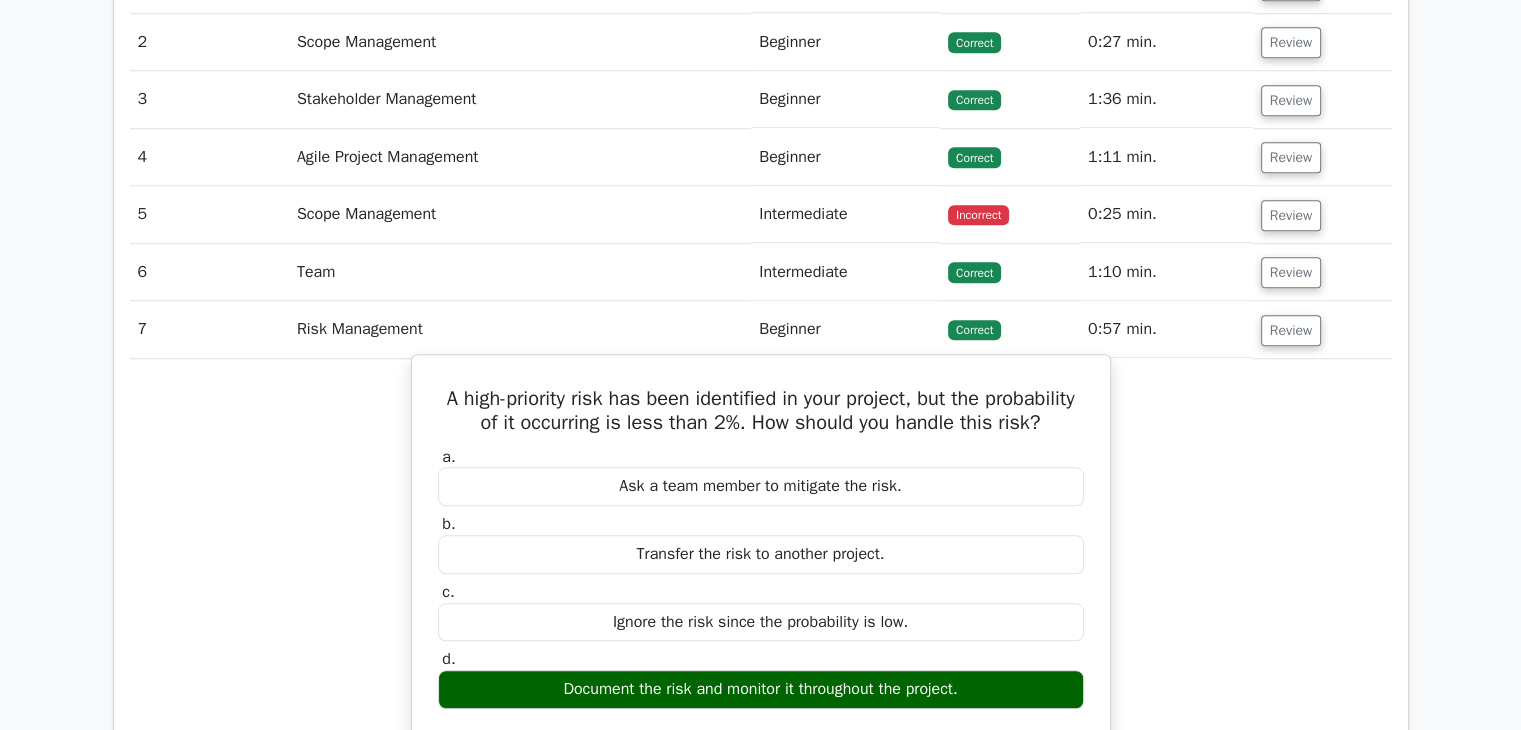 scroll, scrollTop: 1623, scrollLeft: 0, axis: vertical 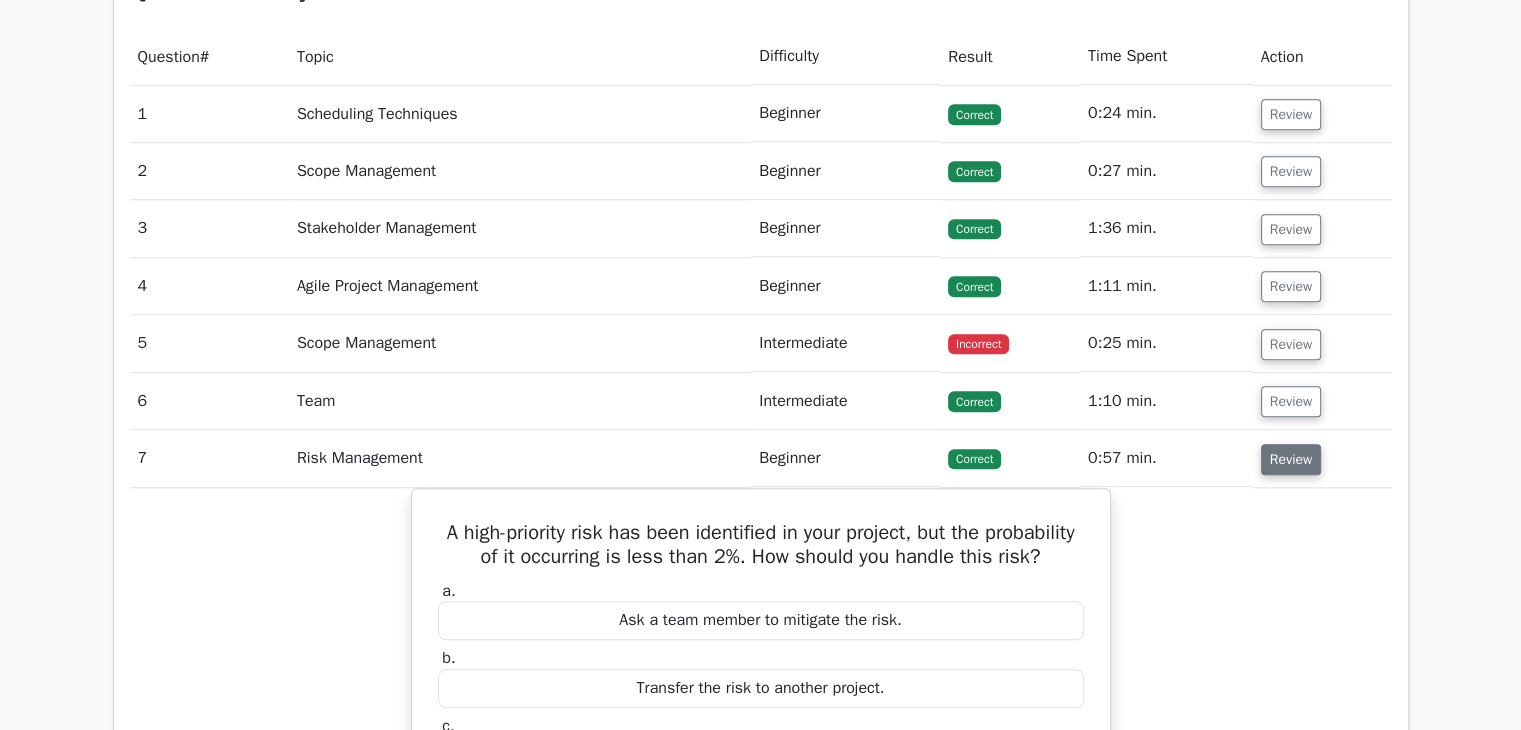 click on "Review" at bounding box center [1291, 459] 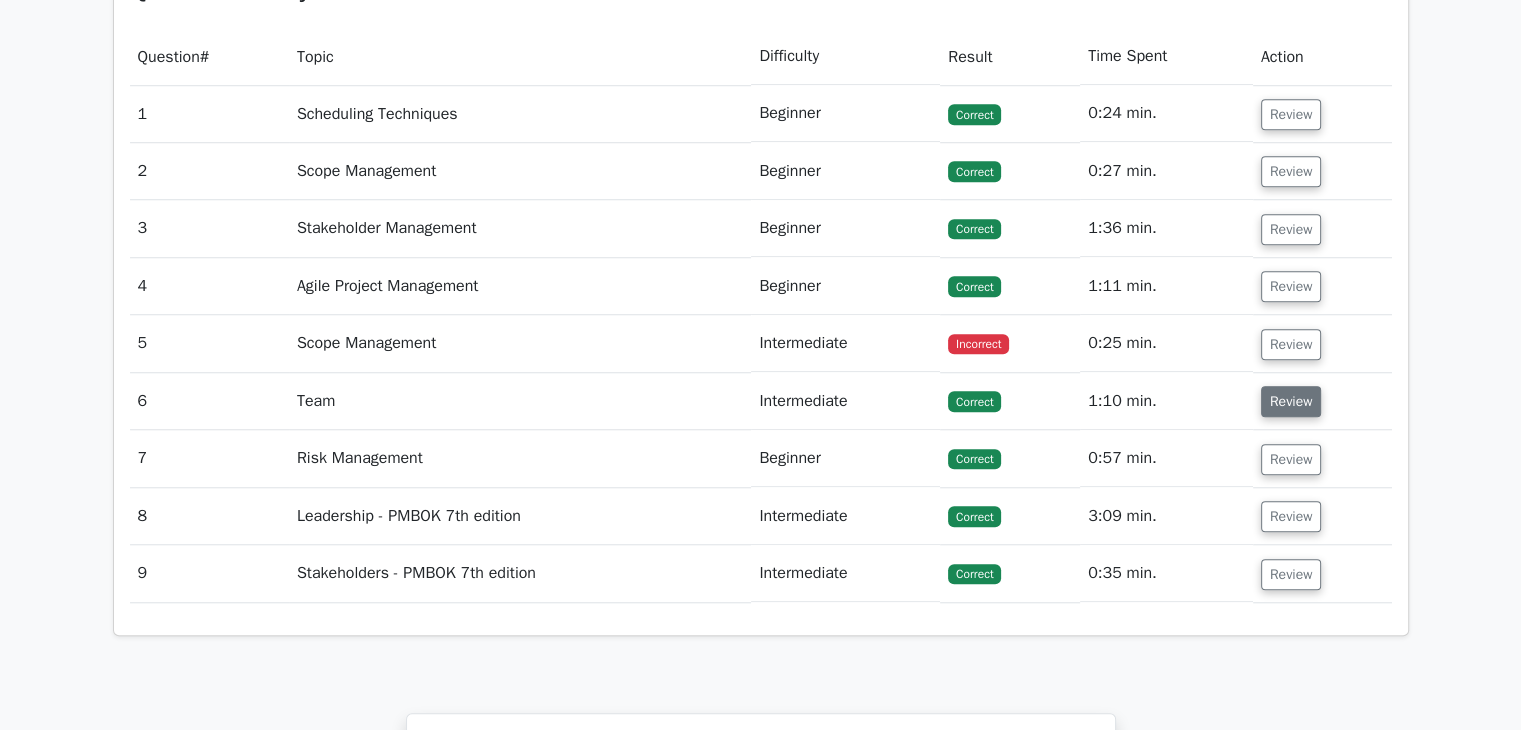 click on "Review" at bounding box center [1291, 401] 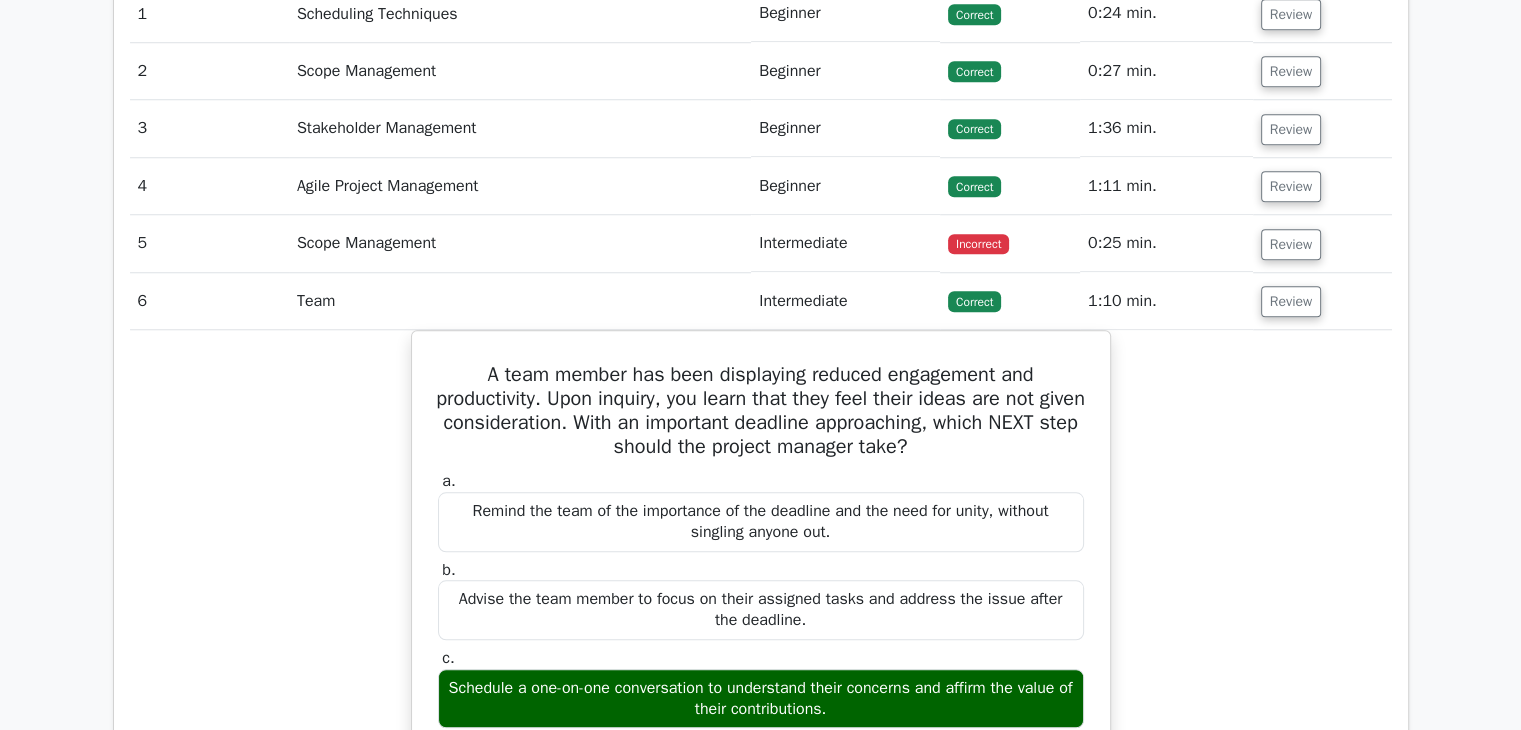 scroll, scrollTop: 1523, scrollLeft: 0, axis: vertical 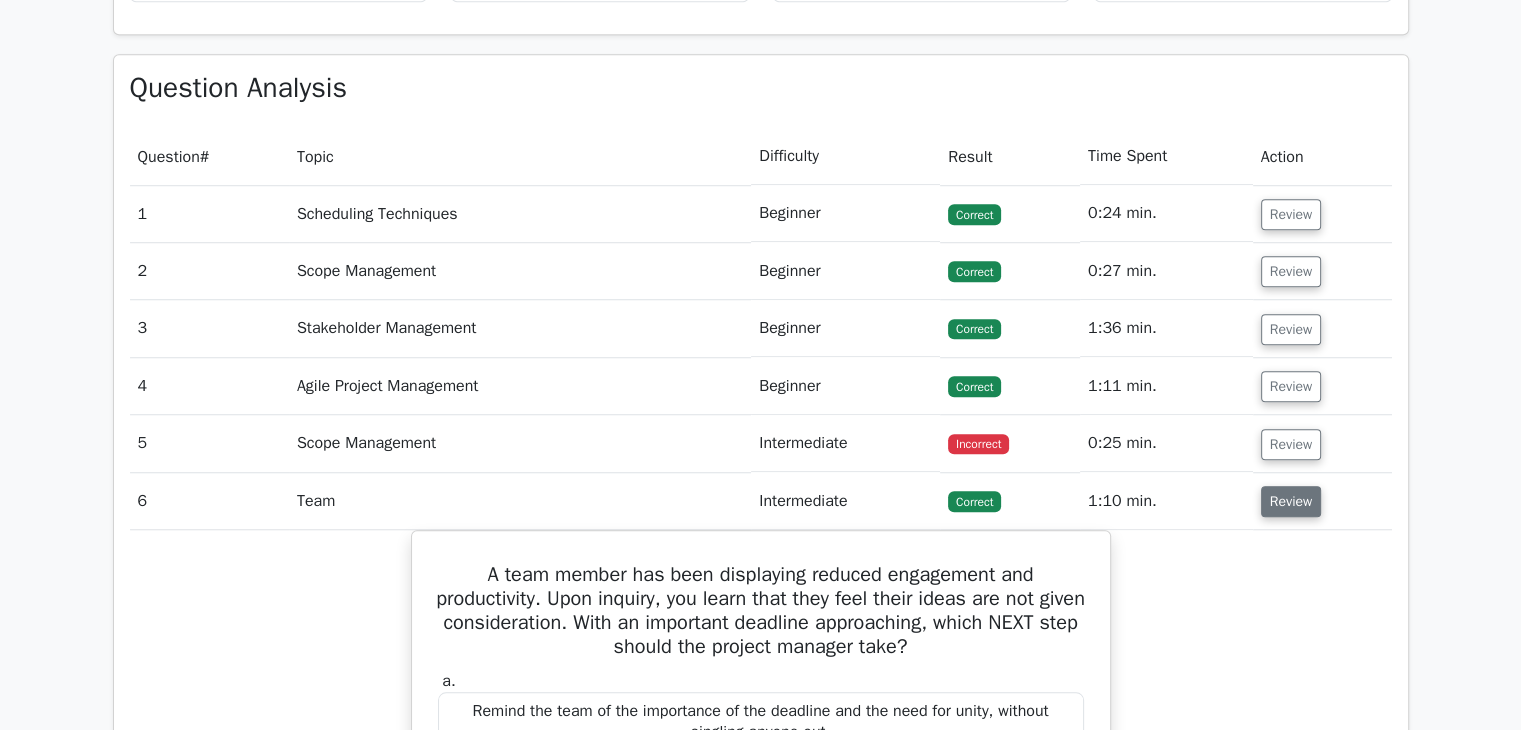 click on "Review" at bounding box center [1291, 501] 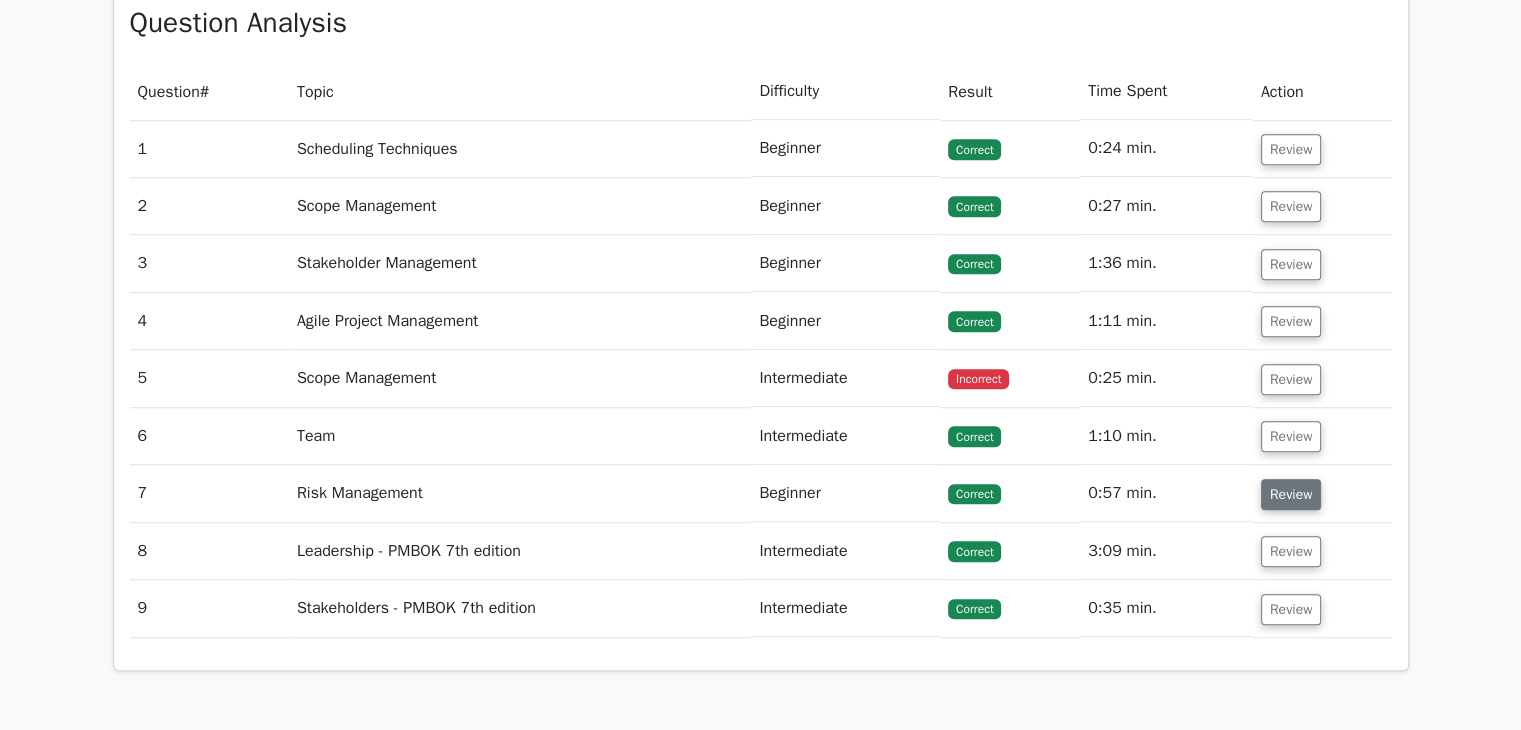 scroll, scrollTop: 1623, scrollLeft: 0, axis: vertical 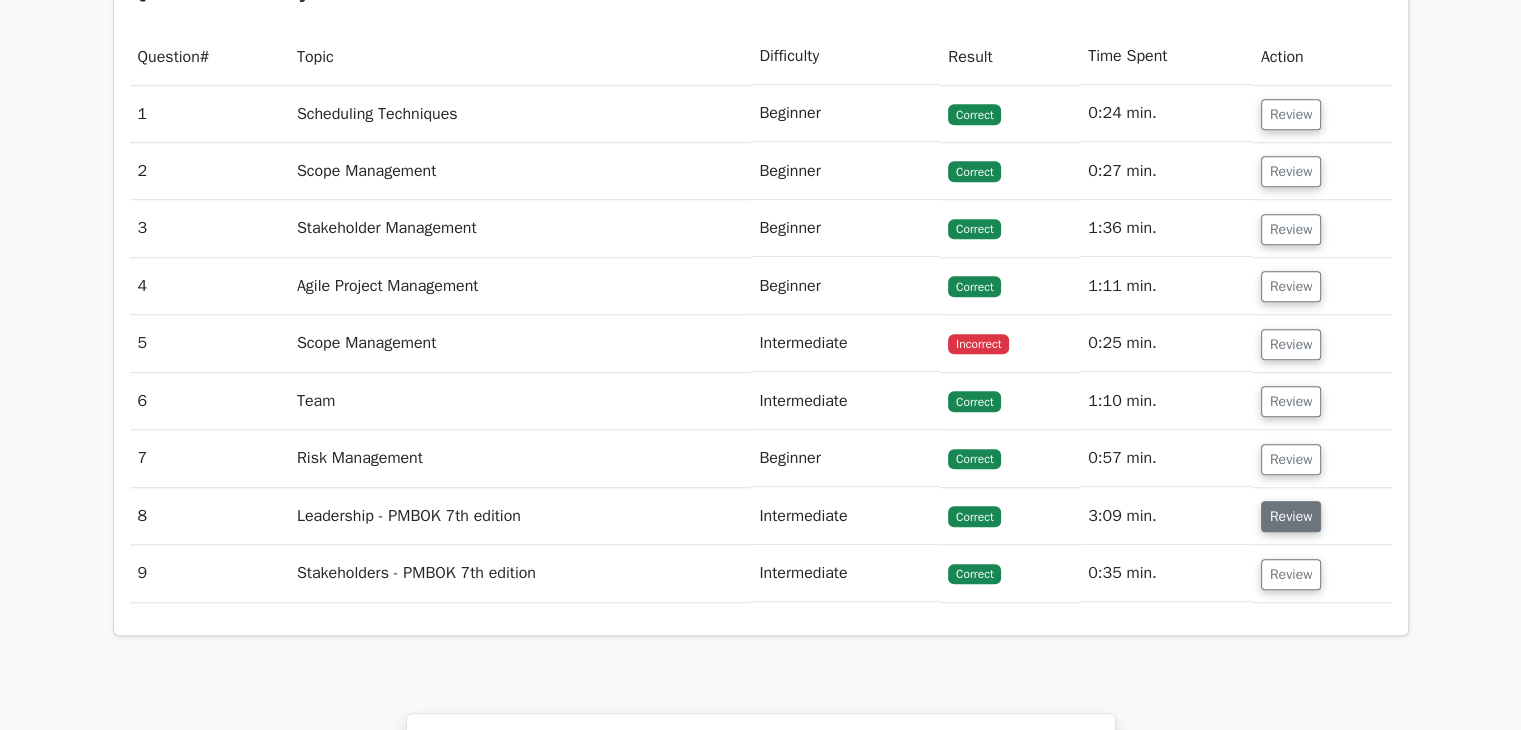 click on "Review" at bounding box center (1291, 516) 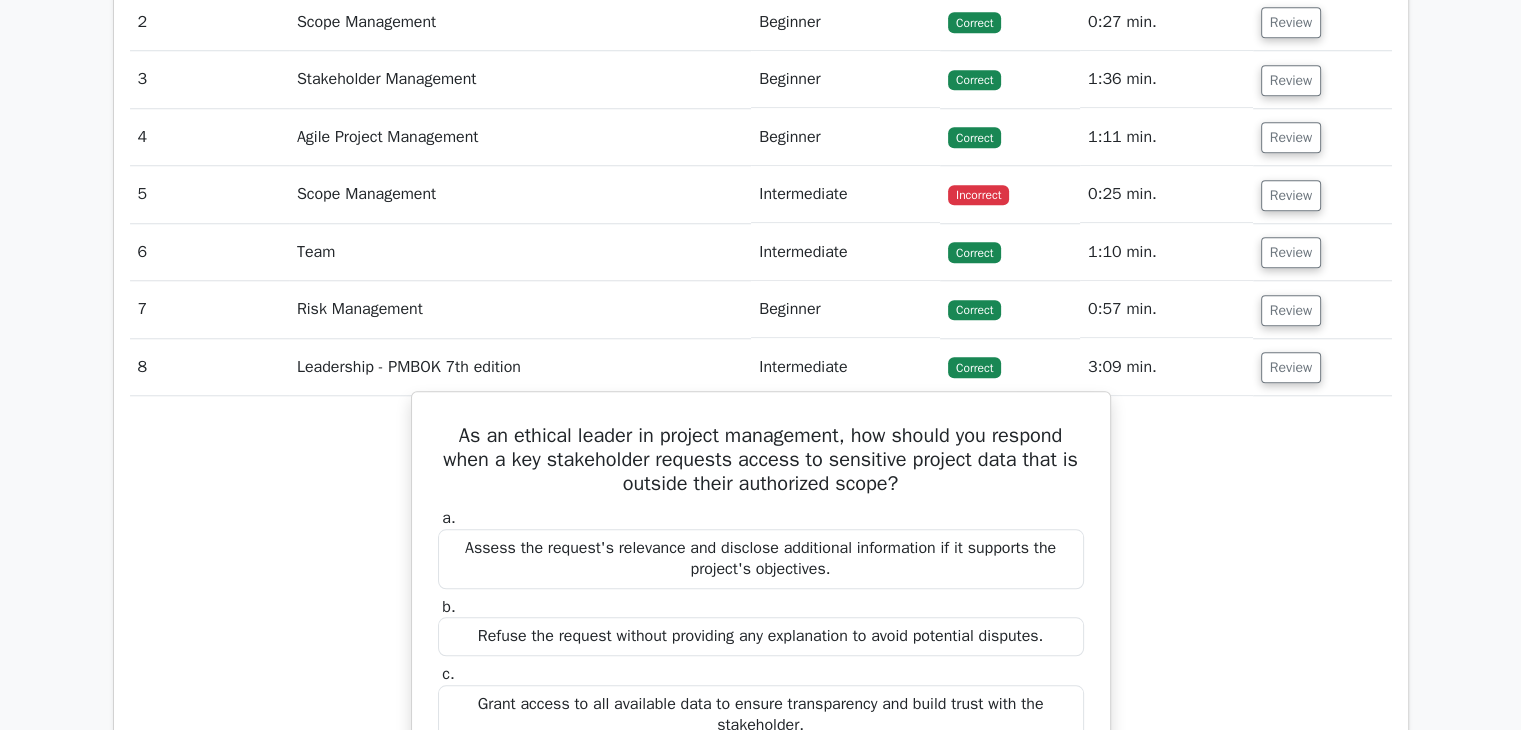 scroll, scrollTop: 1923, scrollLeft: 0, axis: vertical 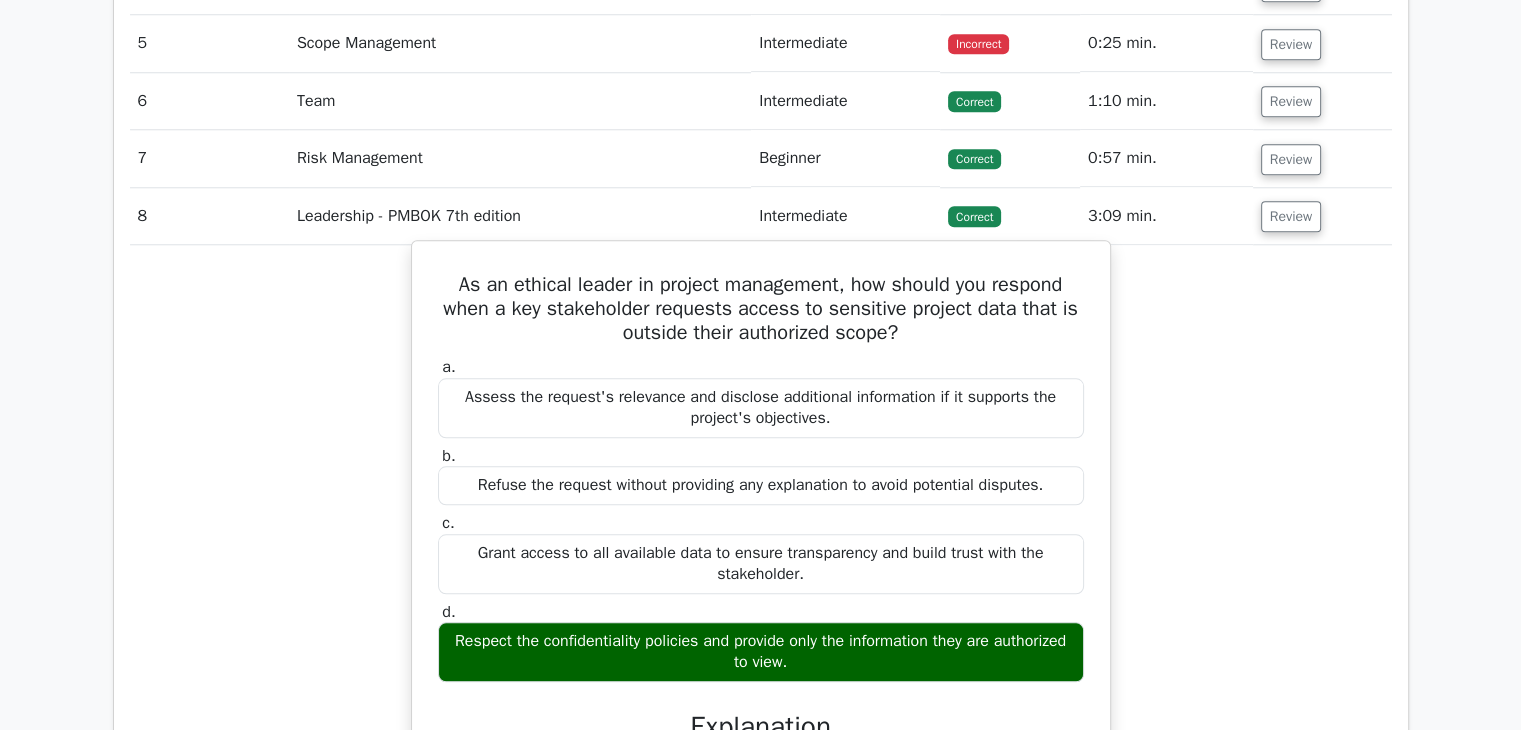 drag, startPoint x: 447, startPoint y: 282, endPoint x: 804, endPoint y: 619, distance: 490.93585 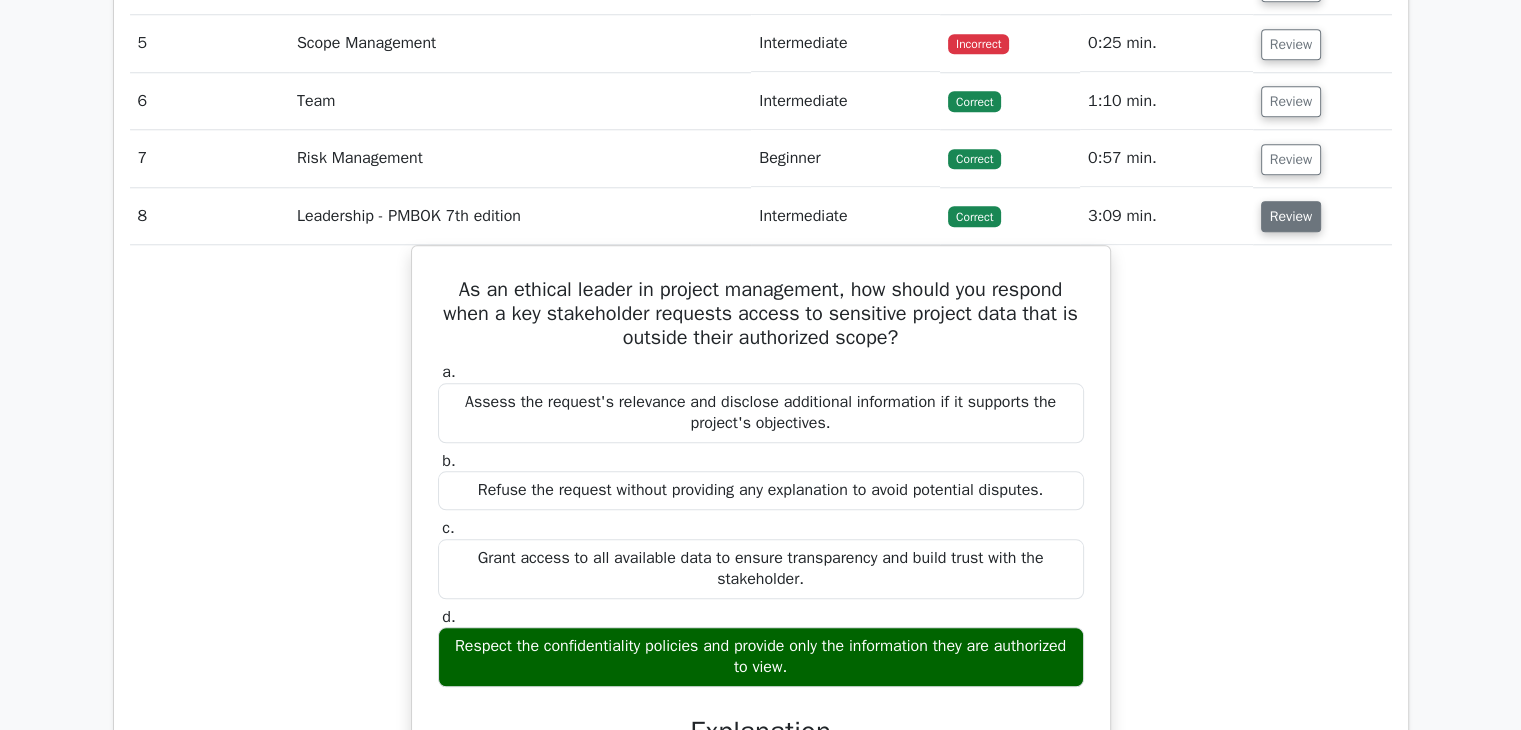 click on "Review" at bounding box center (1291, 216) 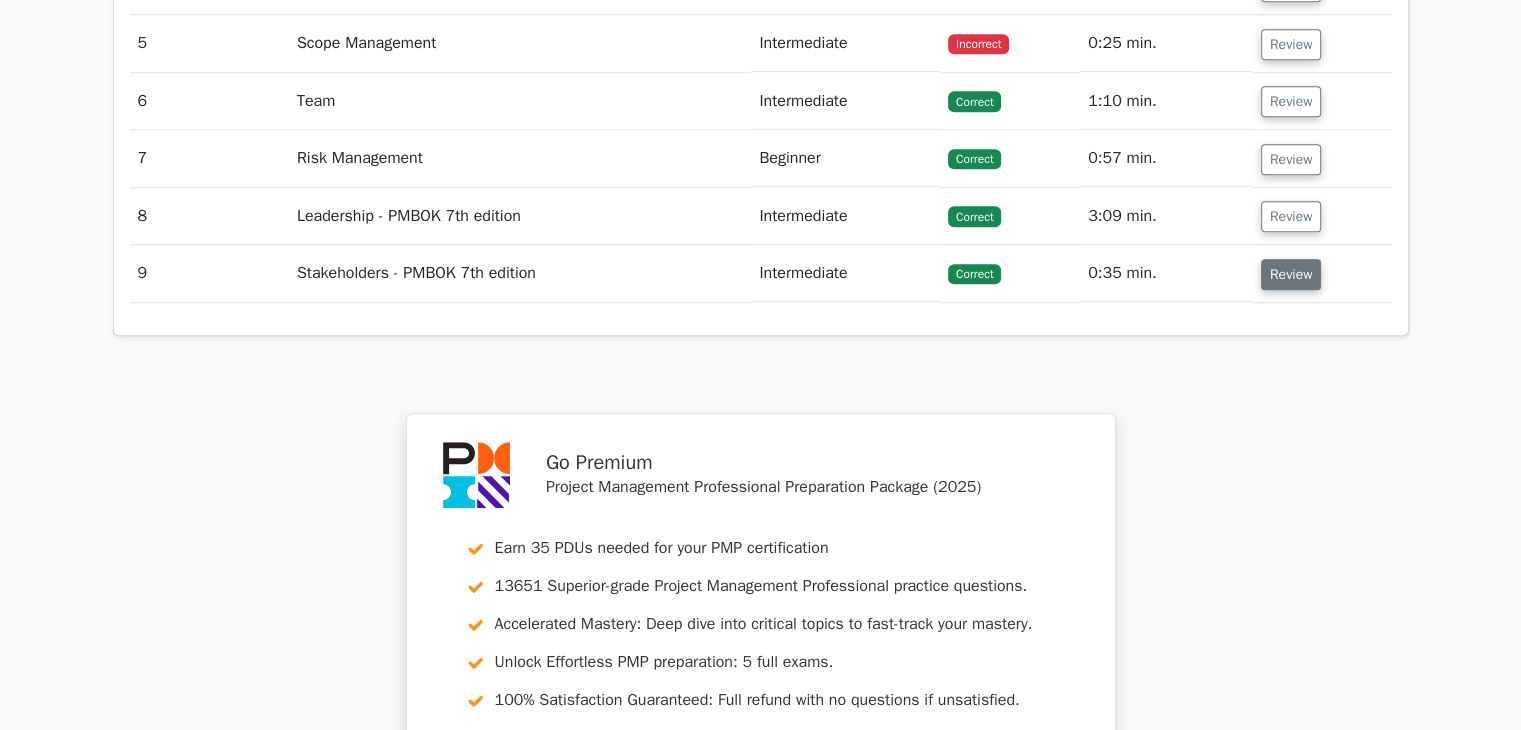 click on "Review" at bounding box center (1291, 274) 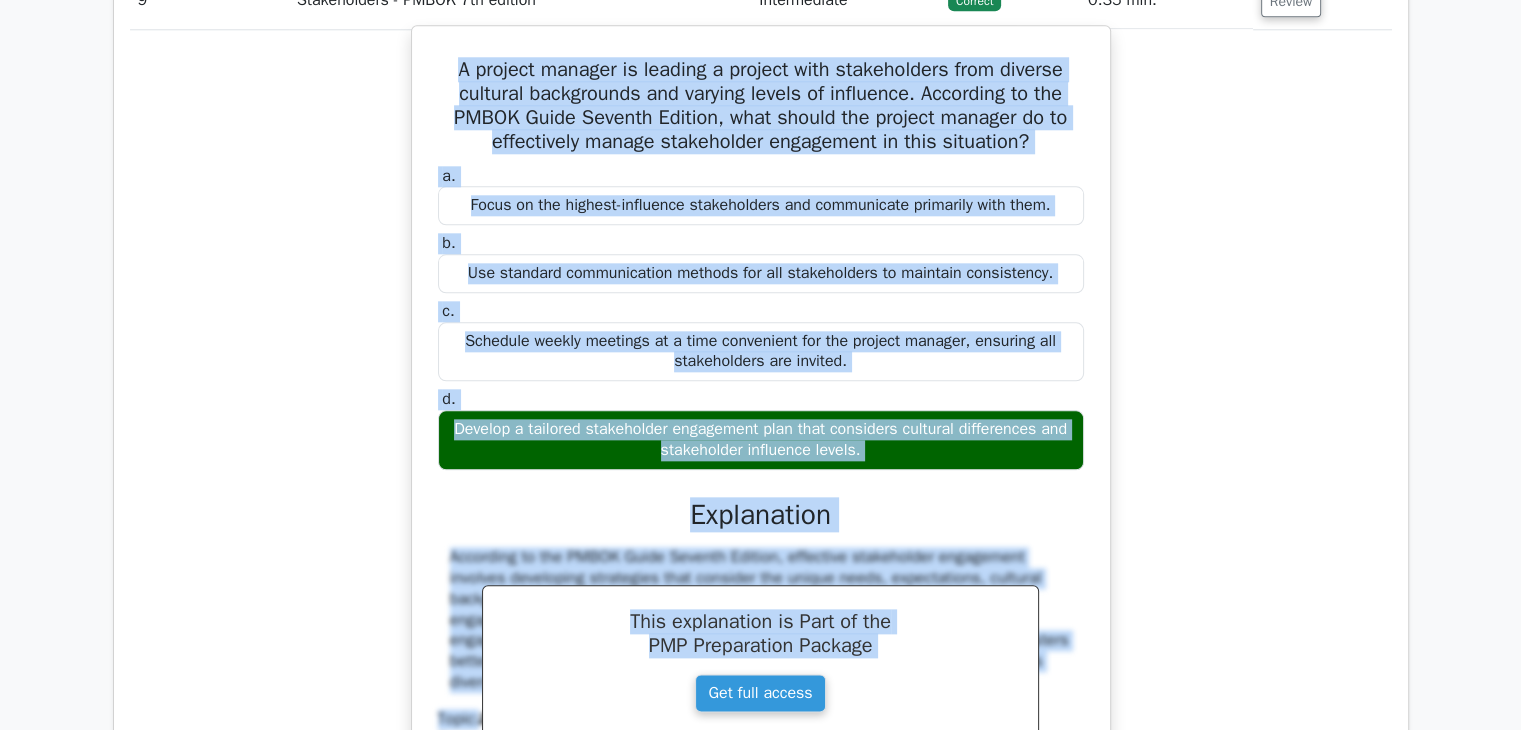 scroll, scrollTop: 2308, scrollLeft: 0, axis: vertical 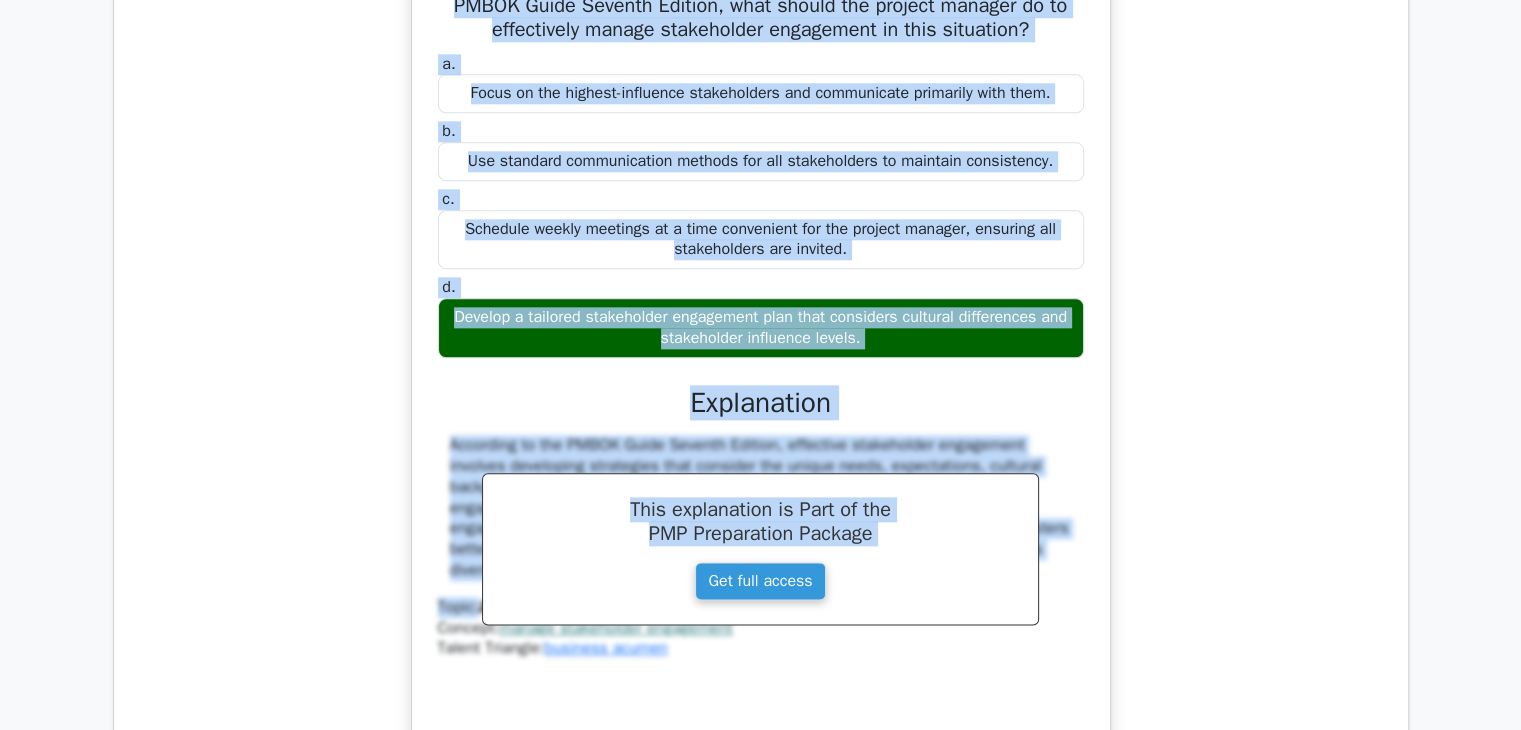 drag, startPoint x: 440, startPoint y: 333, endPoint x: 904, endPoint y: 326, distance: 464.0528 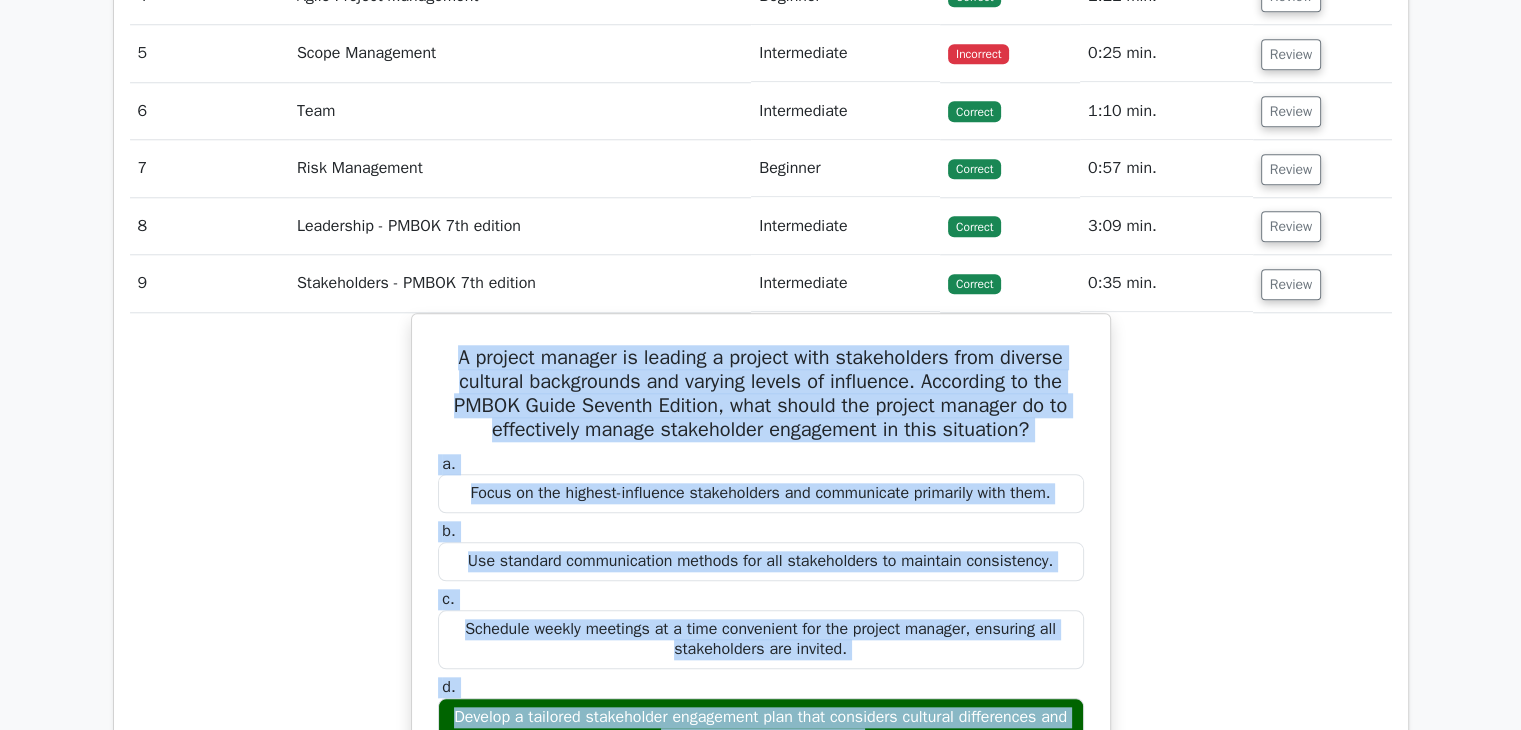 scroll, scrollTop: 2157, scrollLeft: 0, axis: vertical 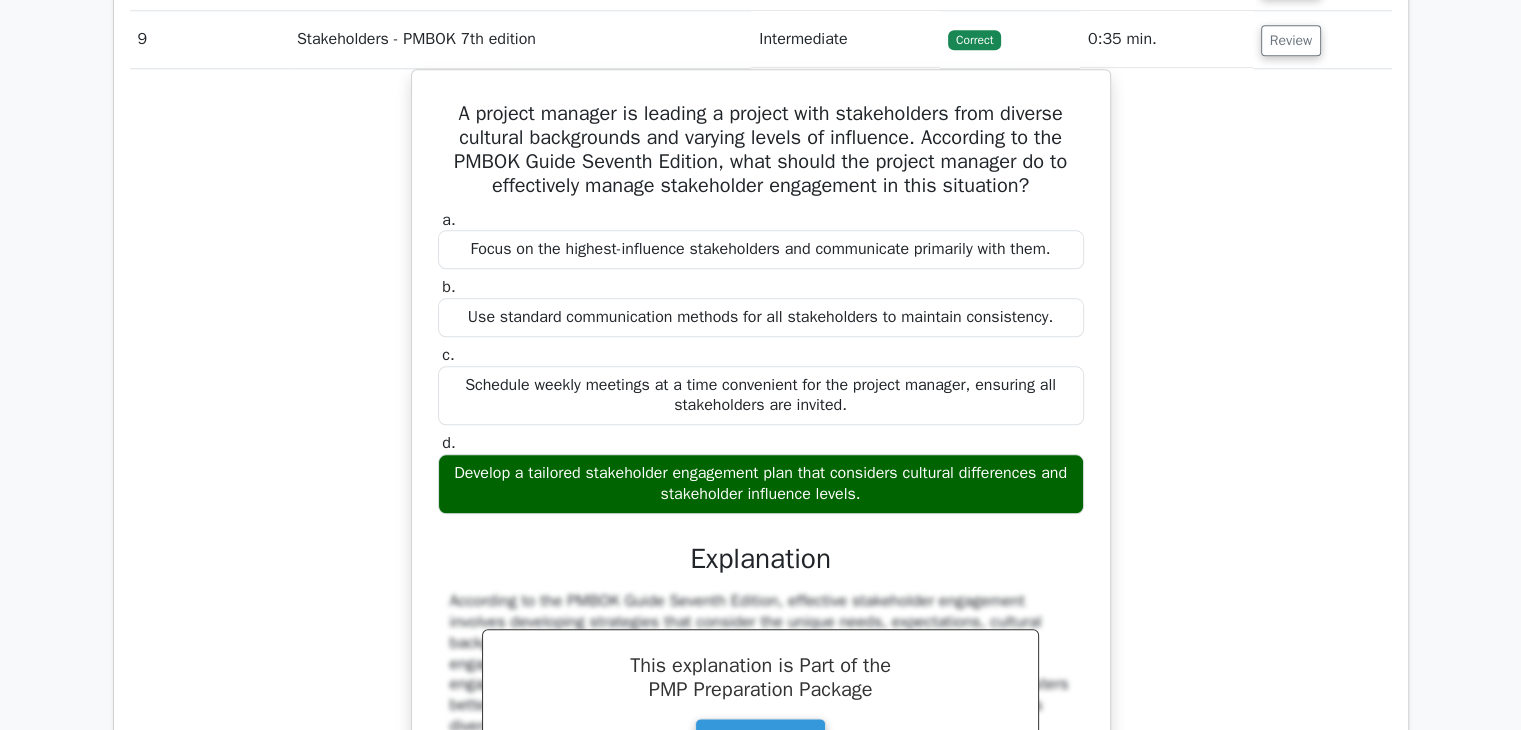 click on "Review" at bounding box center (1322, 39) 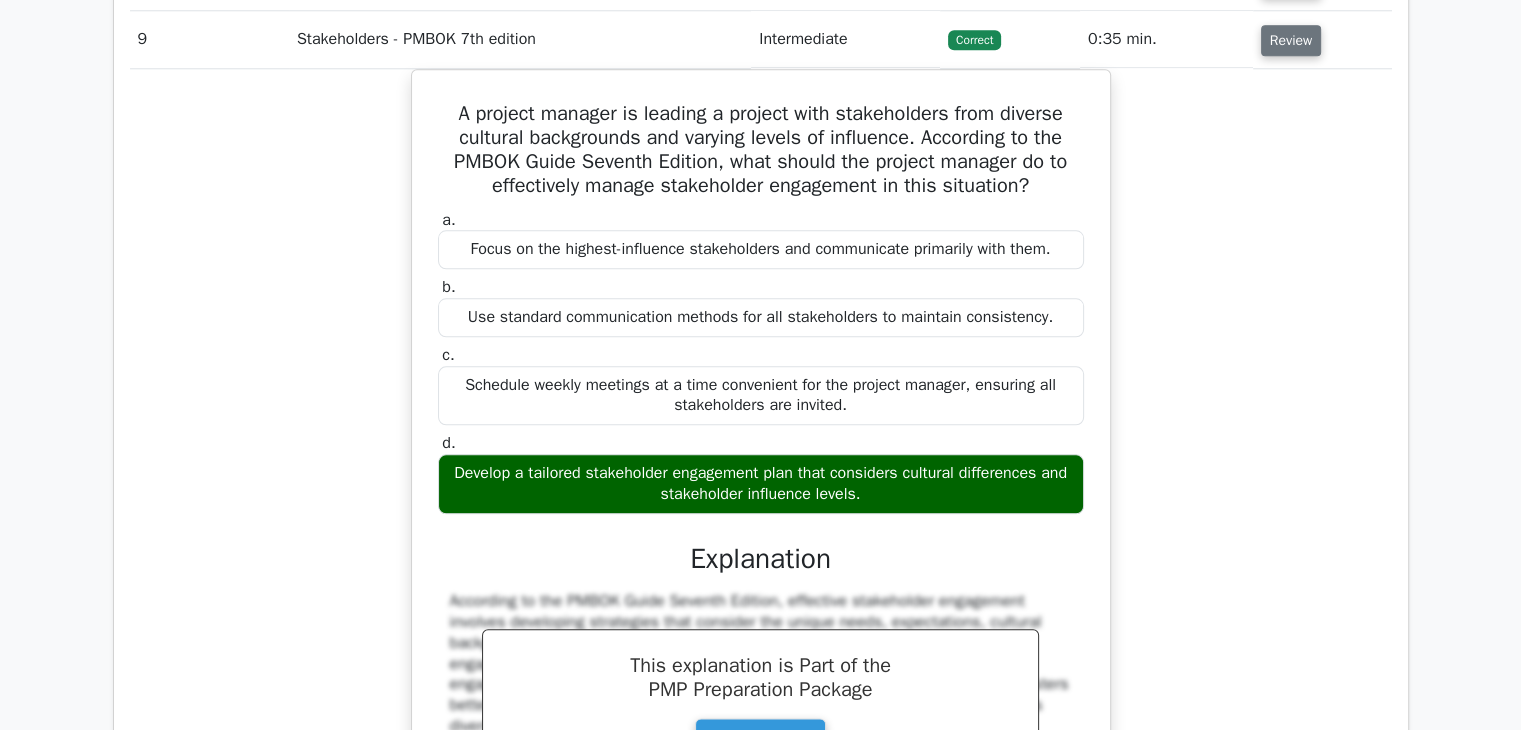 click on "Review" at bounding box center (1291, 40) 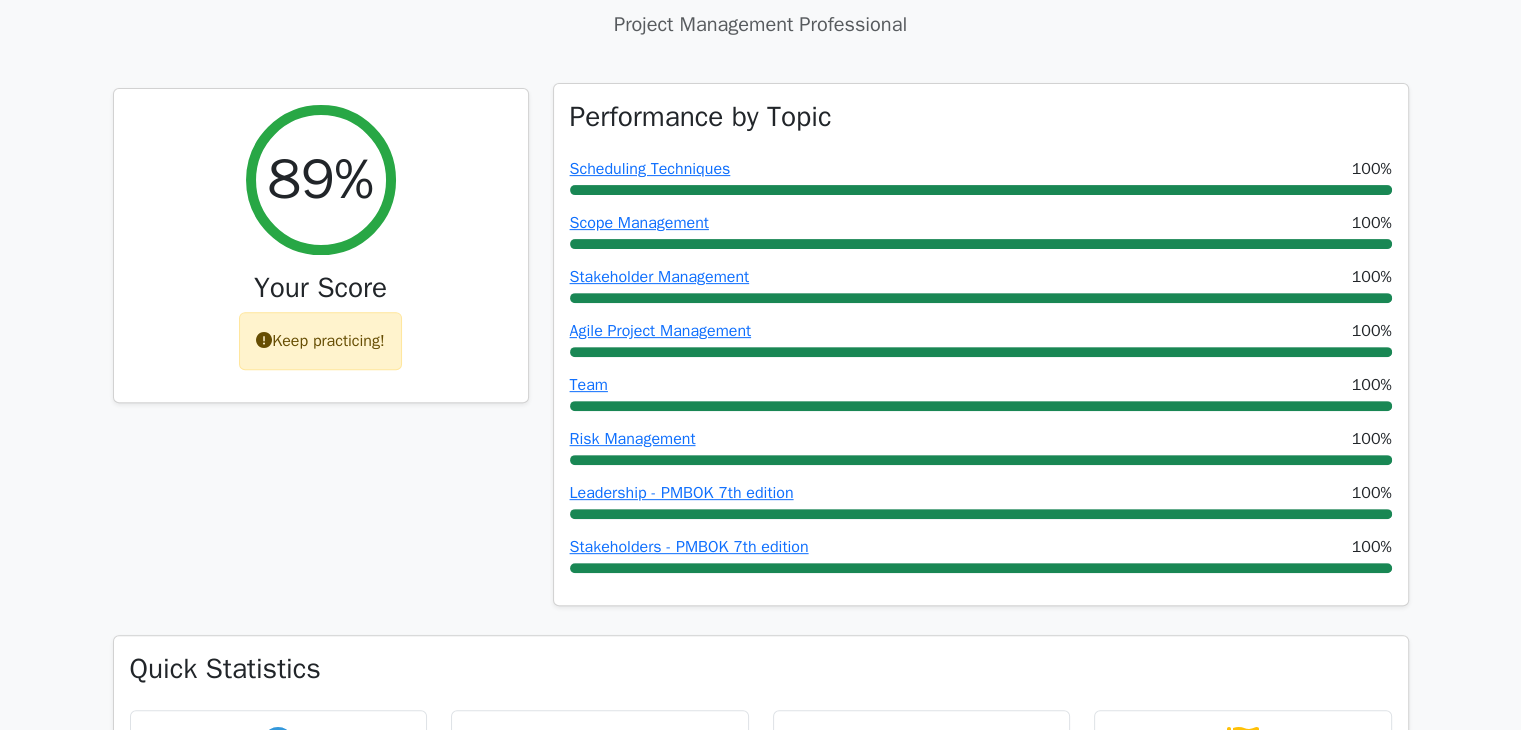 scroll, scrollTop: 757, scrollLeft: 0, axis: vertical 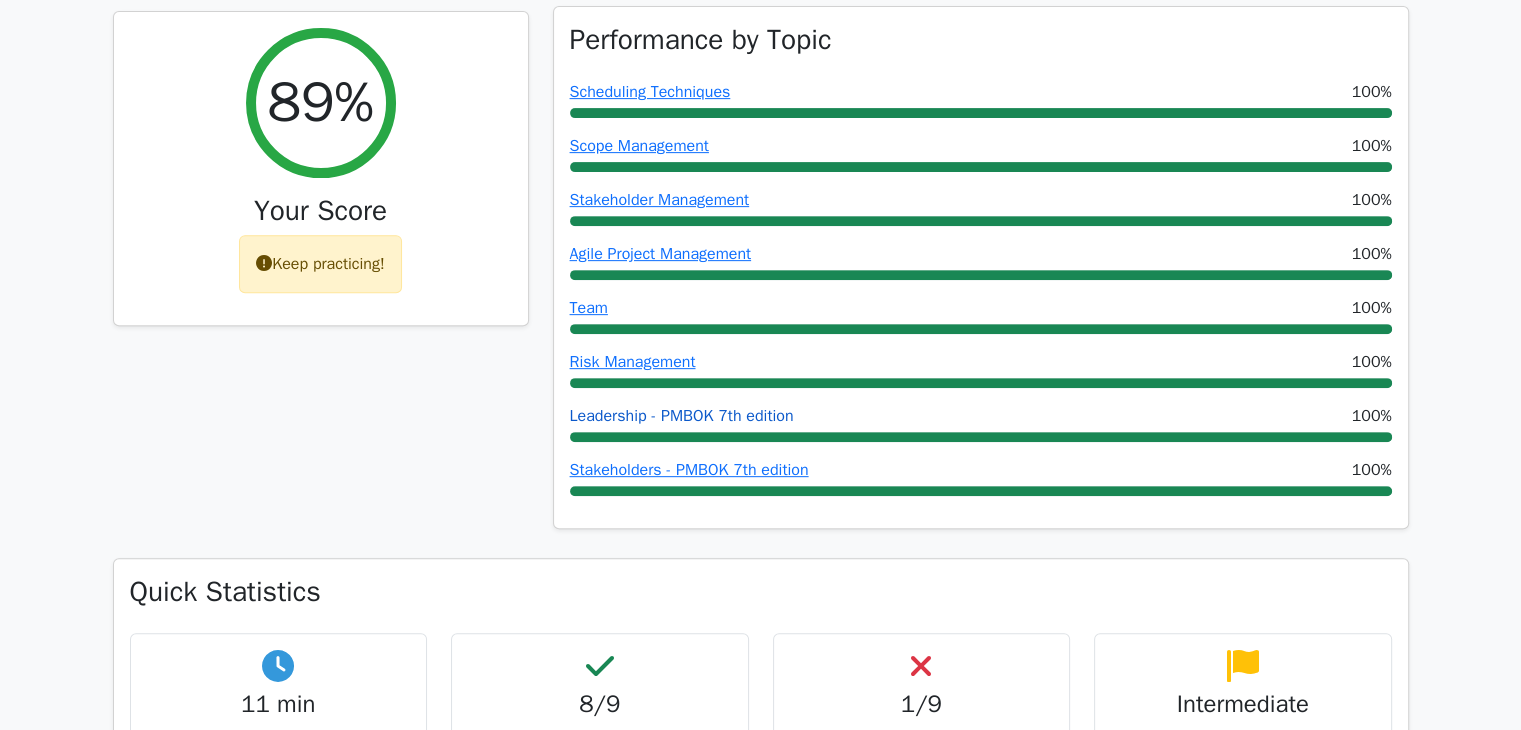 click on "Leadership - PMBOK 7th edition" at bounding box center [682, 416] 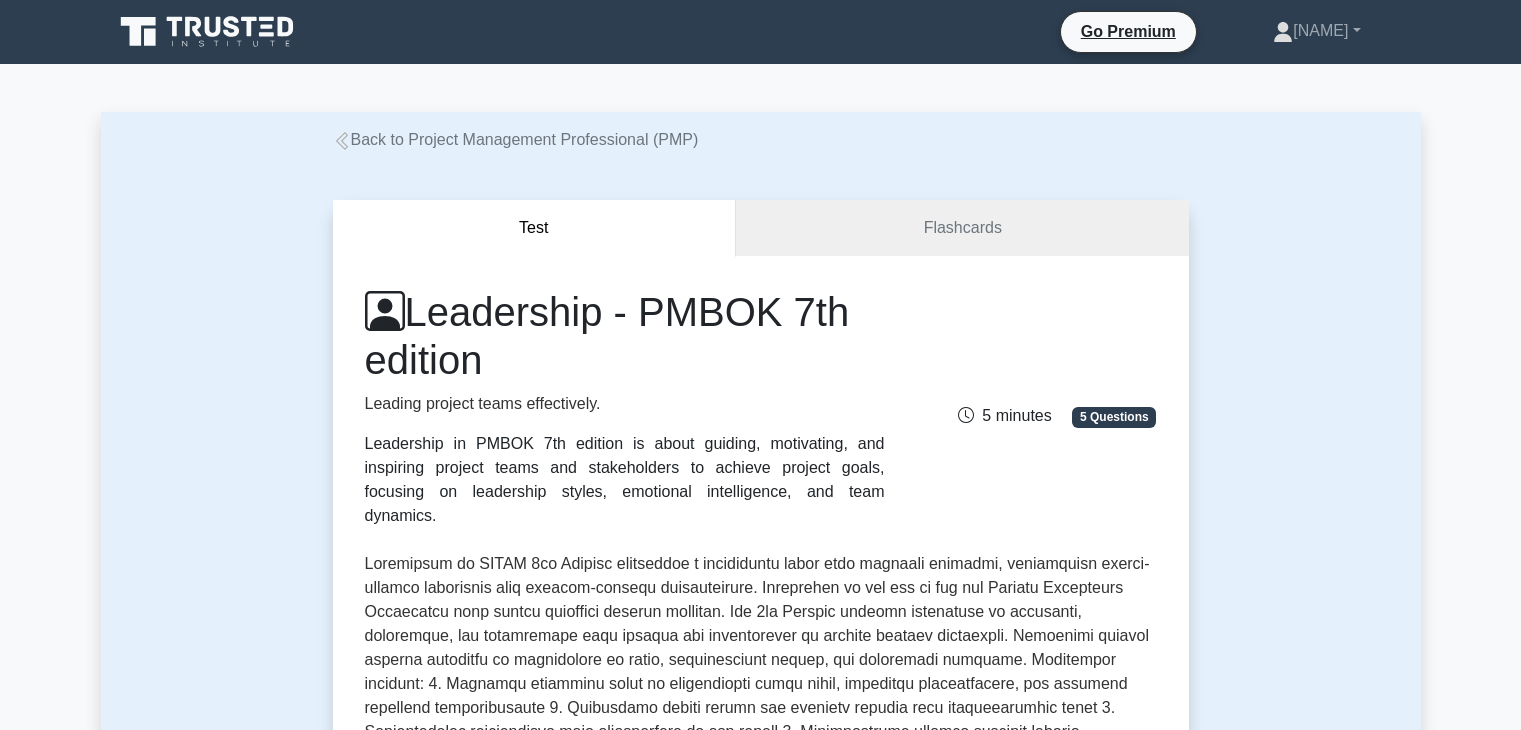 scroll, scrollTop: 0, scrollLeft: 0, axis: both 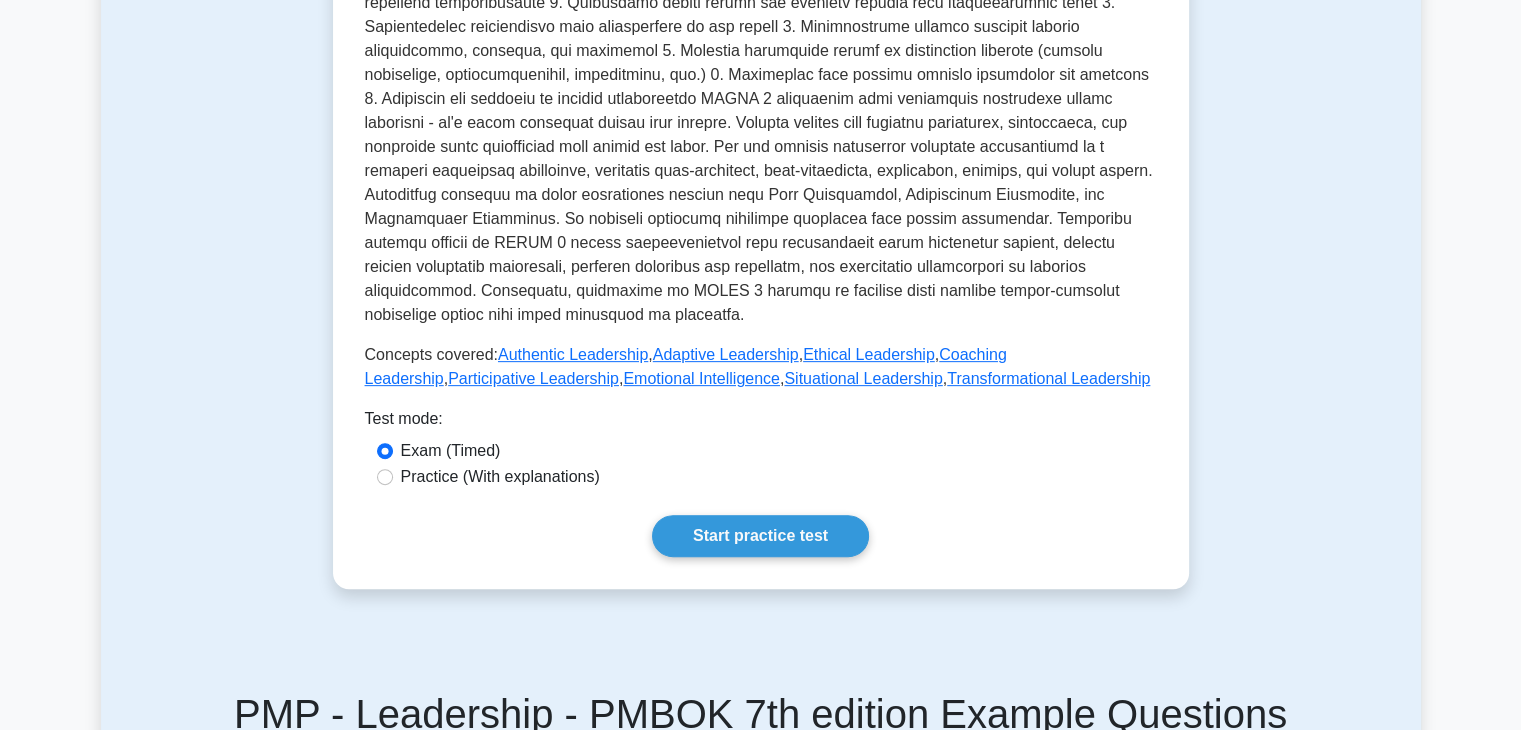 click on "Practice (With explanations)" at bounding box center (500, 477) 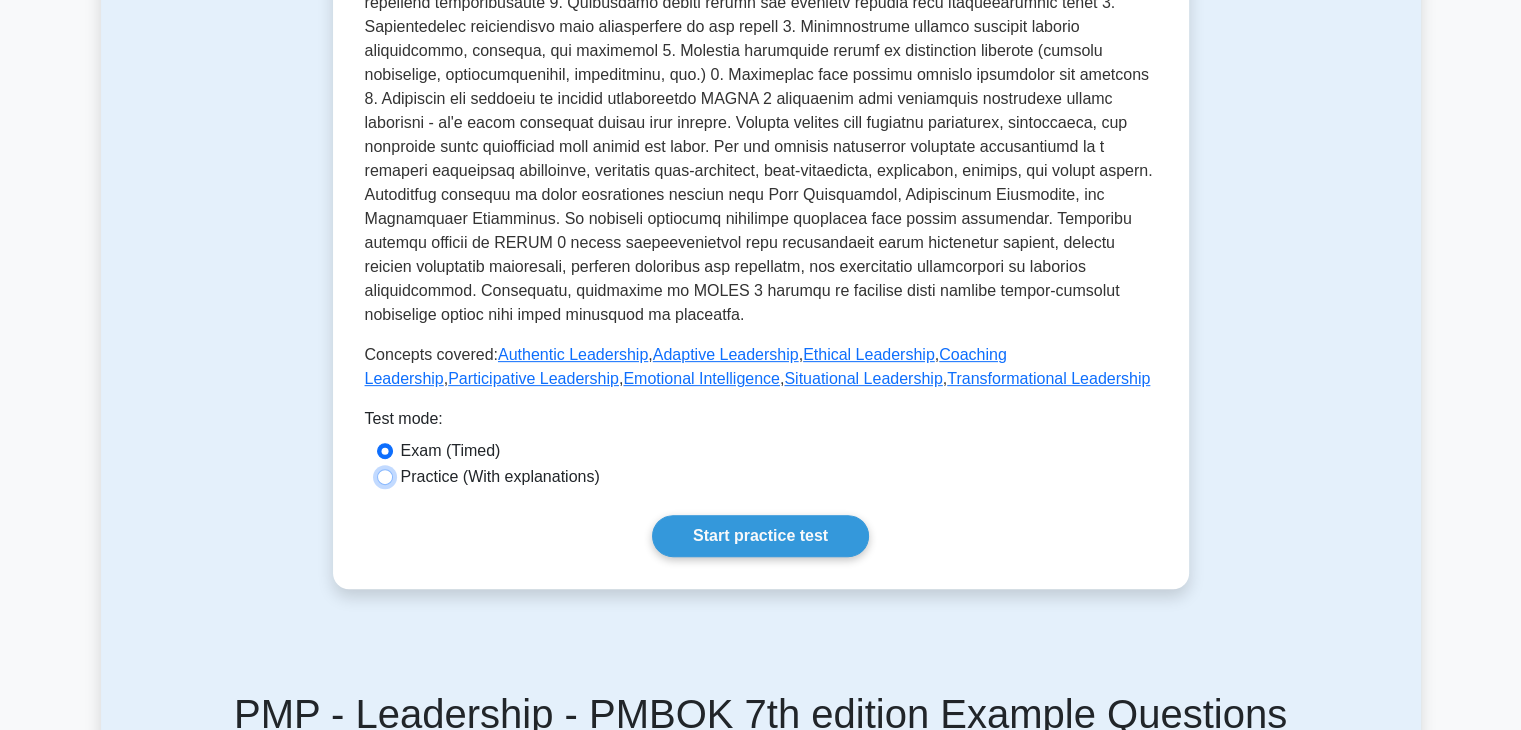 click on "Practice (With explanations)" at bounding box center [385, 477] 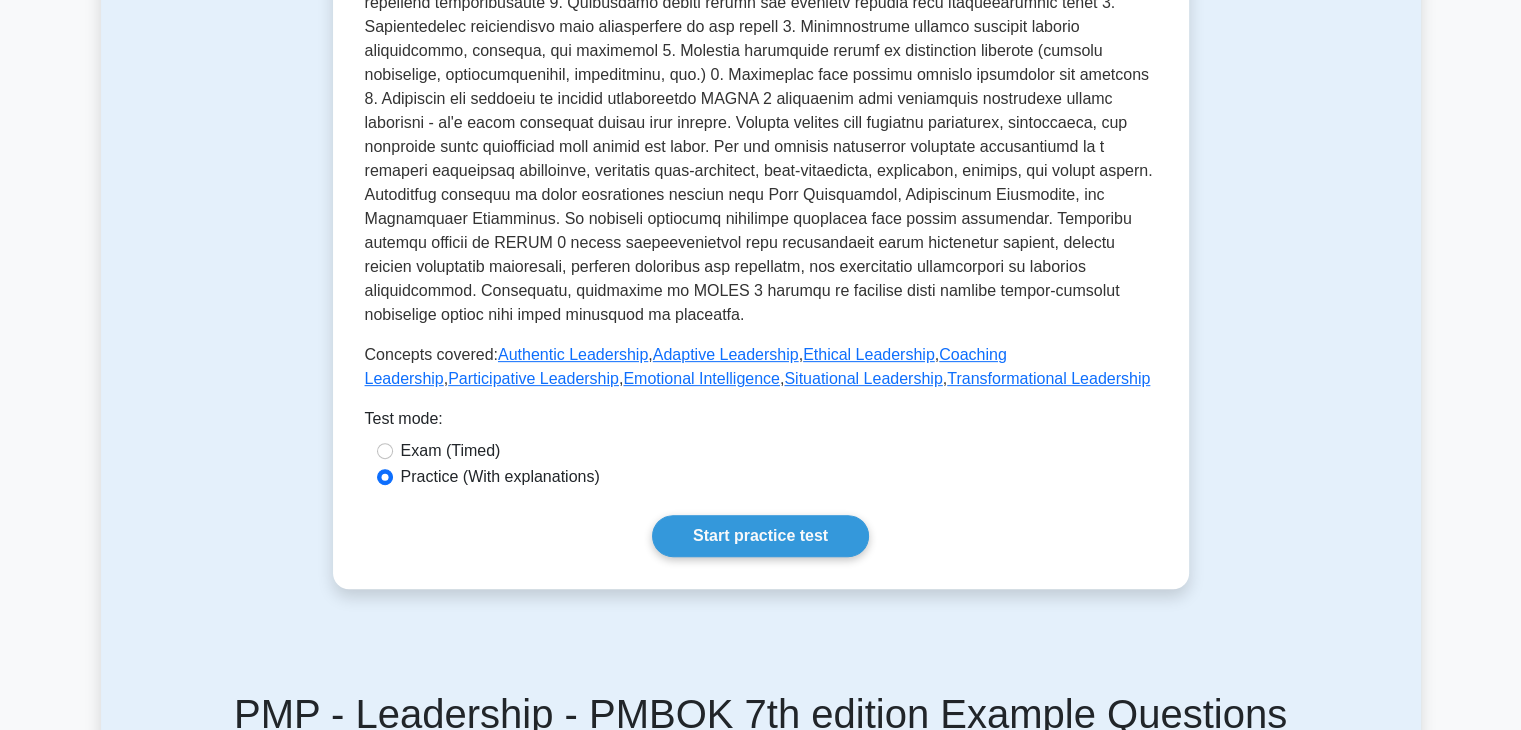 click on "Exam (Timed)" at bounding box center [451, 451] 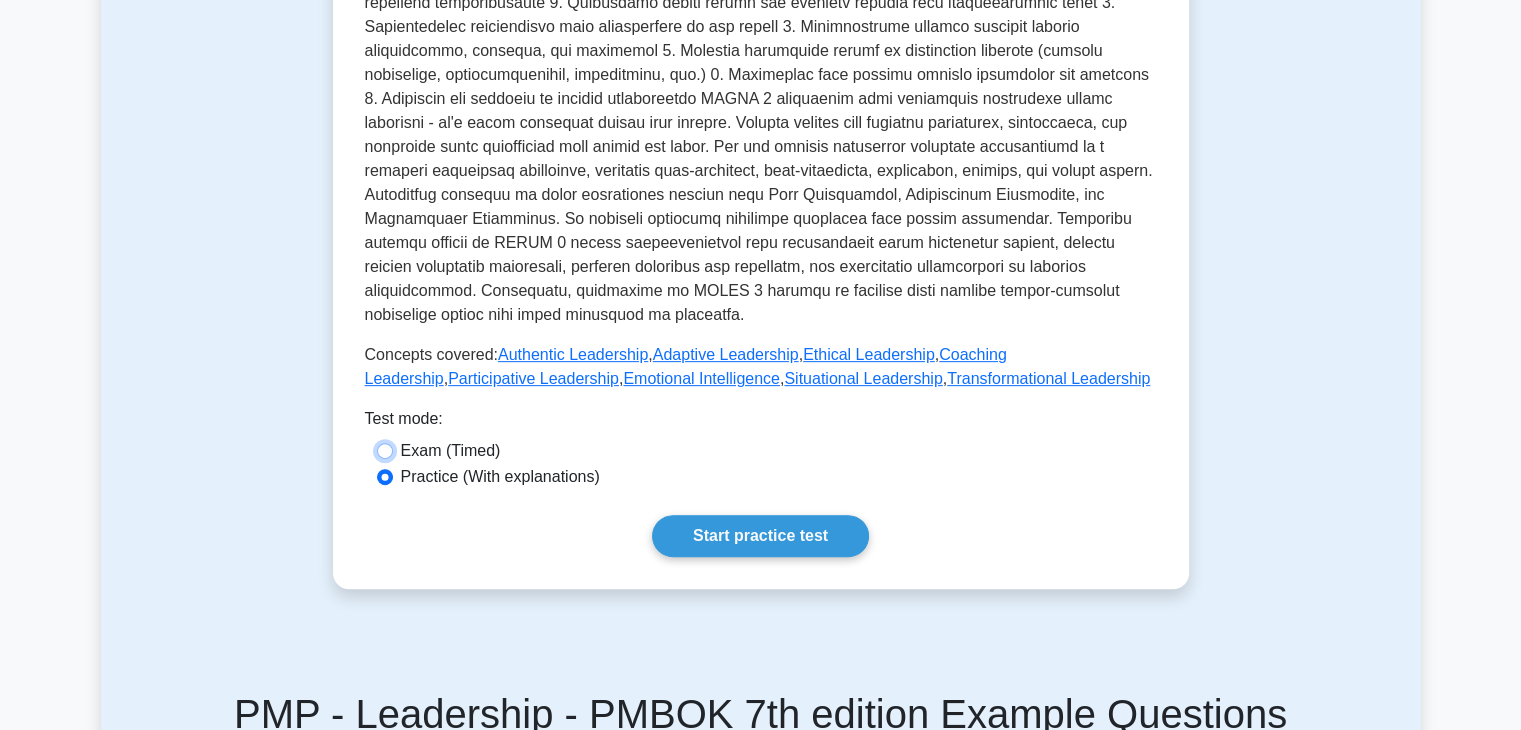 click on "Exam (Timed)" at bounding box center [385, 451] 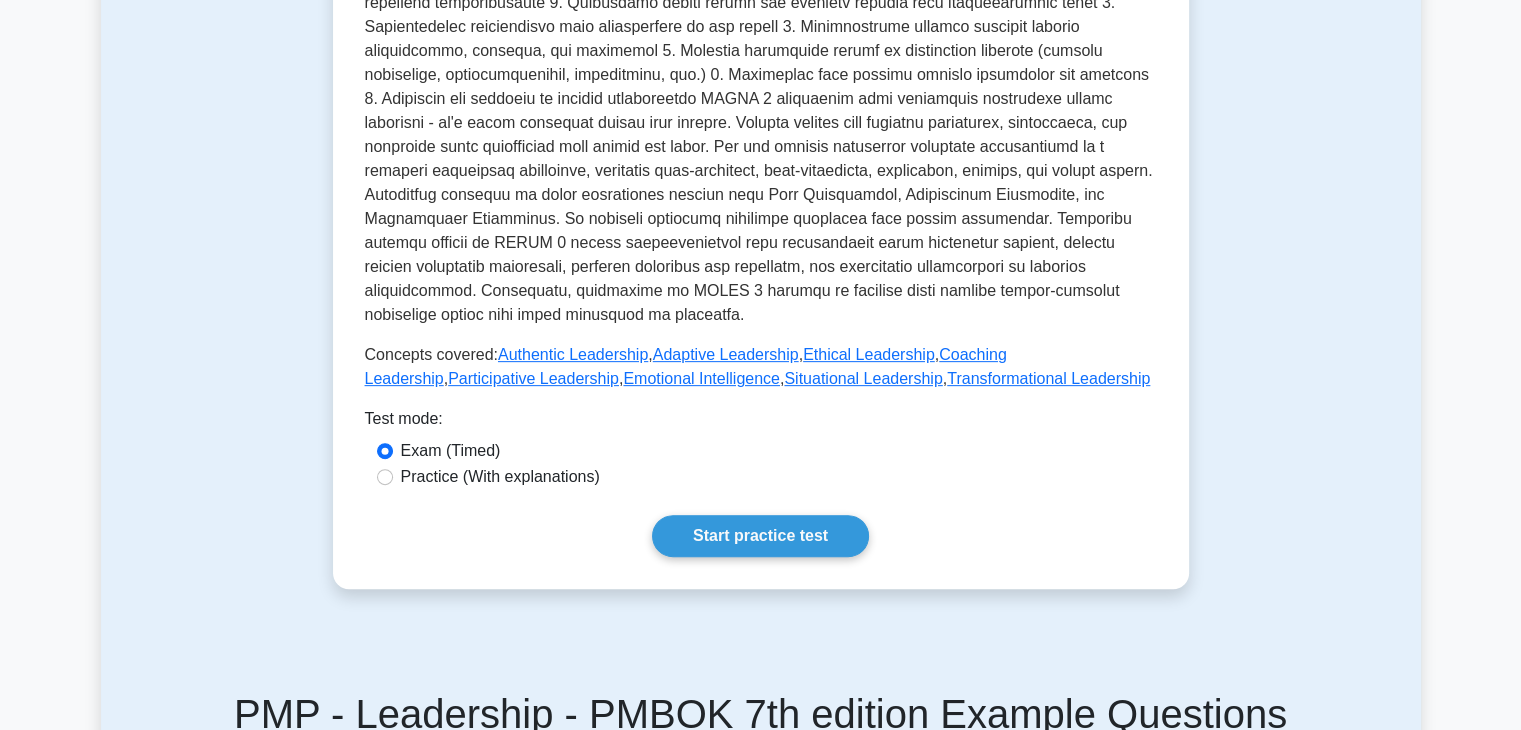 click on "Practice (With explanations)" at bounding box center (500, 477) 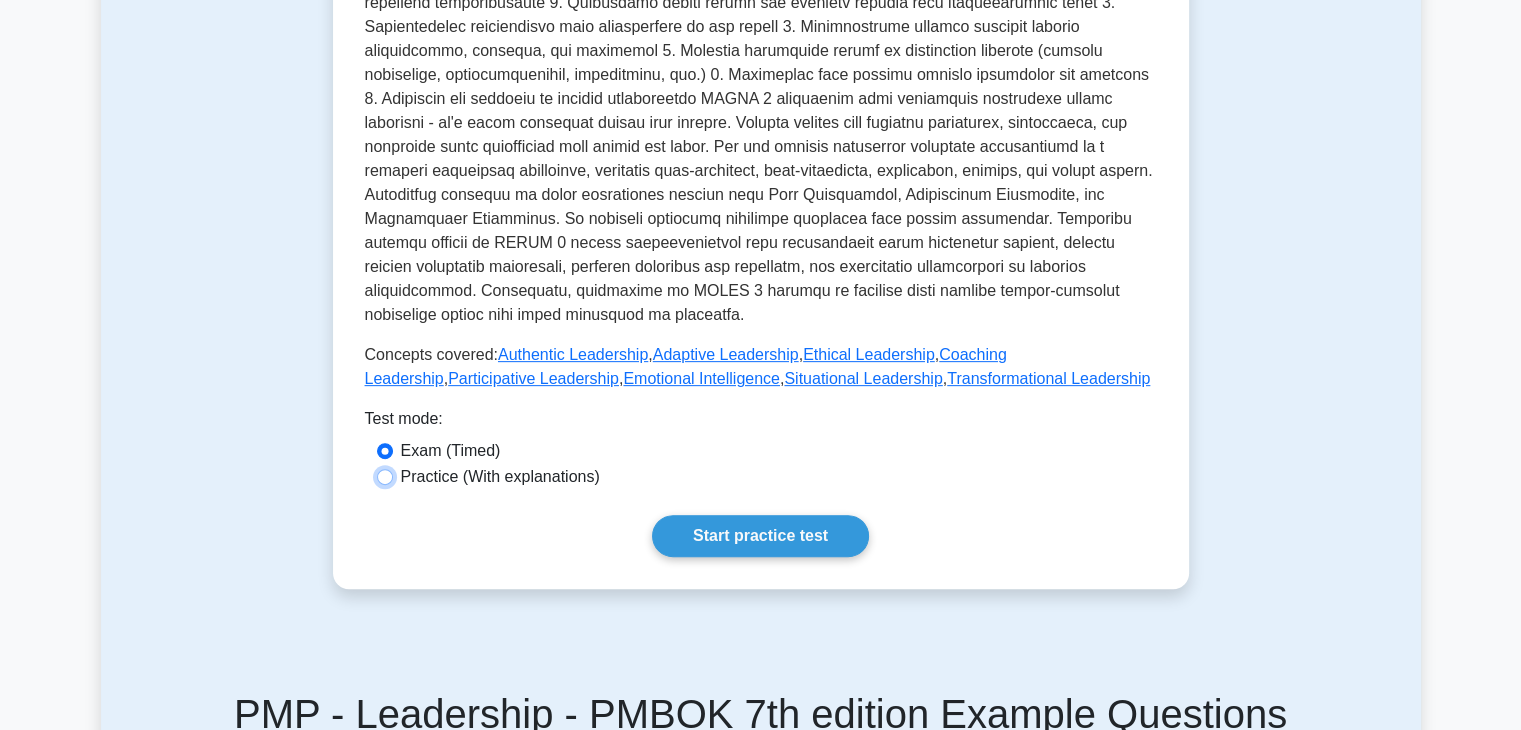 click on "Practice (With explanations)" at bounding box center (385, 477) 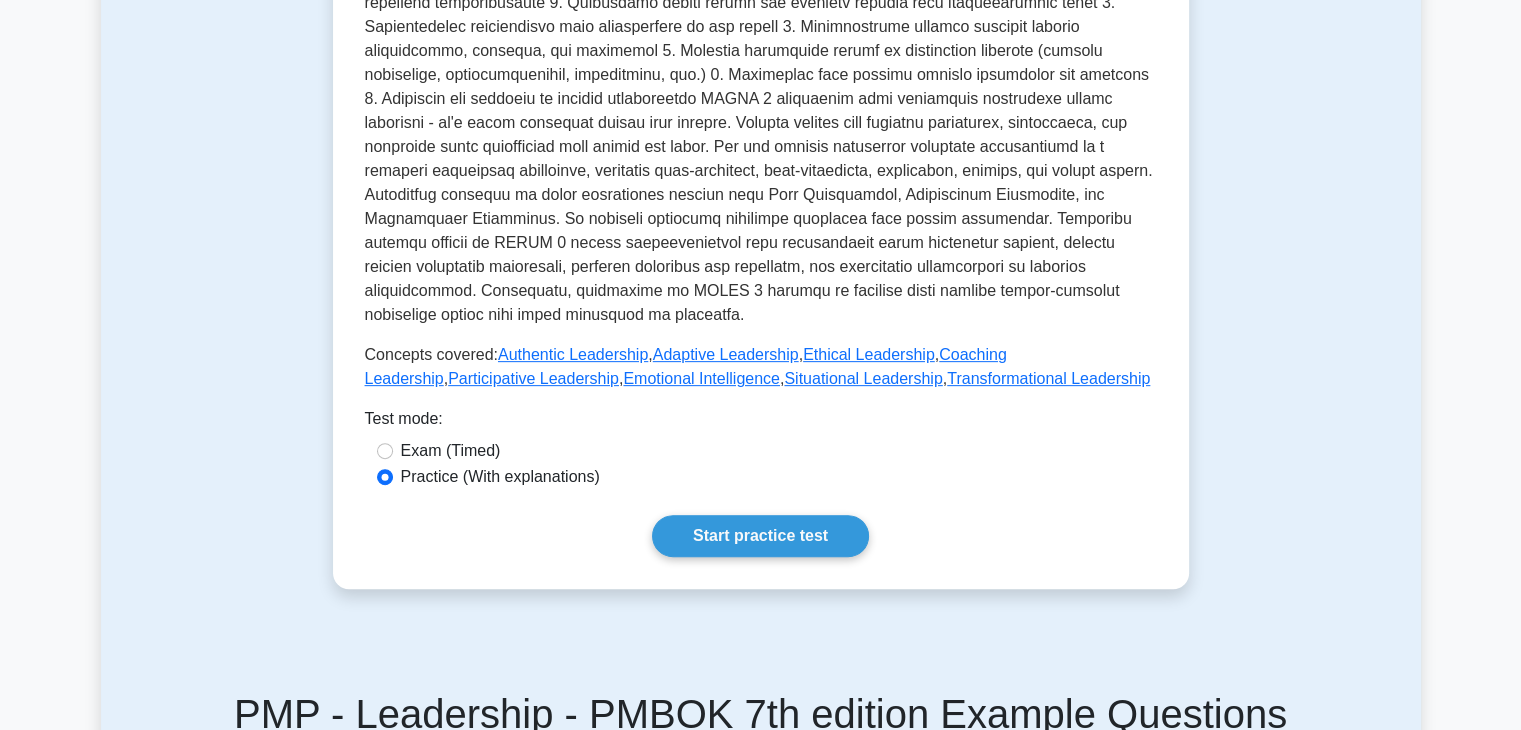 click on "Exam (Timed)" at bounding box center (451, 451) 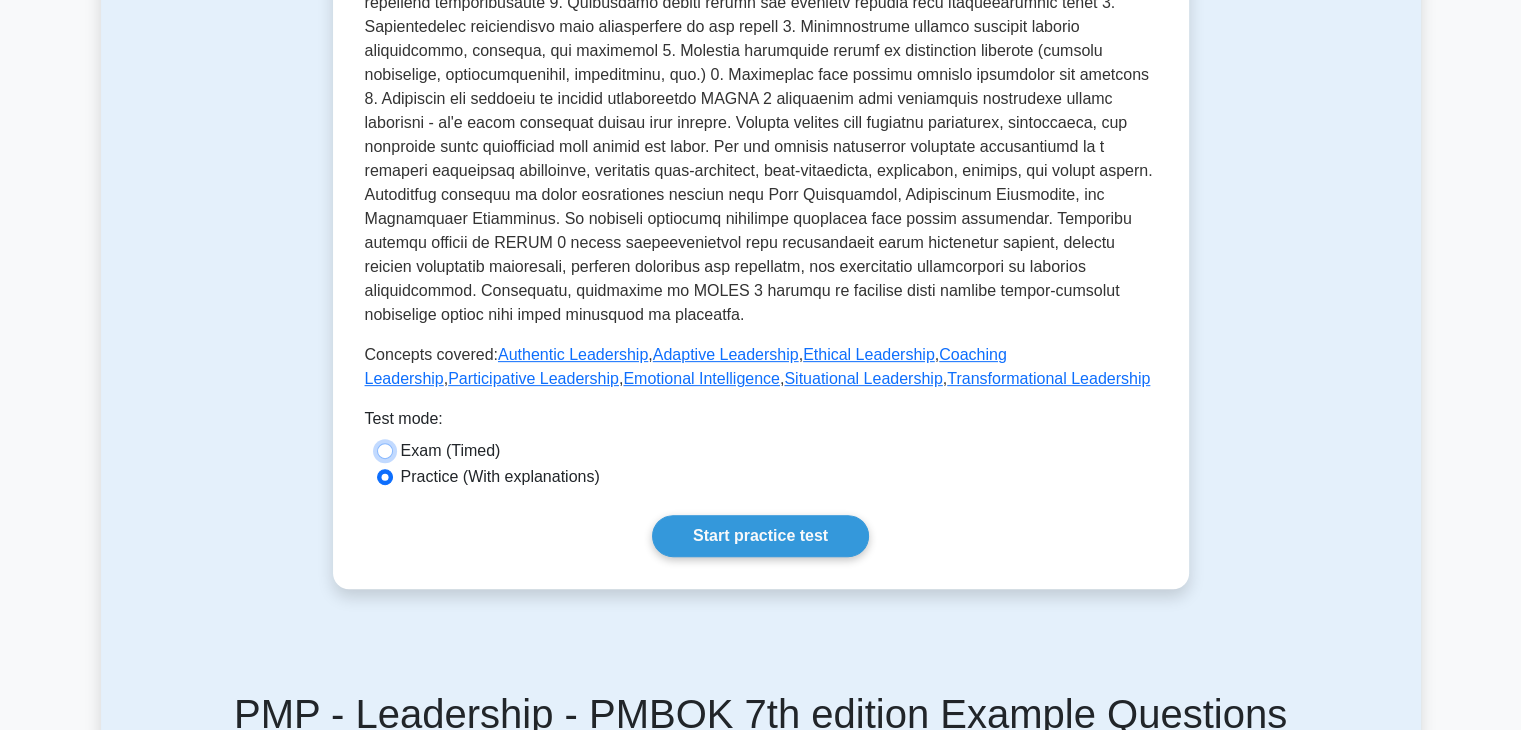 click on "Exam (Timed)" at bounding box center [385, 451] 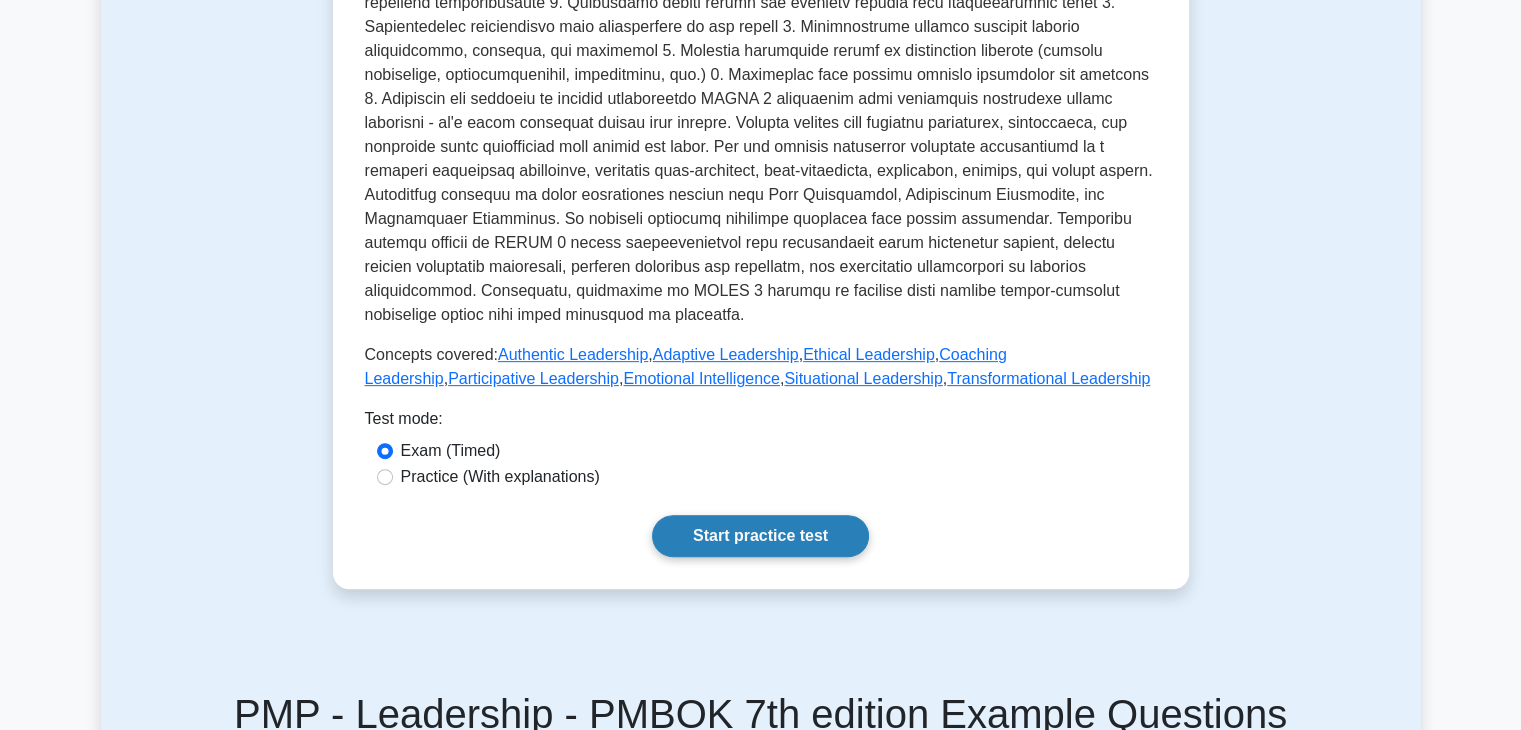 click on "Start practice test" at bounding box center (760, 536) 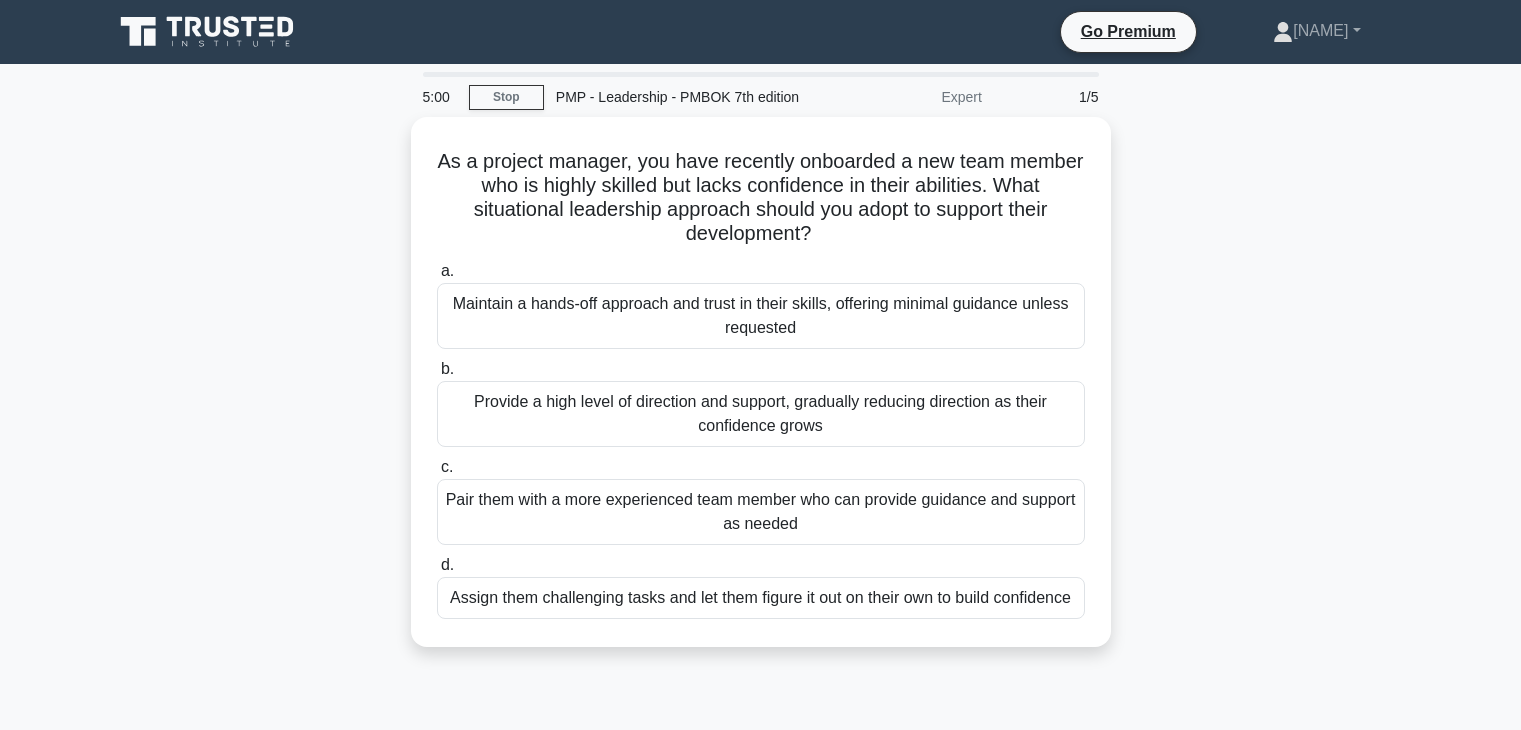 scroll, scrollTop: 0, scrollLeft: 0, axis: both 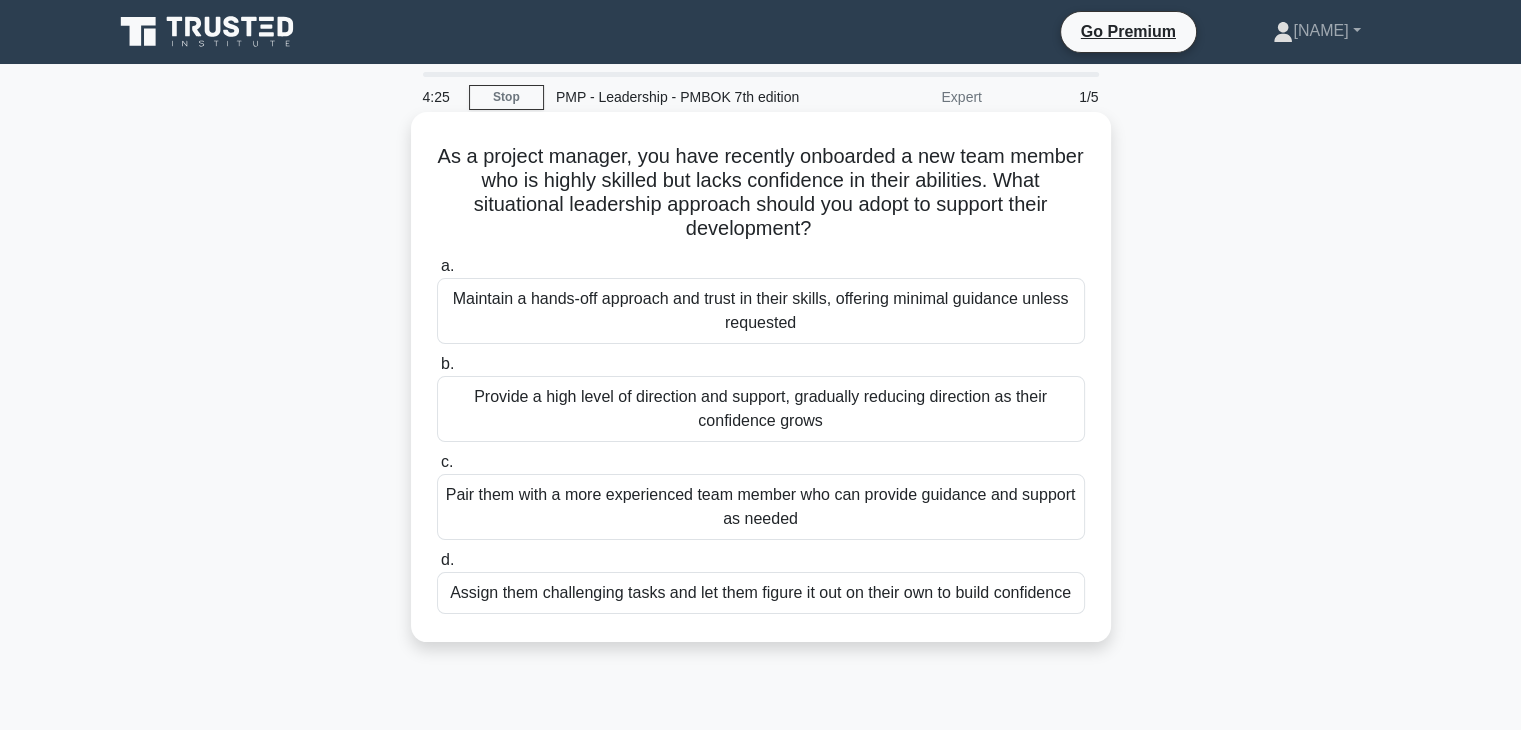 click on "Pair them with a more experienced team member who can provide guidance and support as needed" at bounding box center (761, 507) 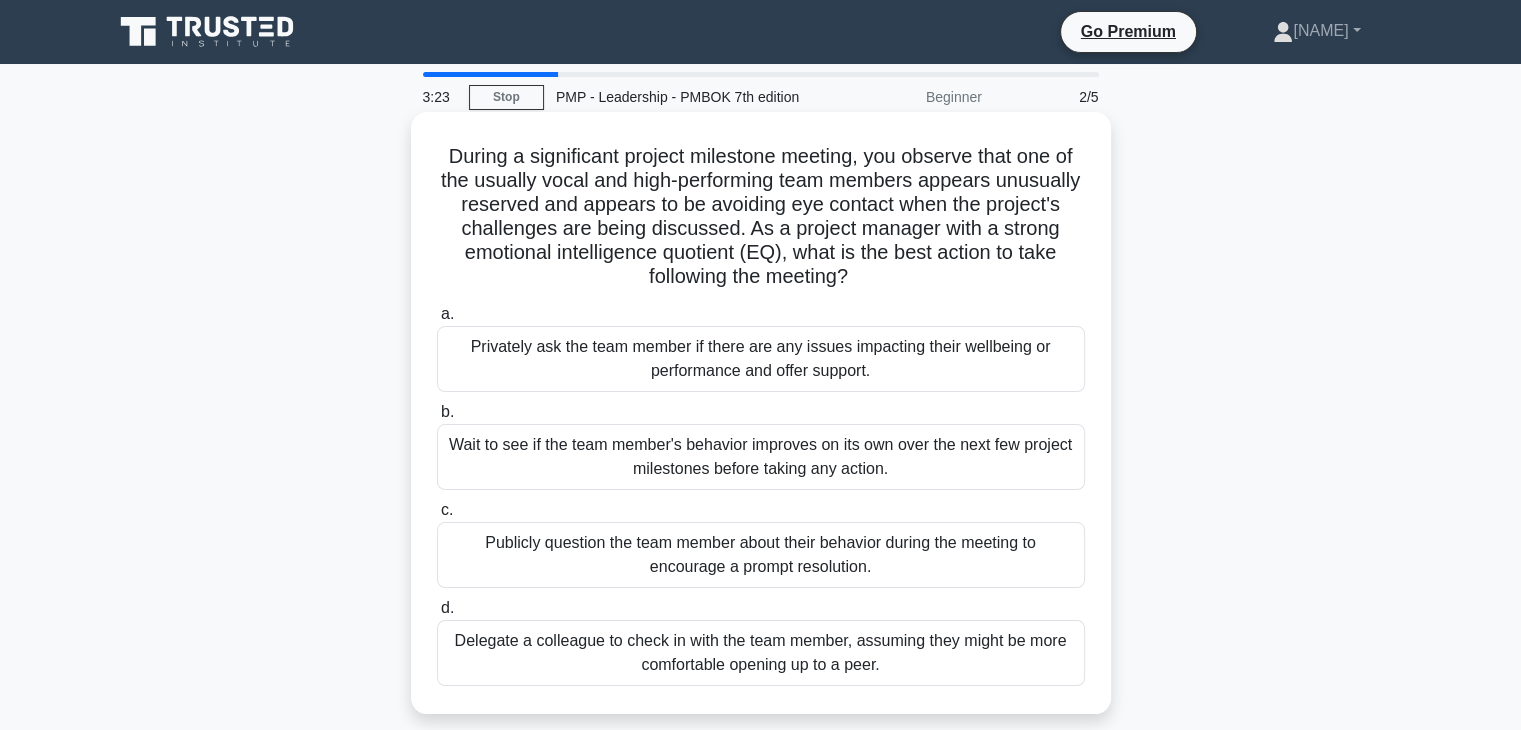 click on "Delegate a colleague to check in with the team member, assuming they might be more comfortable opening up to a peer." at bounding box center [761, 653] 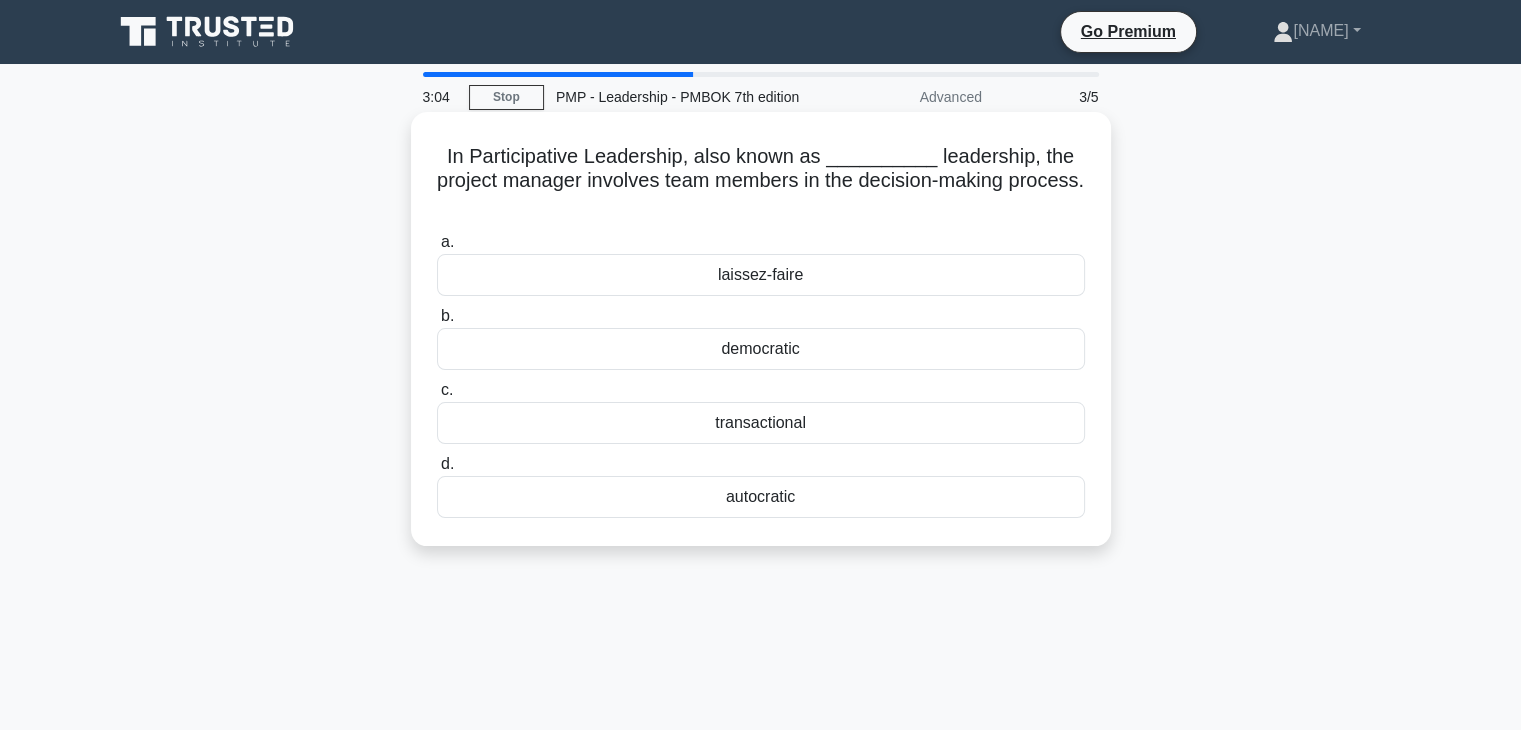 click on "laissez-faire" at bounding box center [761, 275] 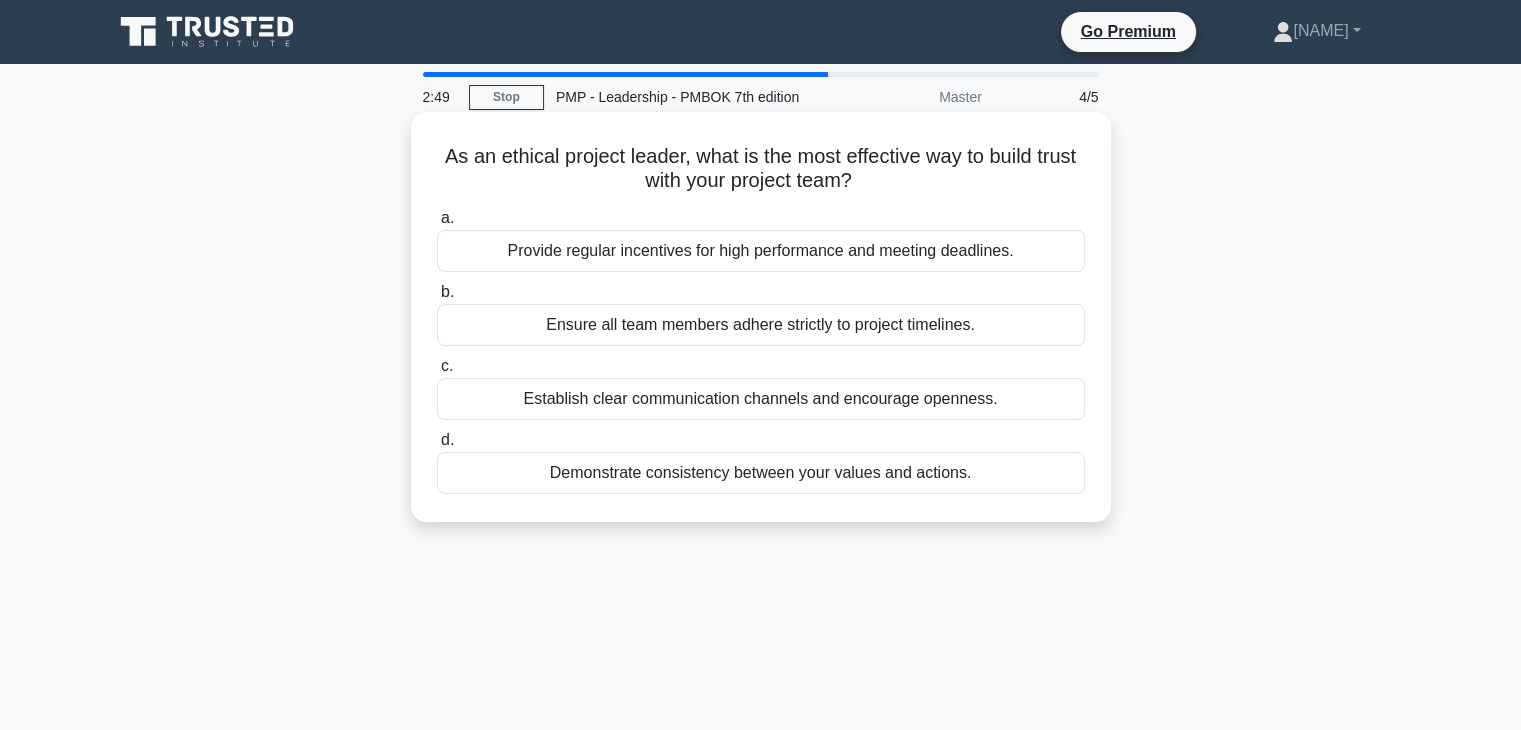 click on "Establish clear communication channels and encourage openness." at bounding box center (761, 399) 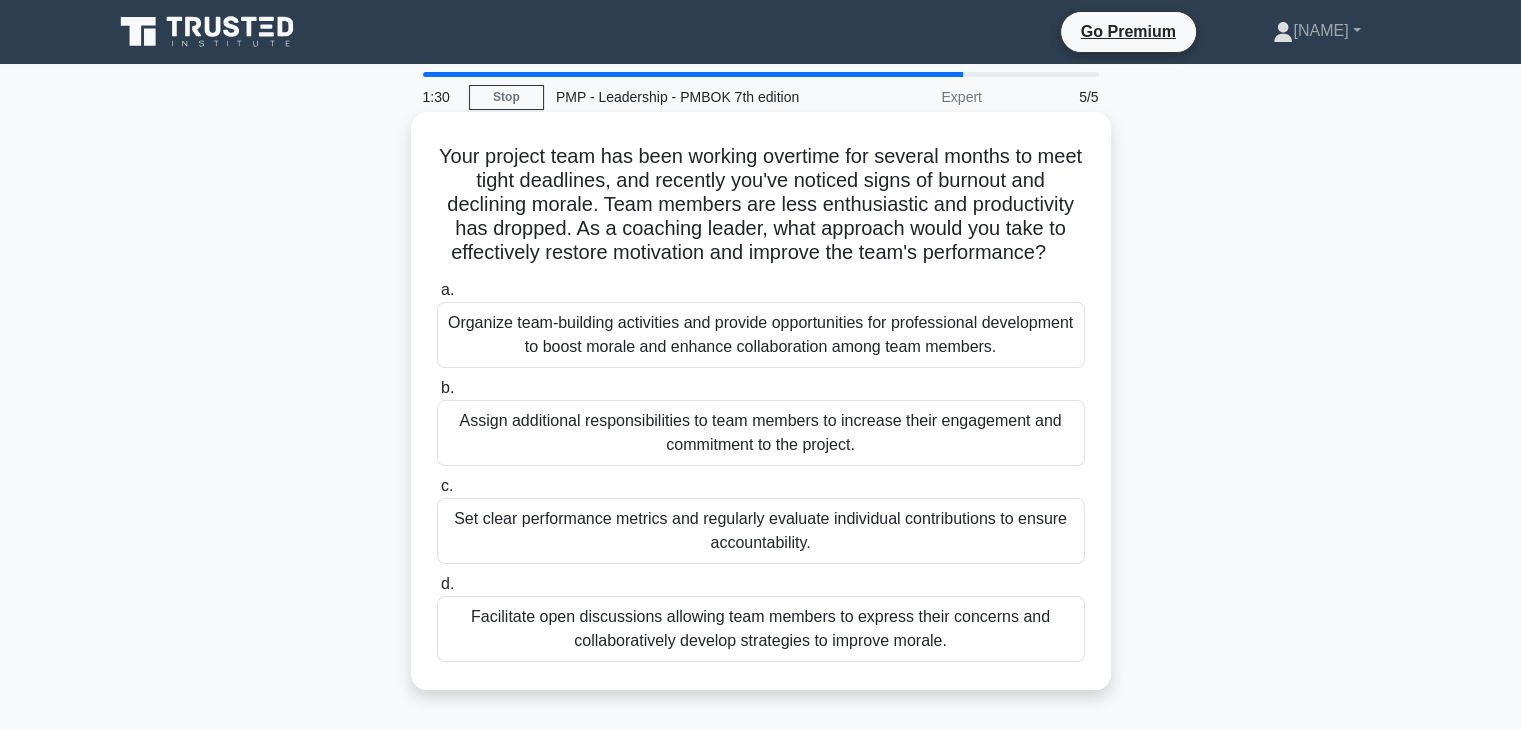 click on "Organize team-building activities and provide opportunities for professional development to boost morale and enhance collaboration among team members." at bounding box center (761, 335) 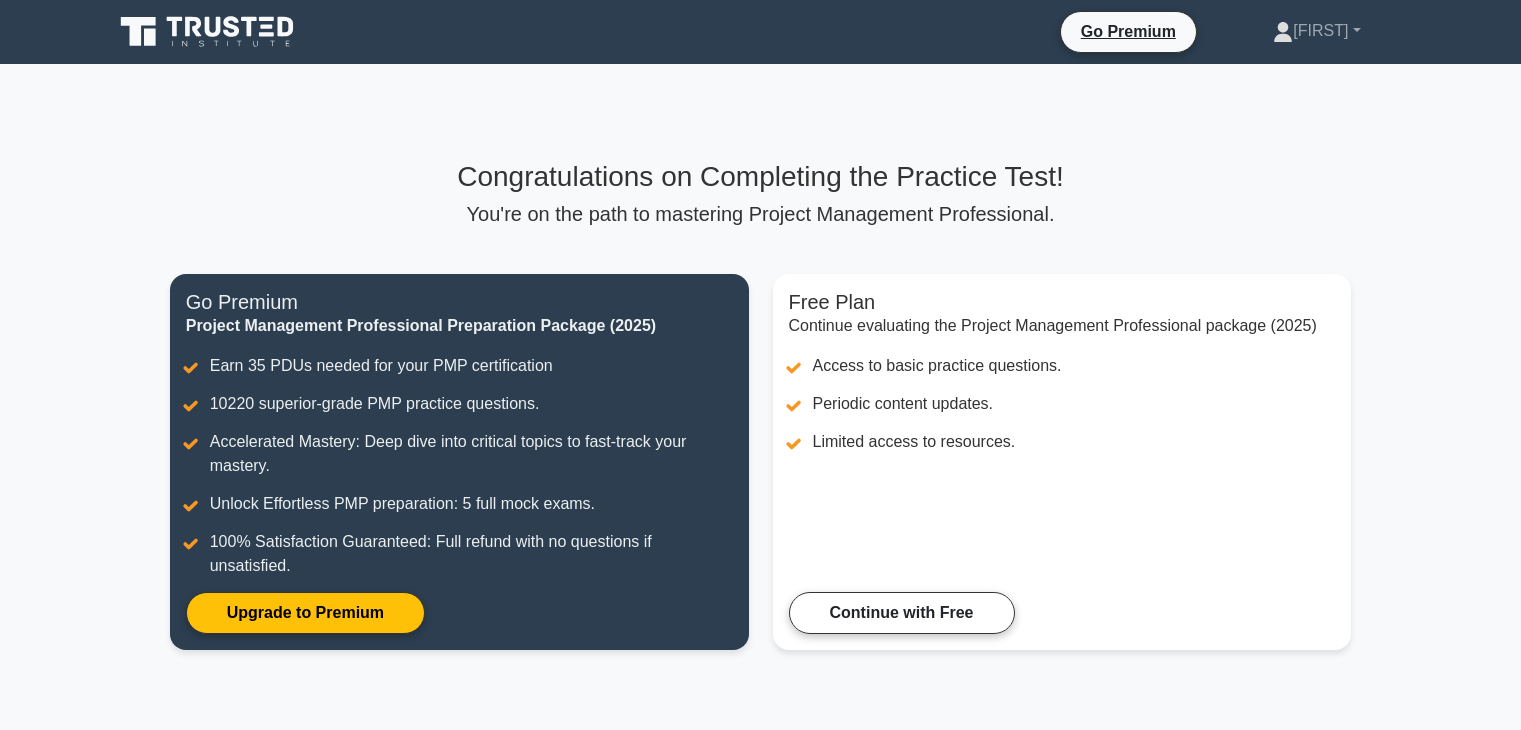 scroll, scrollTop: 0, scrollLeft: 0, axis: both 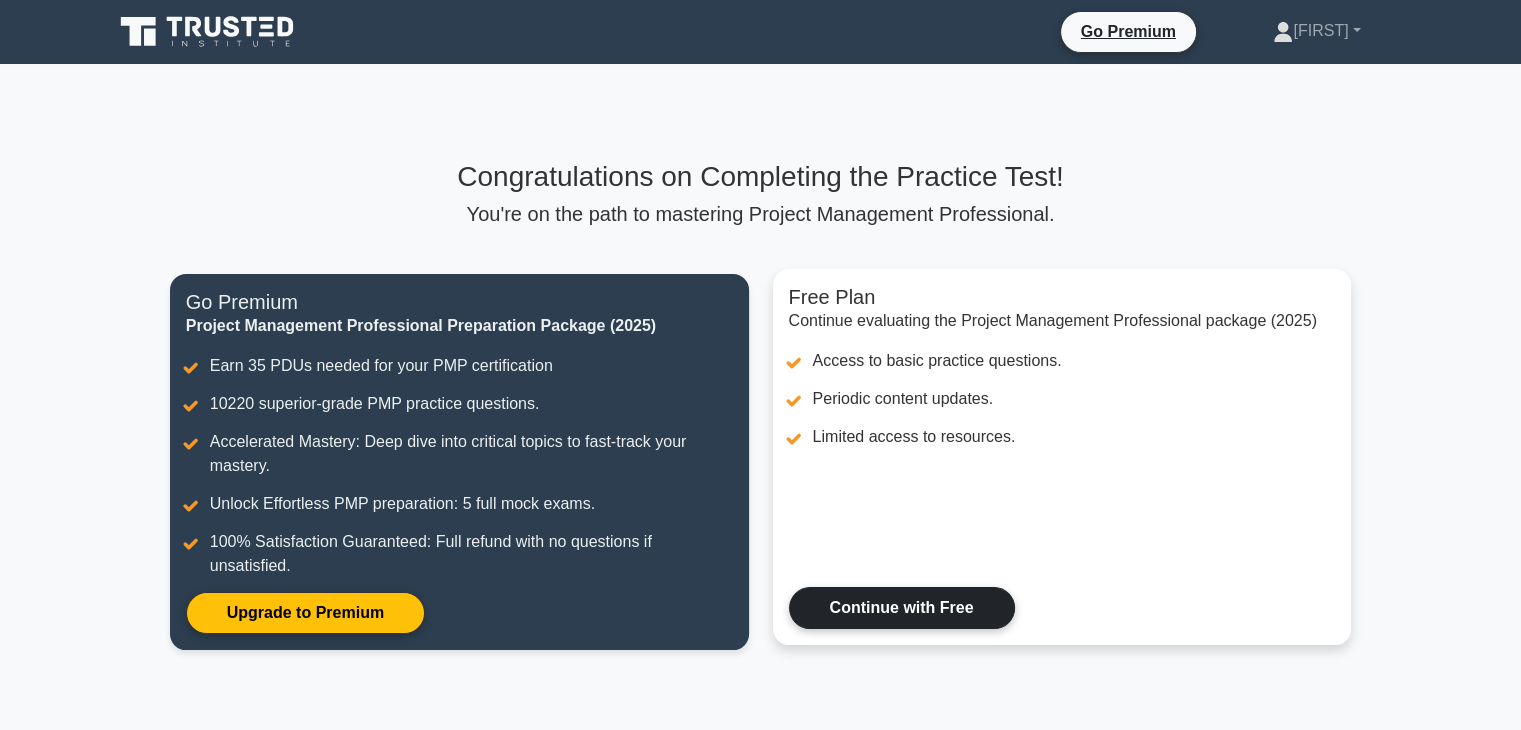 click on "Continue with Free" at bounding box center [902, 608] 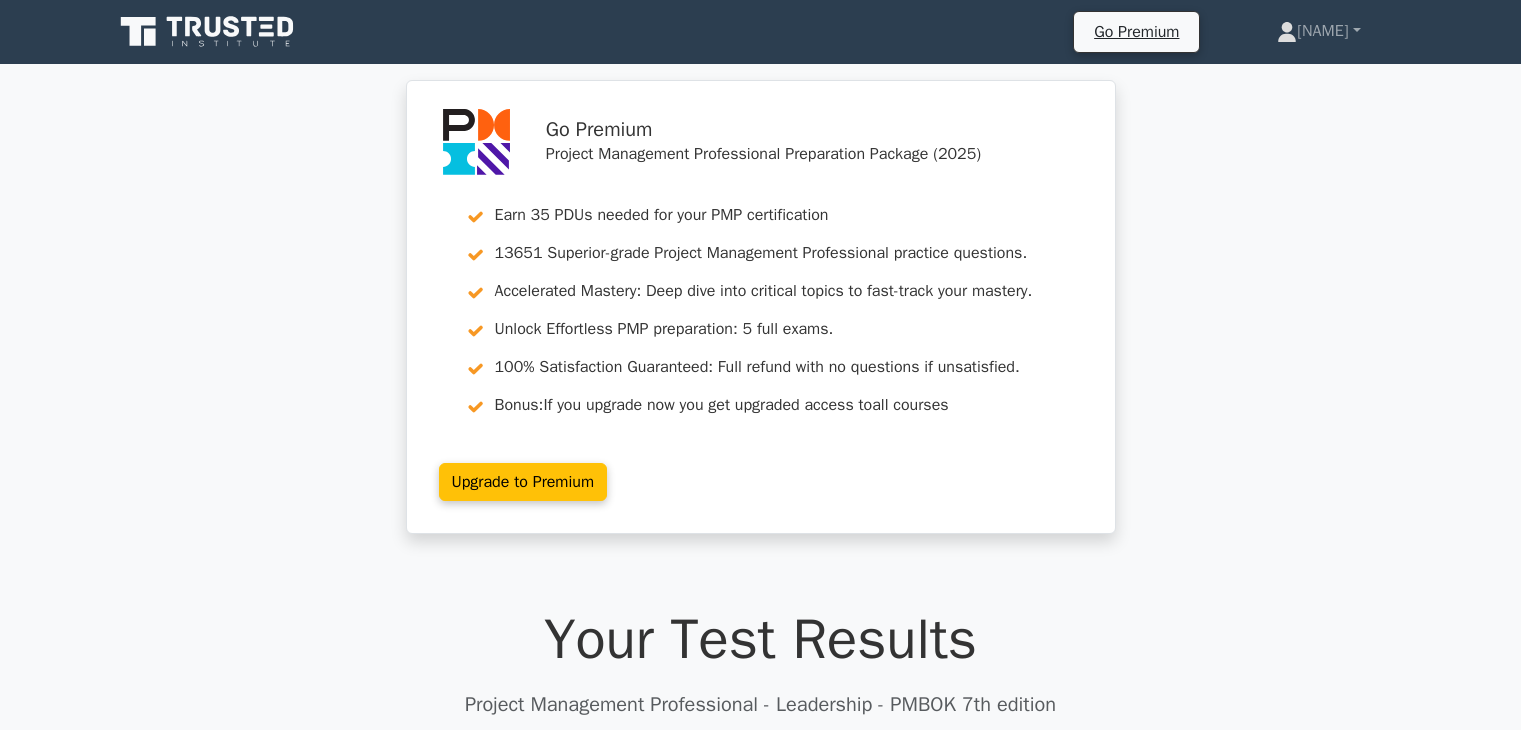 scroll, scrollTop: 0, scrollLeft: 0, axis: both 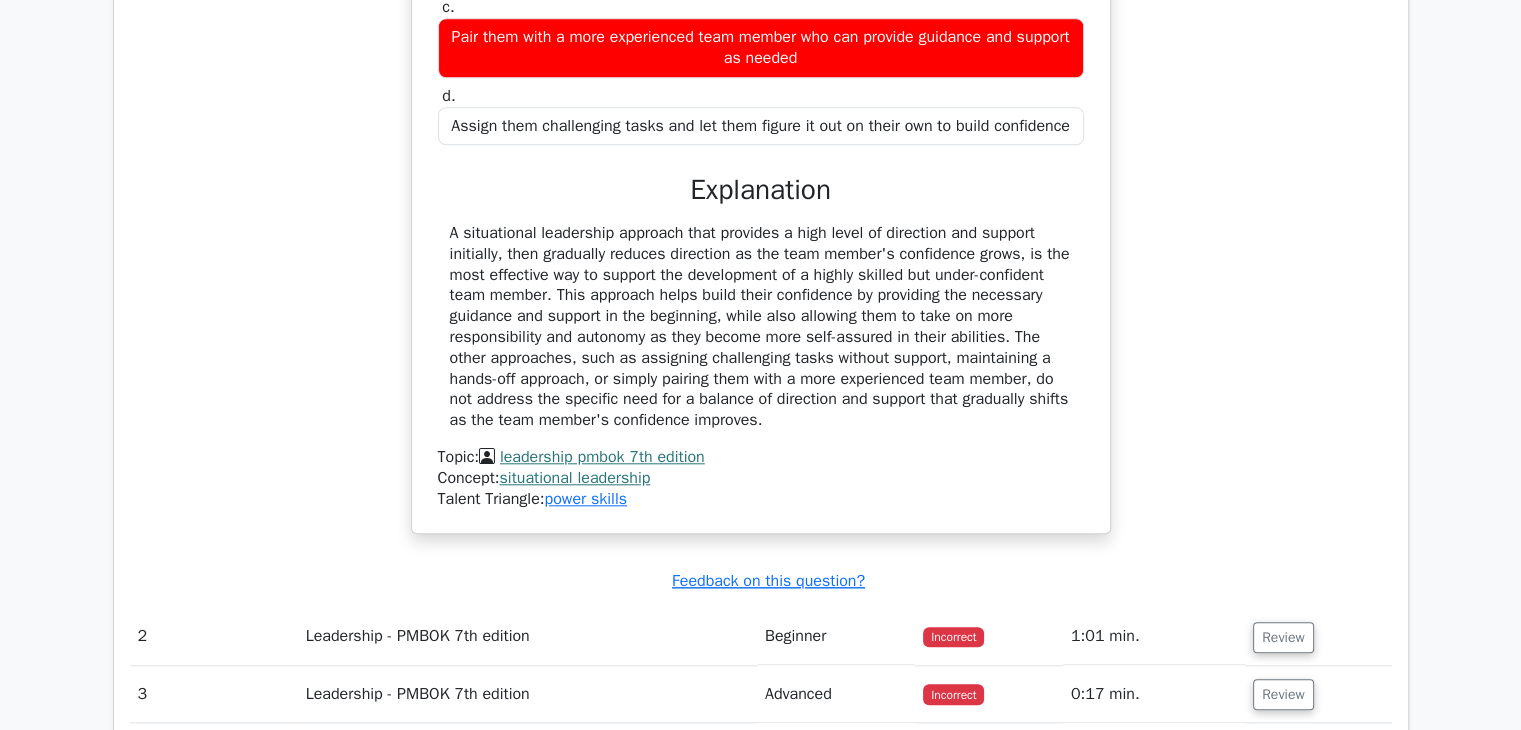 drag, startPoint x: 471, startPoint y: 396, endPoint x: 798, endPoint y: 161, distance: 402.6835 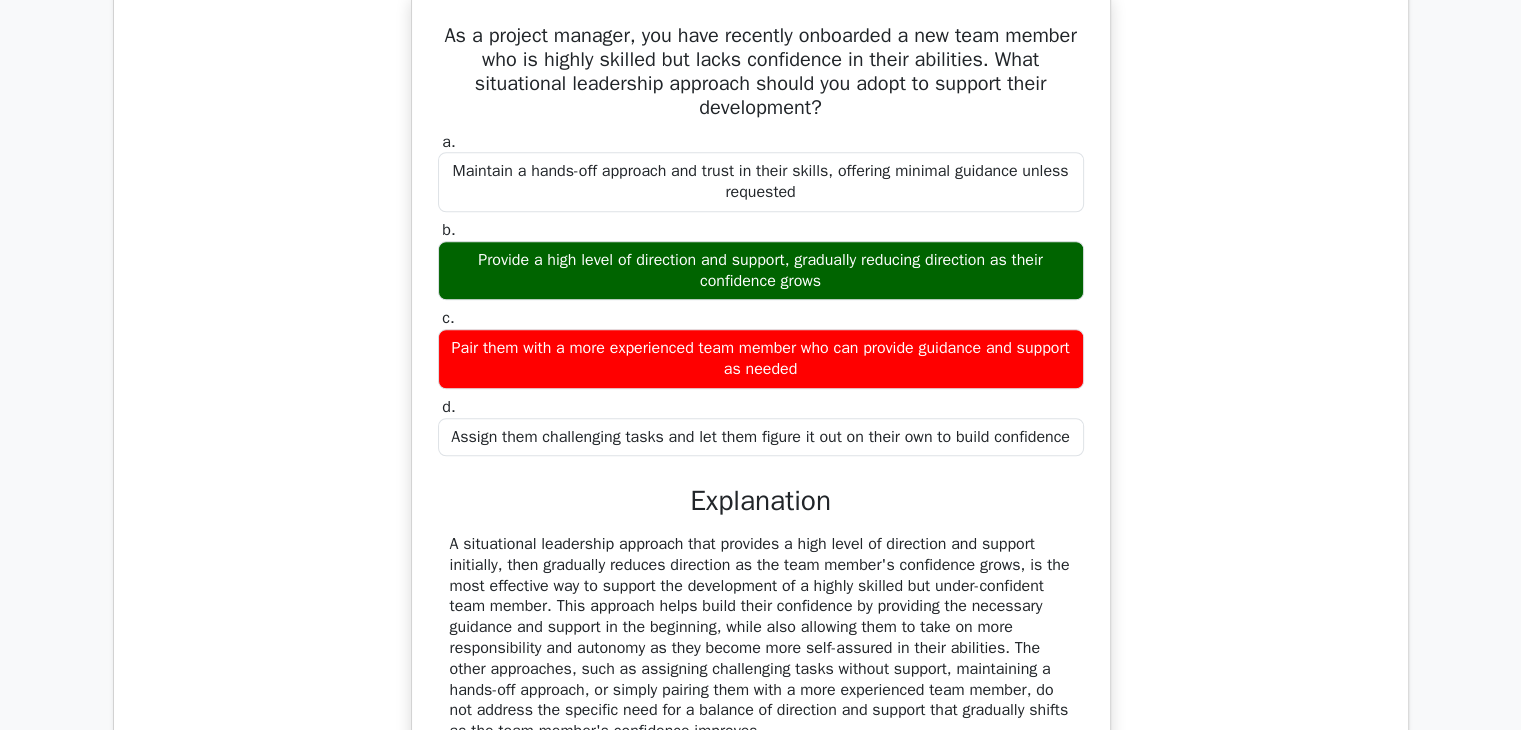 scroll, scrollTop: 1273, scrollLeft: 0, axis: vertical 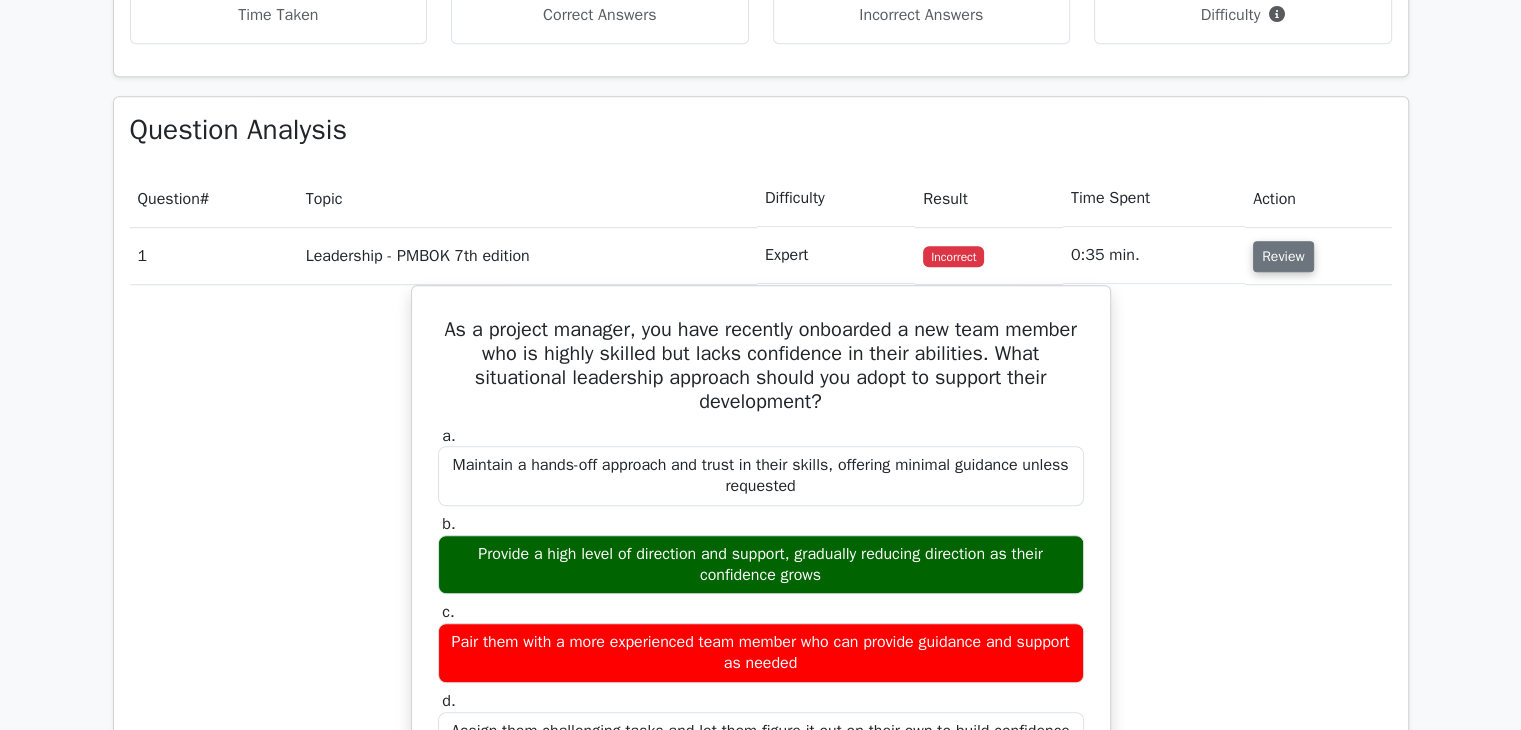 click on "Review" at bounding box center [1283, 256] 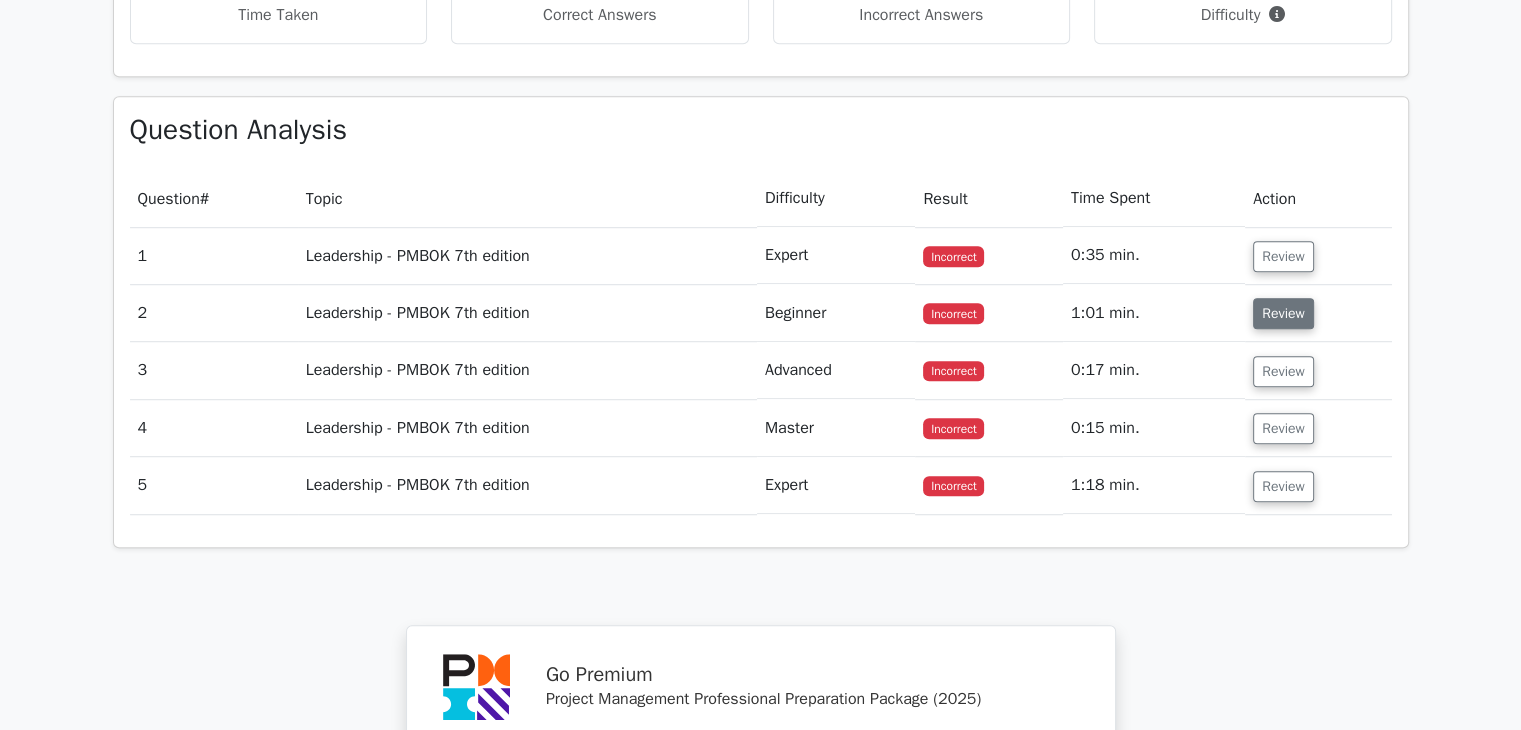 click on "Review" at bounding box center [1283, 313] 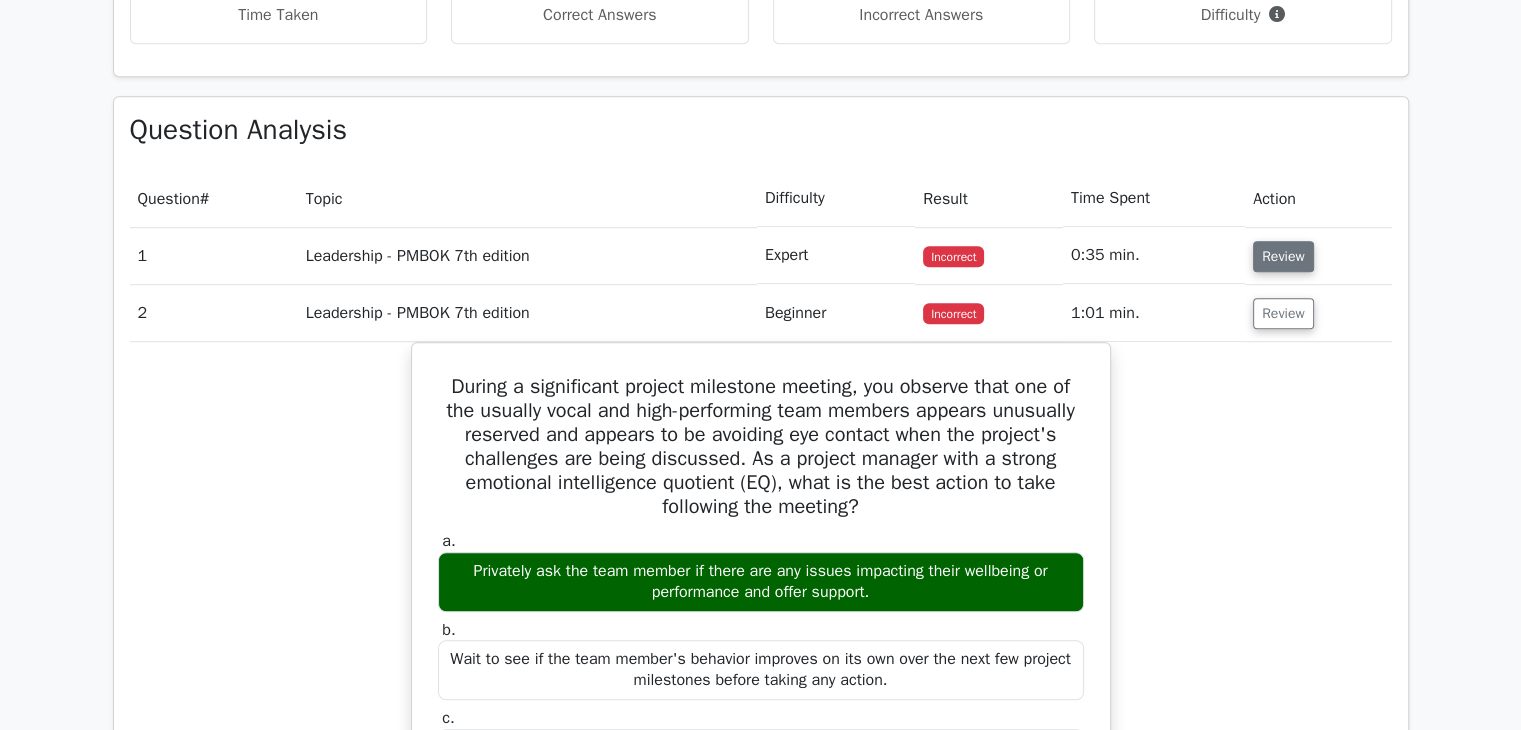 click on "Review" at bounding box center [1283, 256] 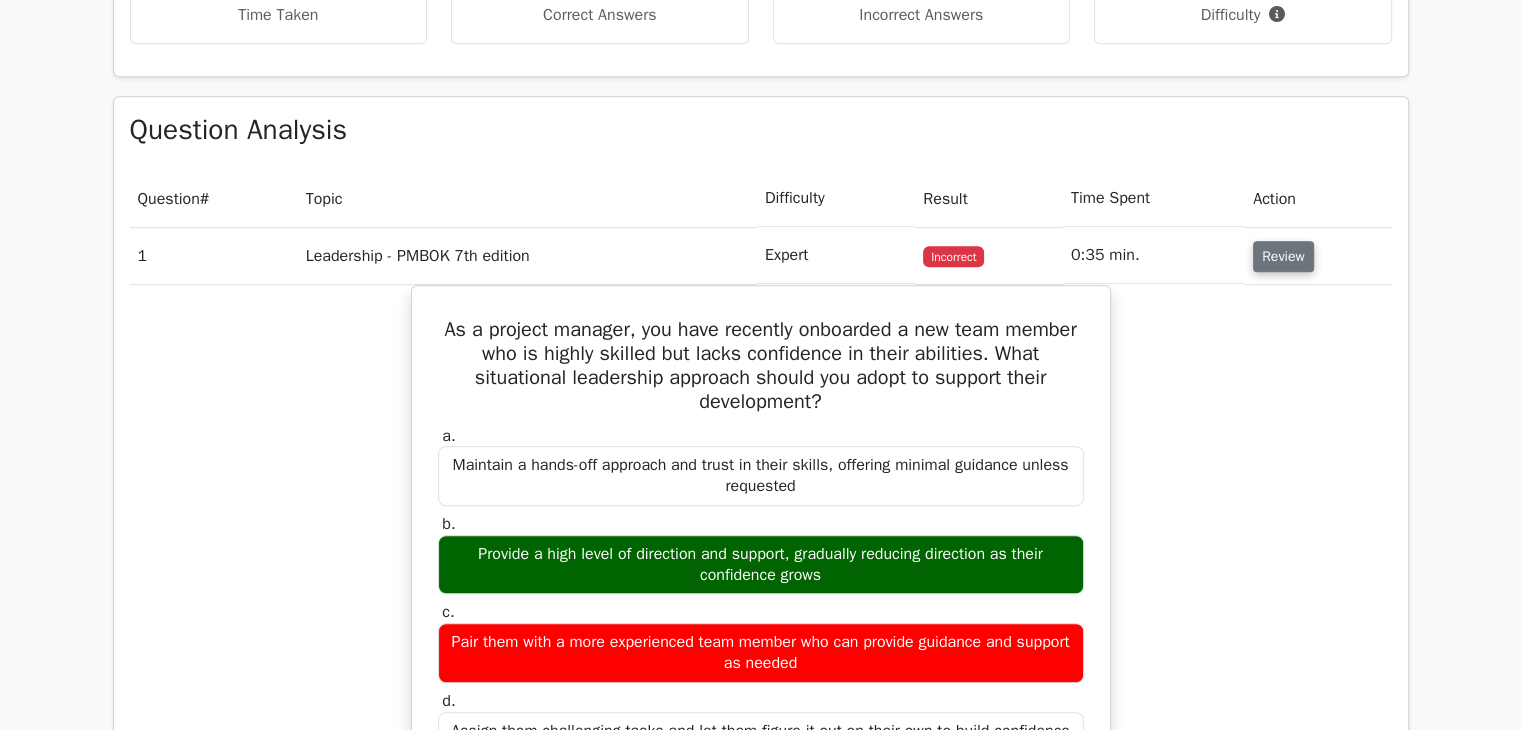 click on "Review" at bounding box center (1283, 256) 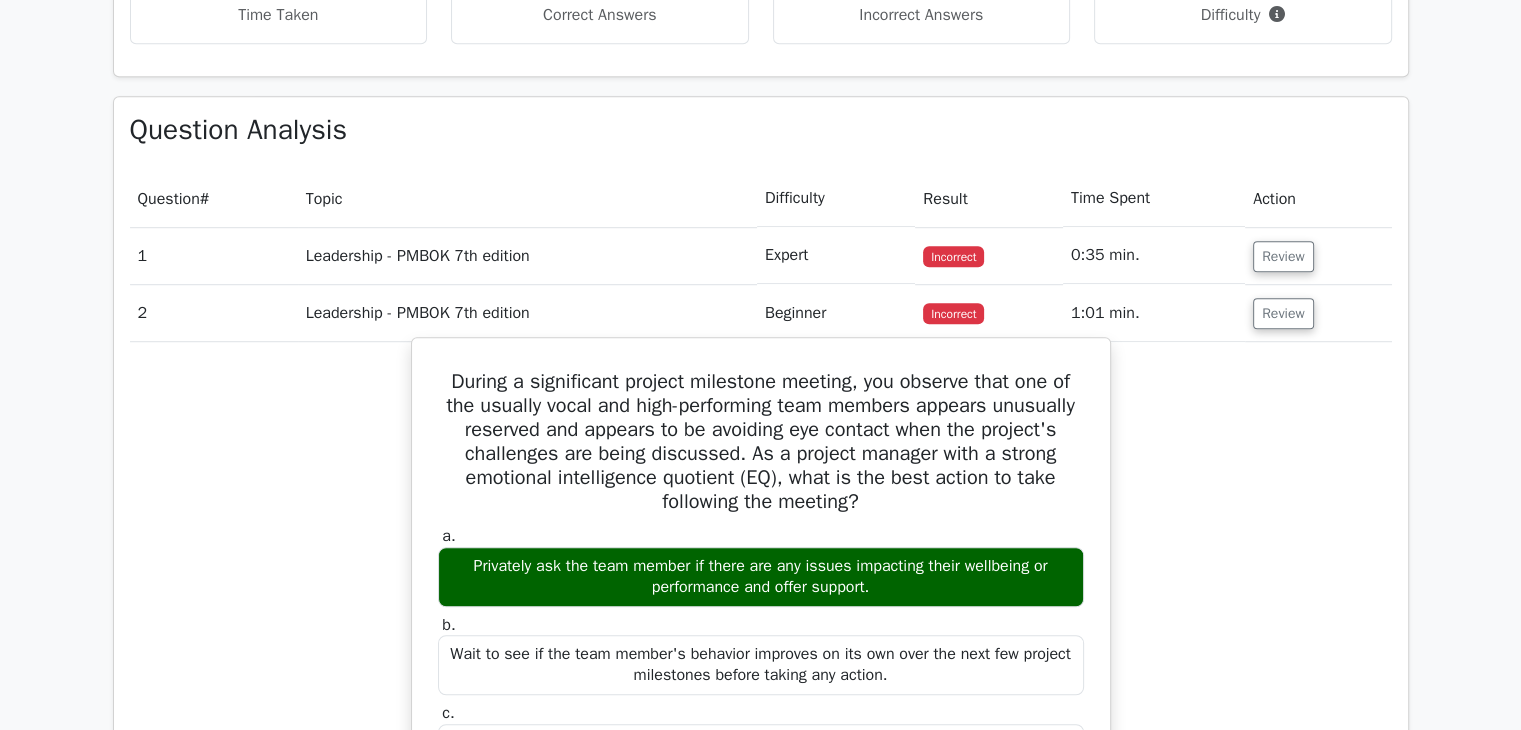 scroll, scrollTop: 1373, scrollLeft: 0, axis: vertical 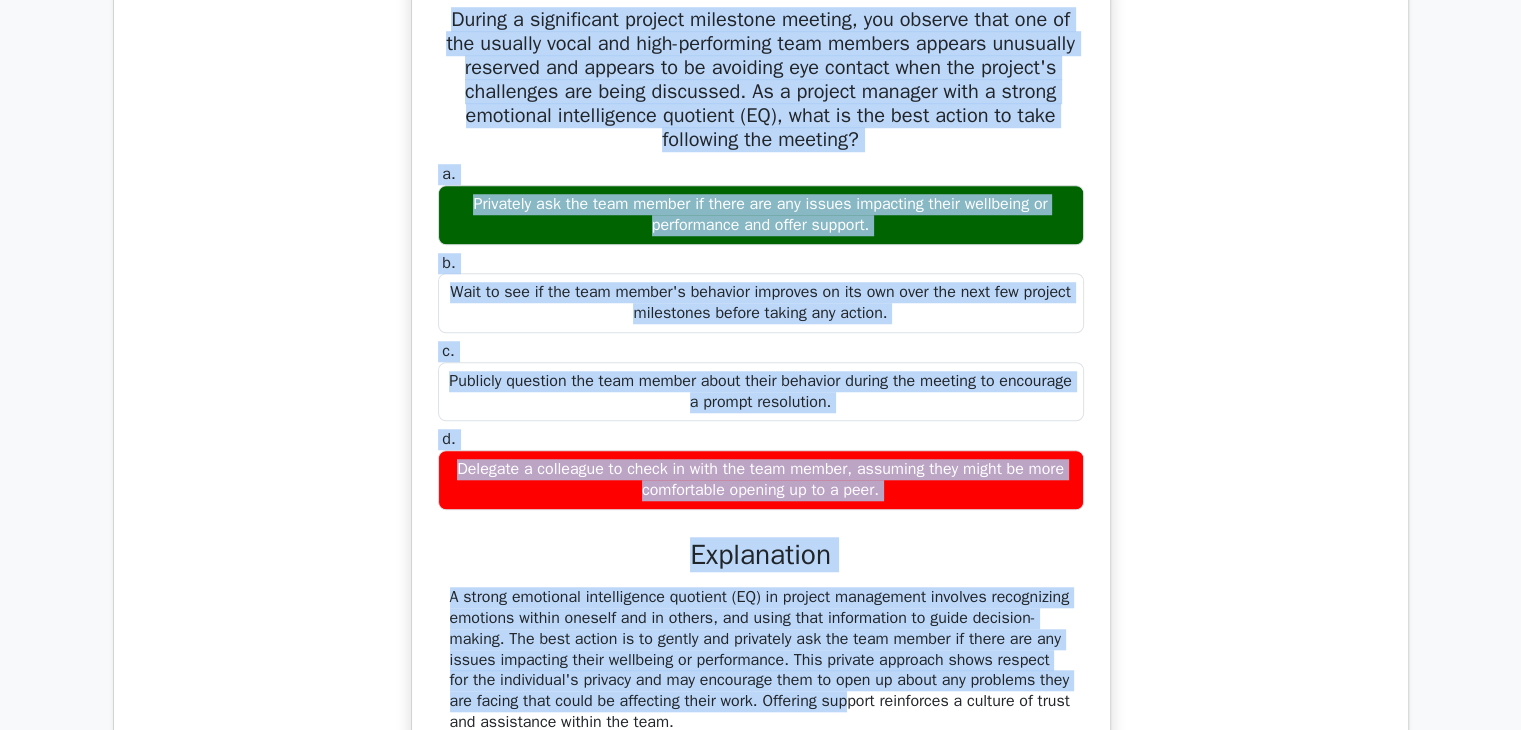 drag, startPoint x: 437, startPoint y: 275, endPoint x: 936, endPoint y: 477, distance: 538.3354 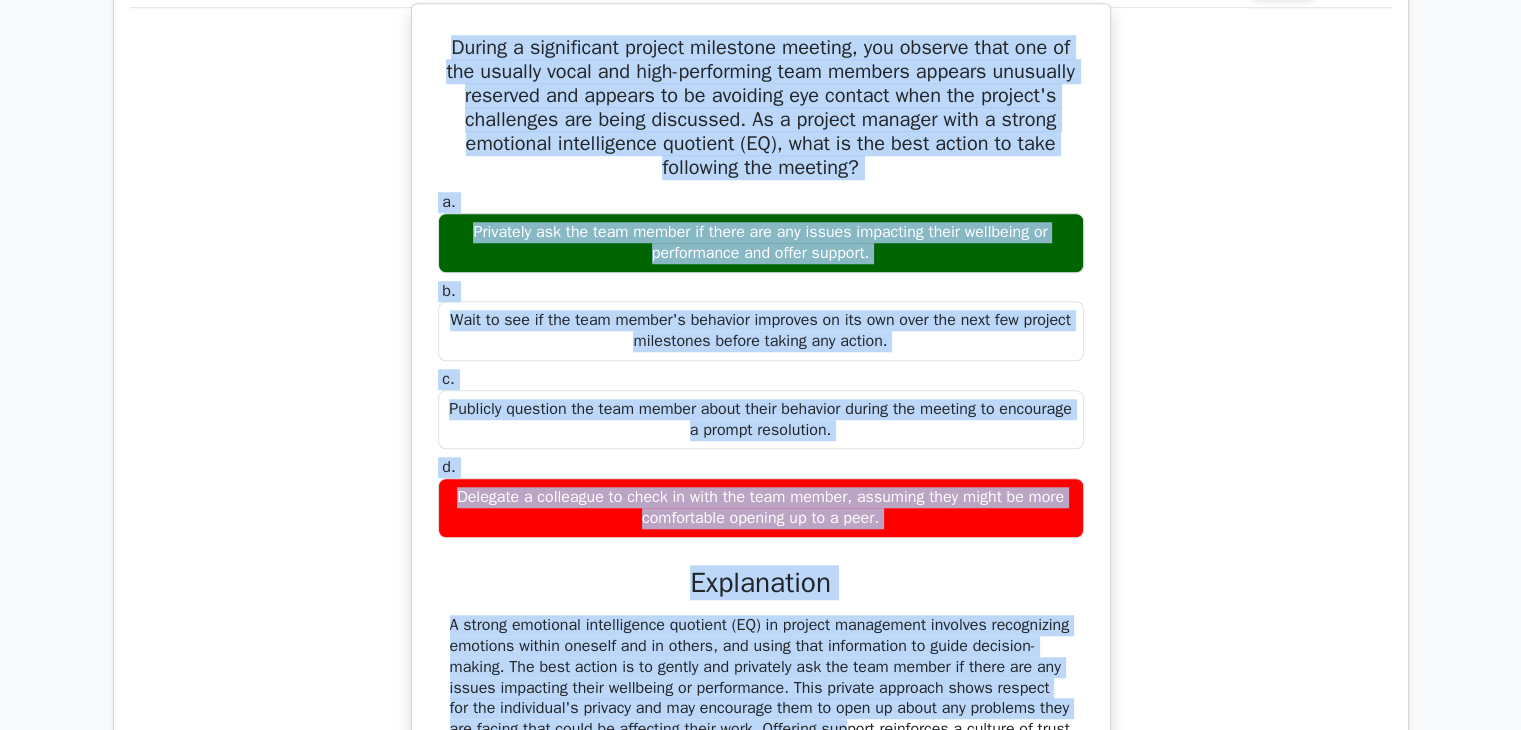 scroll, scrollTop: 935, scrollLeft: 0, axis: vertical 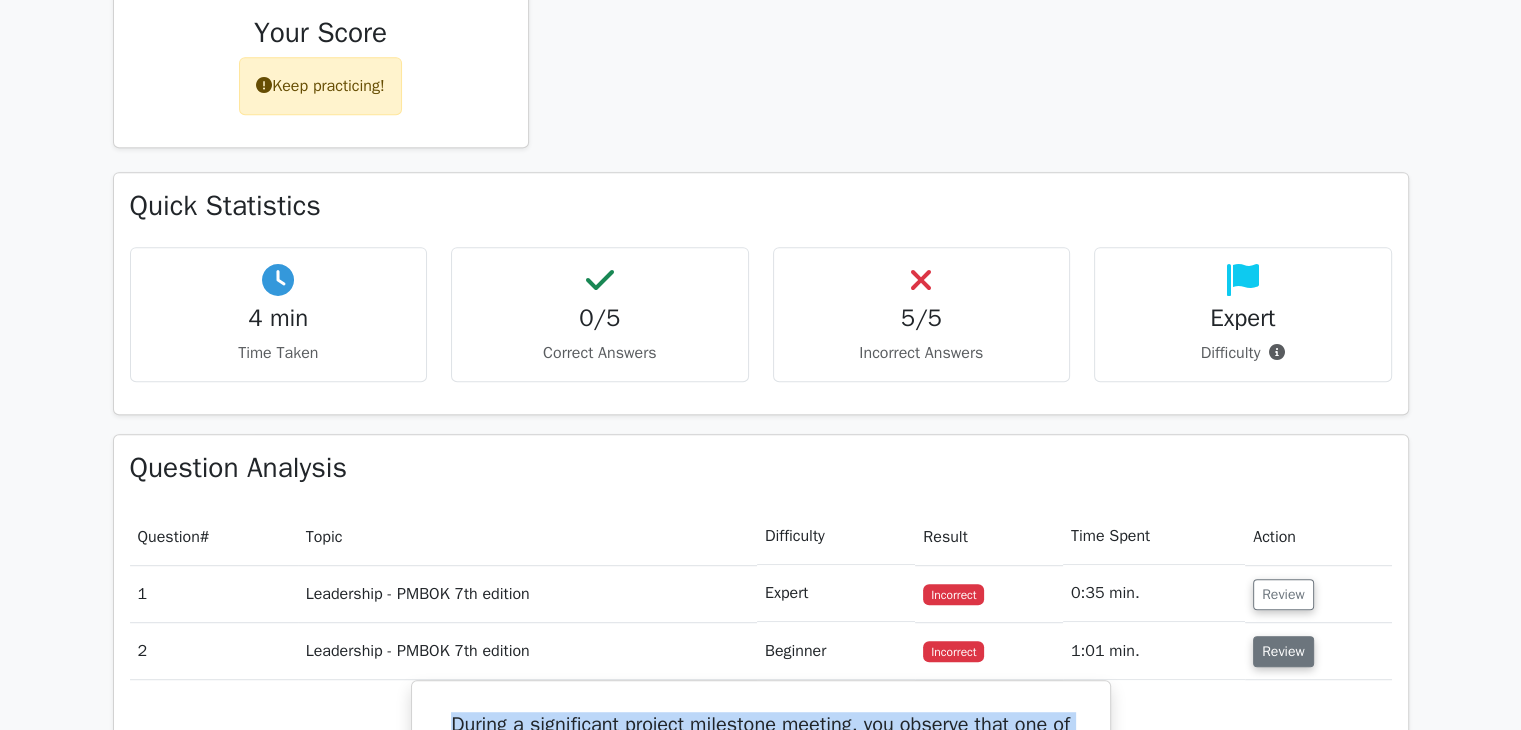 click on "Review" at bounding box center [1283, 651] 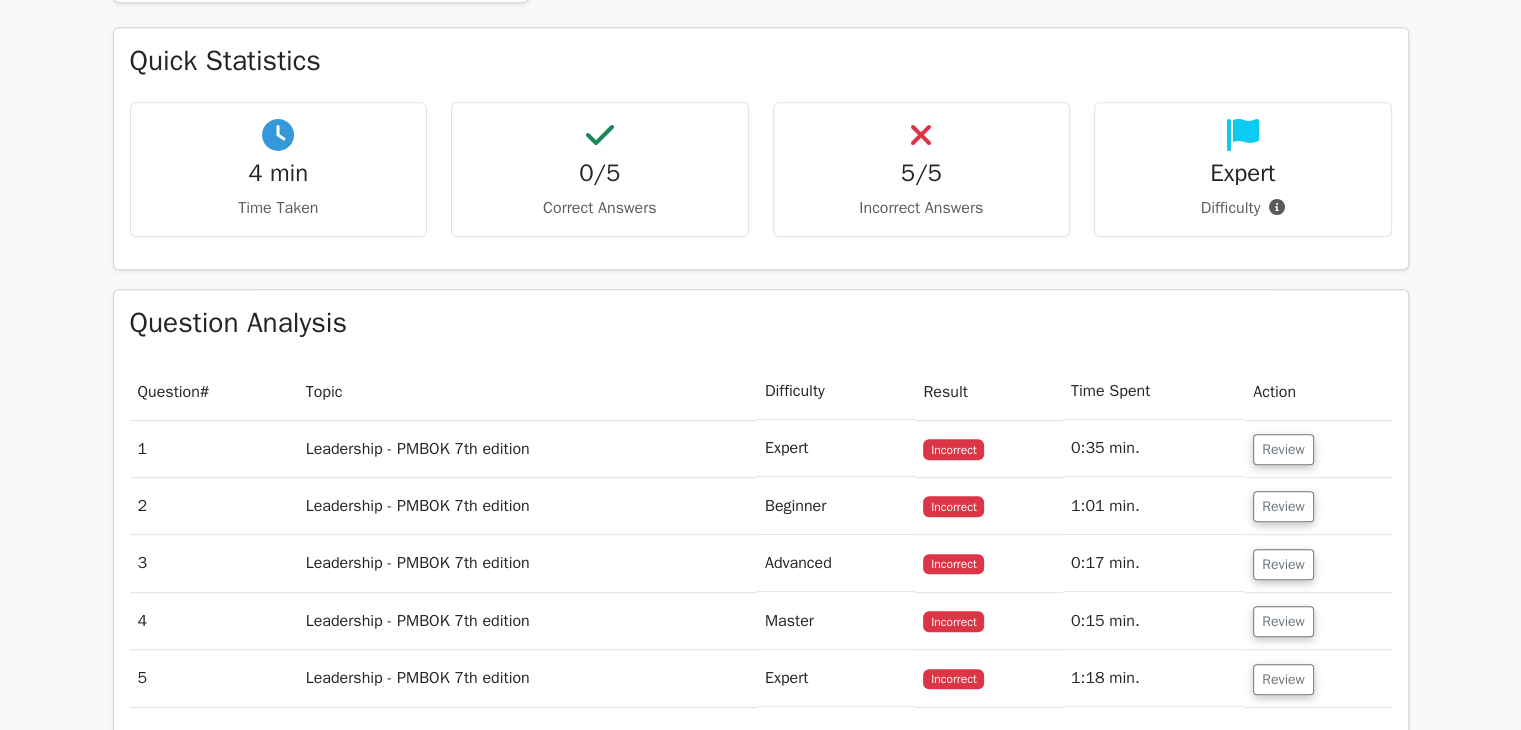 scroll, scrollTop: 1235, scrollLeft: 0, axis: vertical 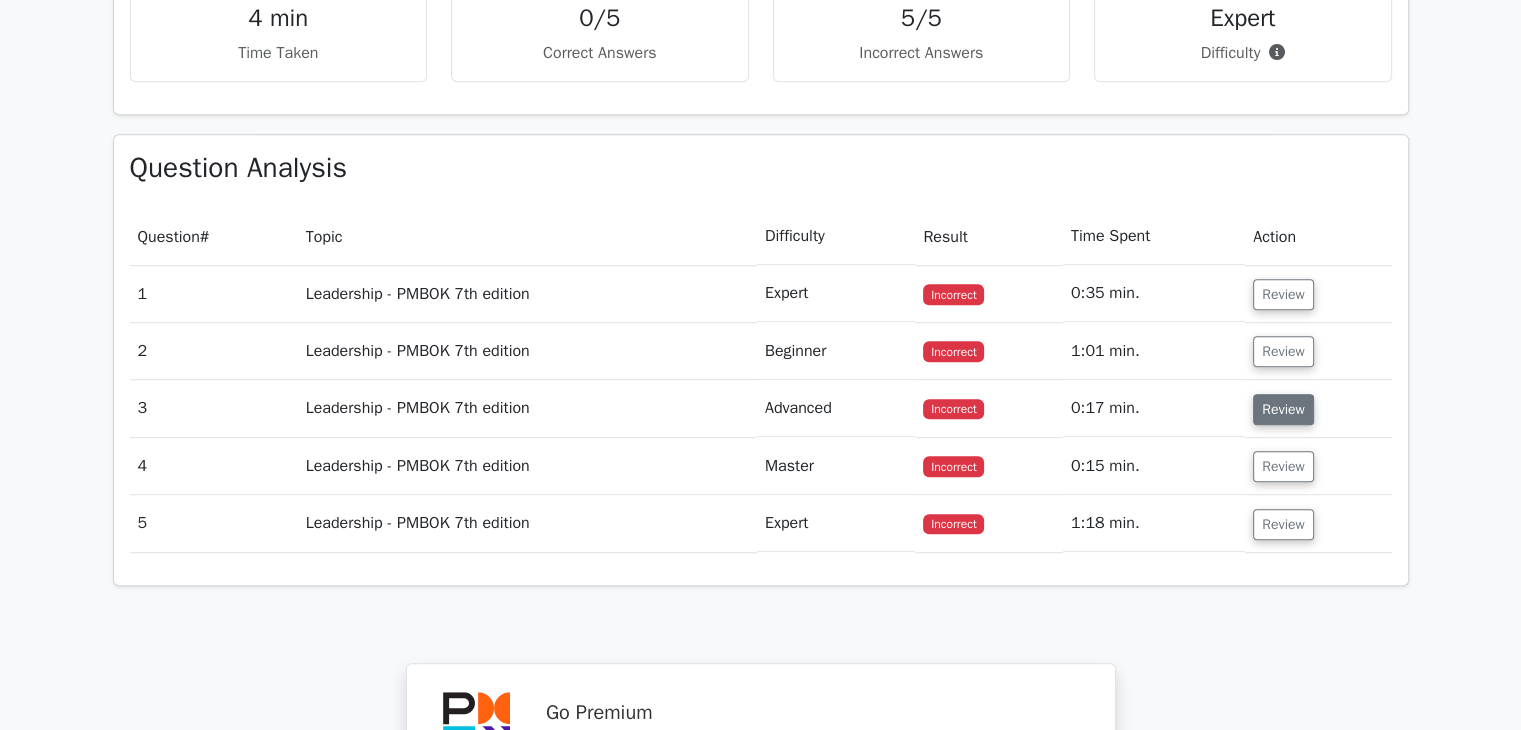 click on "Review" at bounding box center (1283, 409) 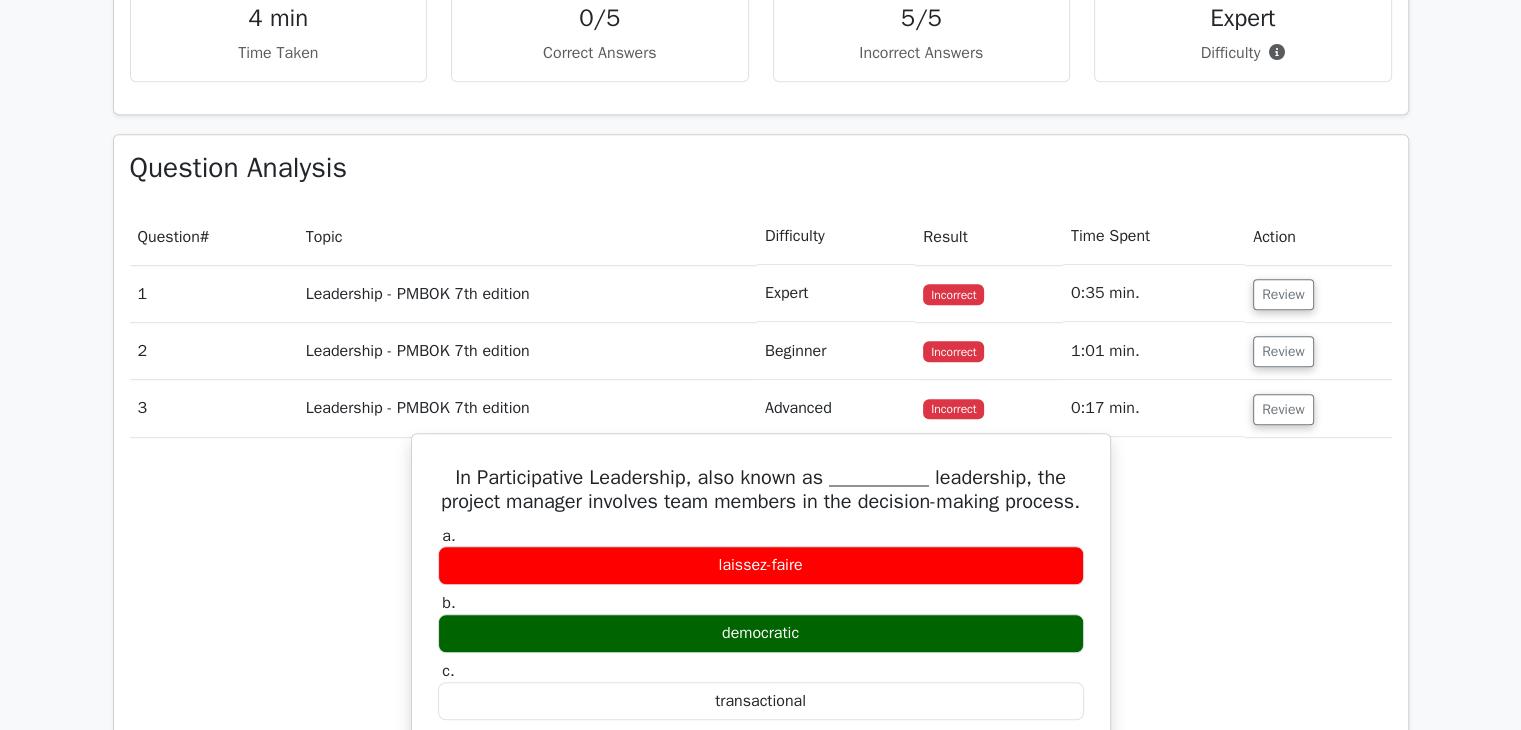 scroll, scrollTop: 1435, scrollLeft: 0, axis: vertical 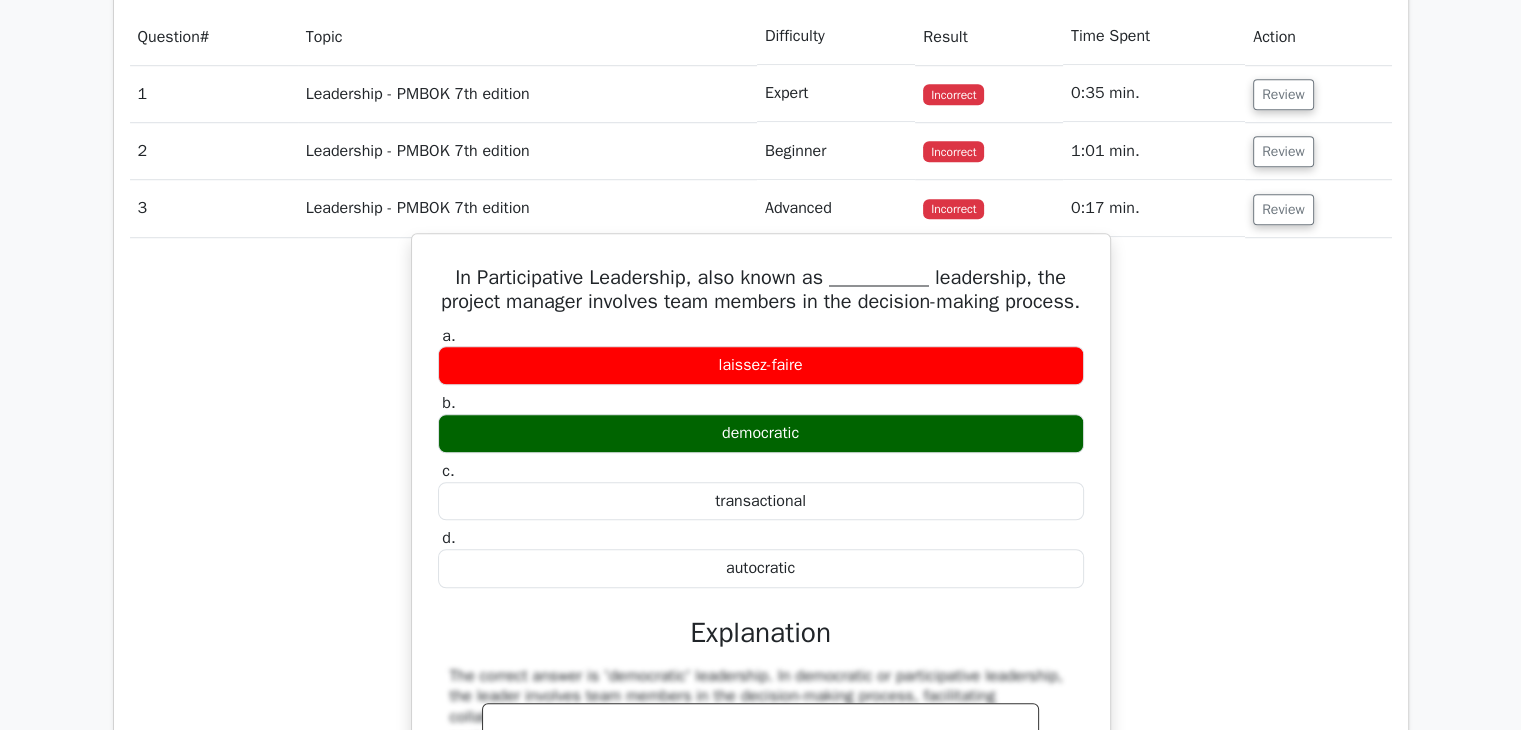 drag, startPoint x: 455, startPoint y: 273, endPoint x: 839, endPoint y: 581, distance: 492.2601 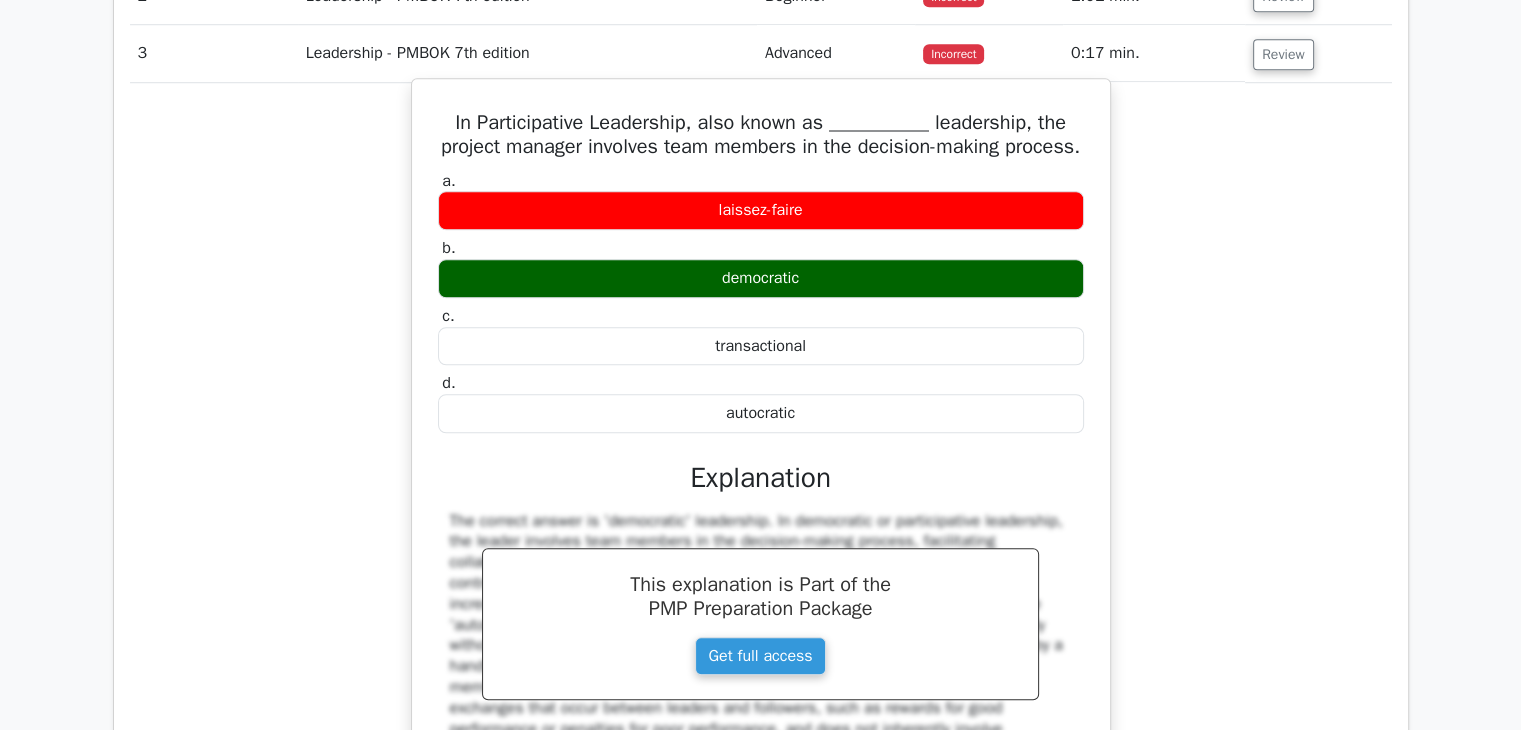 scroll, scrollTop: 1435, scrollLeft: 0, axis: vertical 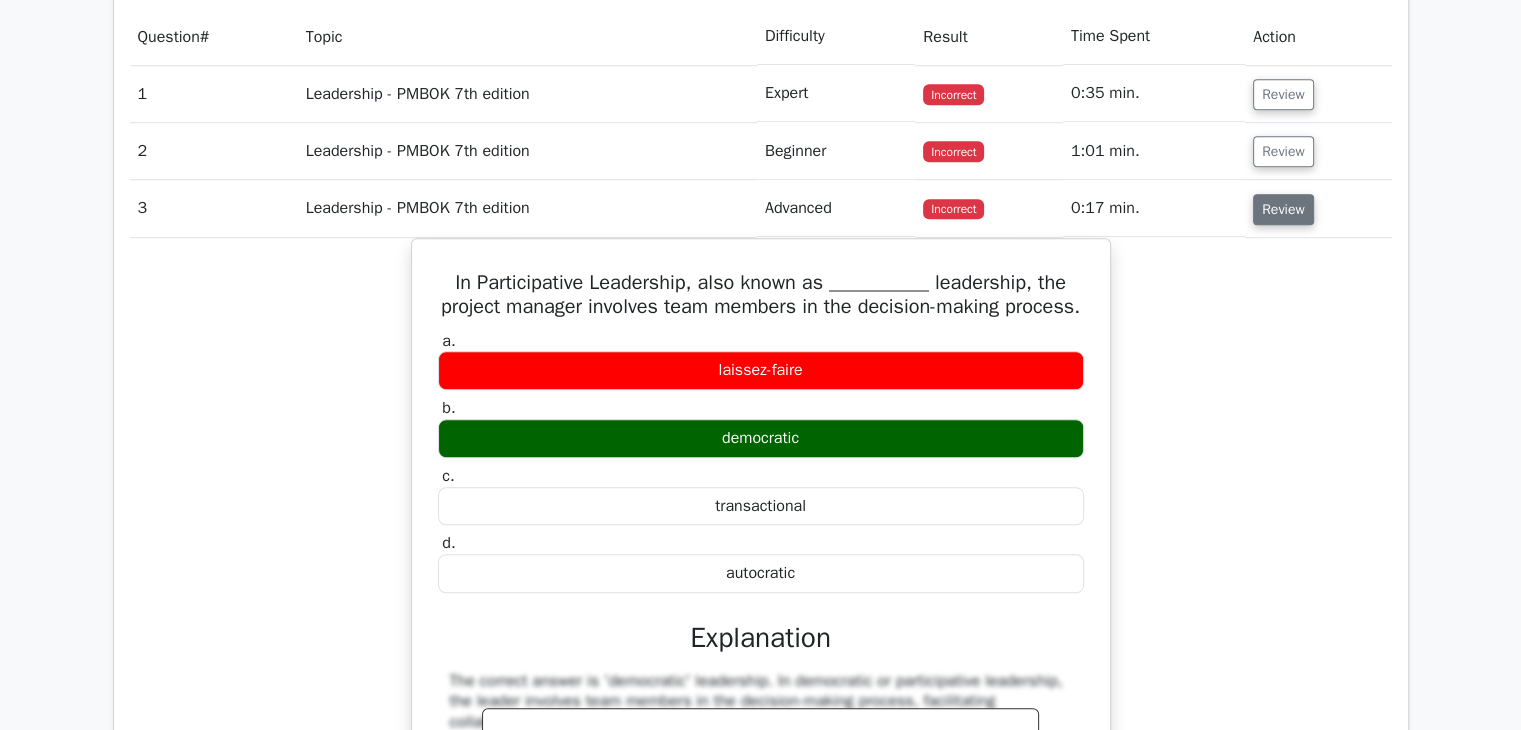 click on "Review" at bounding box center [1283, 209] 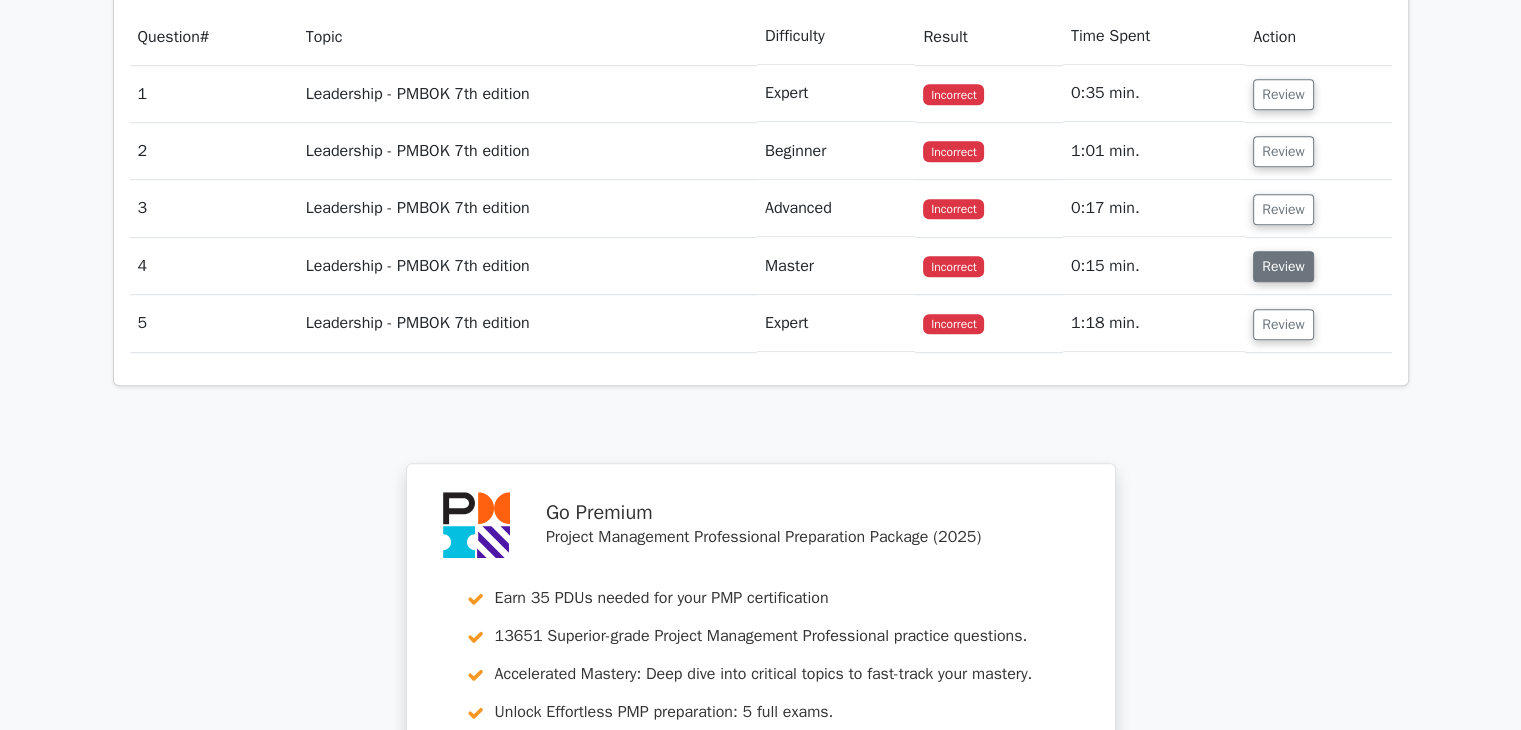 click on "Review" at bounding box center [1283, 266] 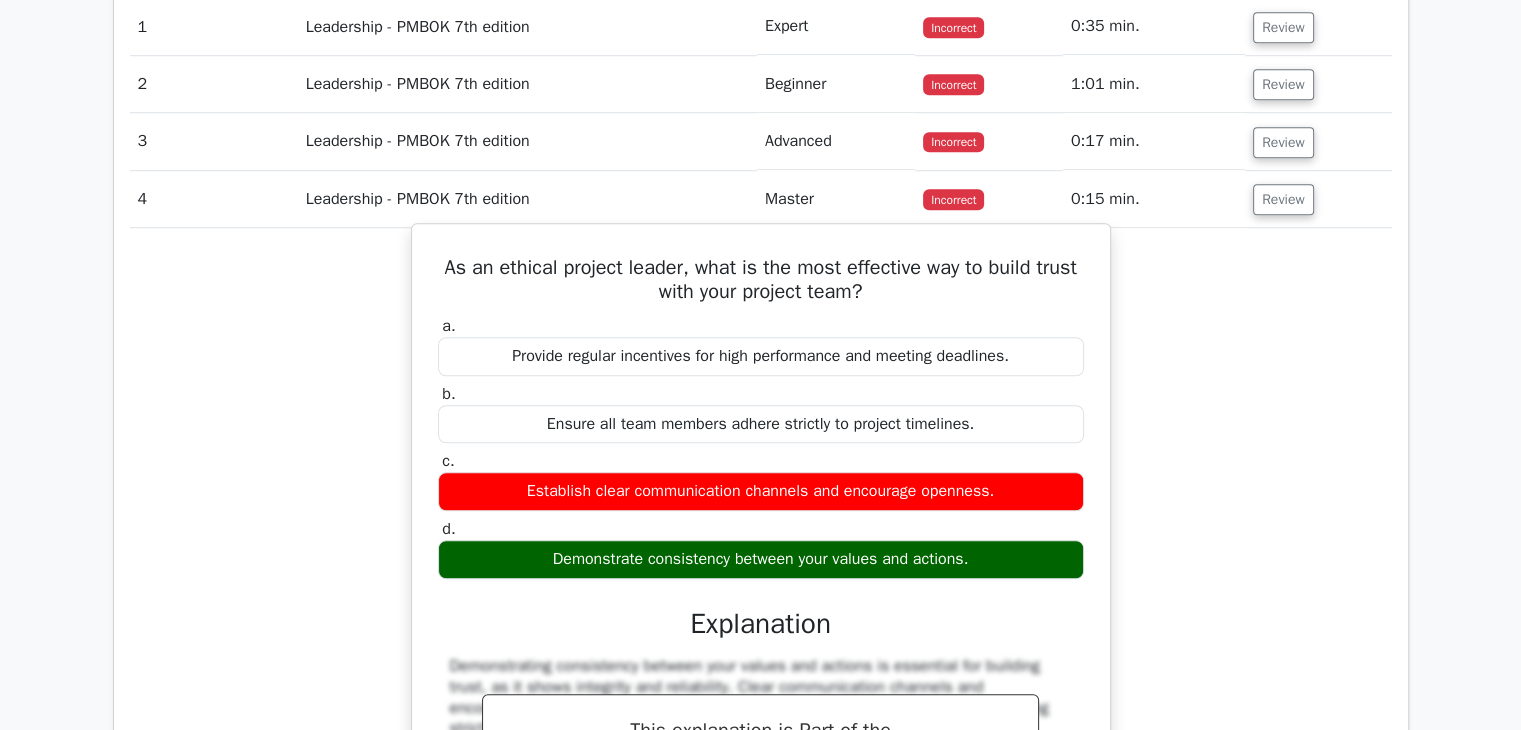 scroll, scrollTop: 1635, scrollLeft: 0, axis: vertical 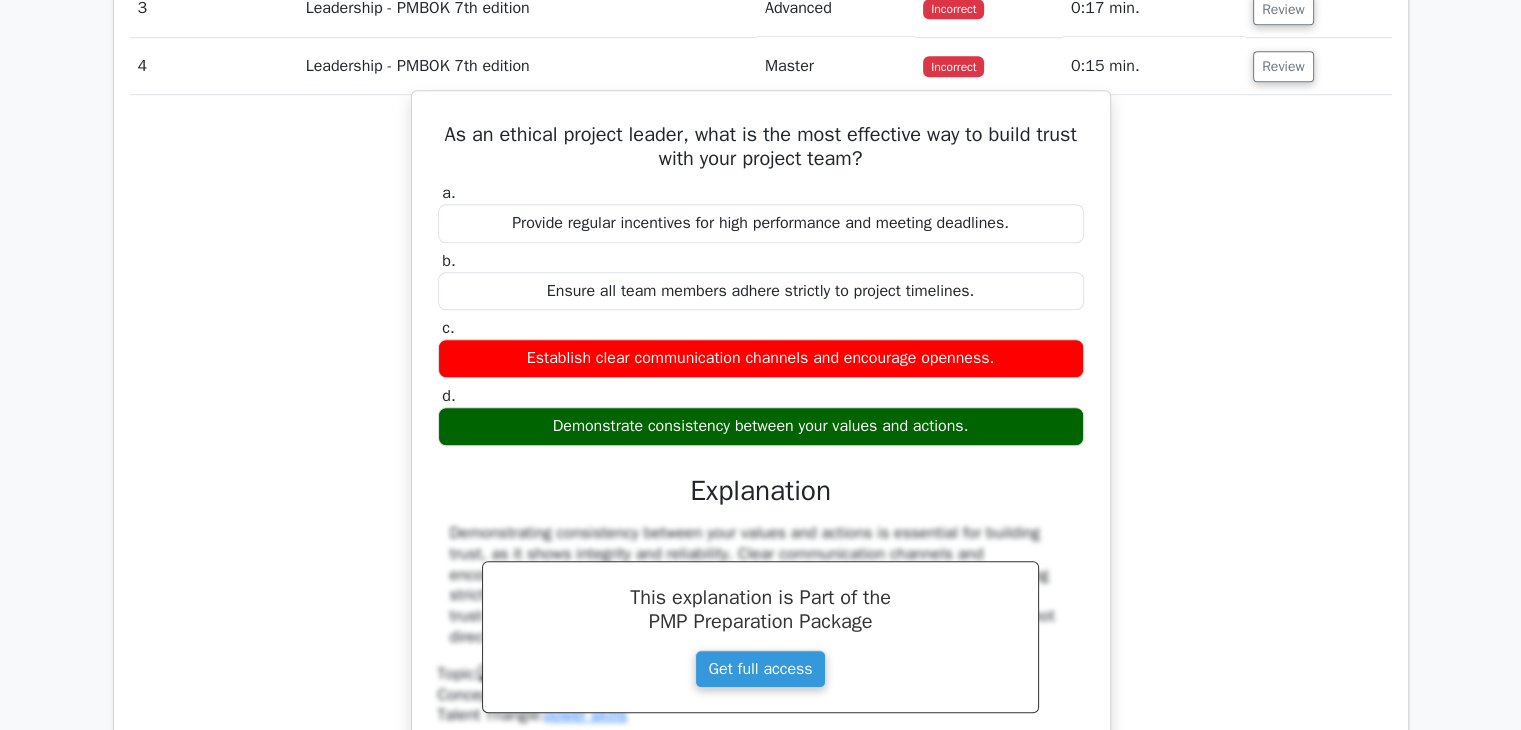 drag, startPoint x: 457, startPoint y: 125, endPoint x: 993, endPoint y: 424, distance: 613.7565 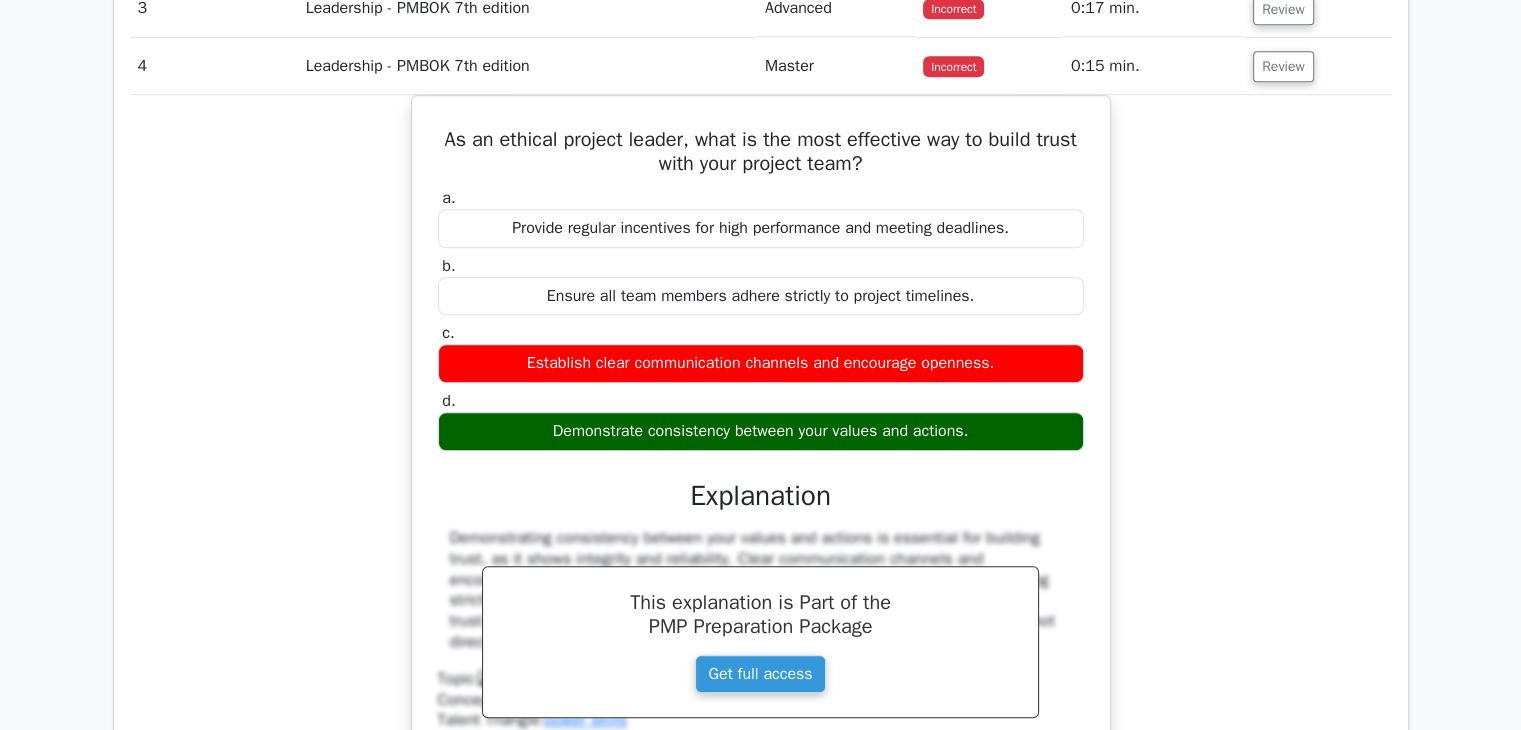 click on "Review" at bounding box center [1318, 66] 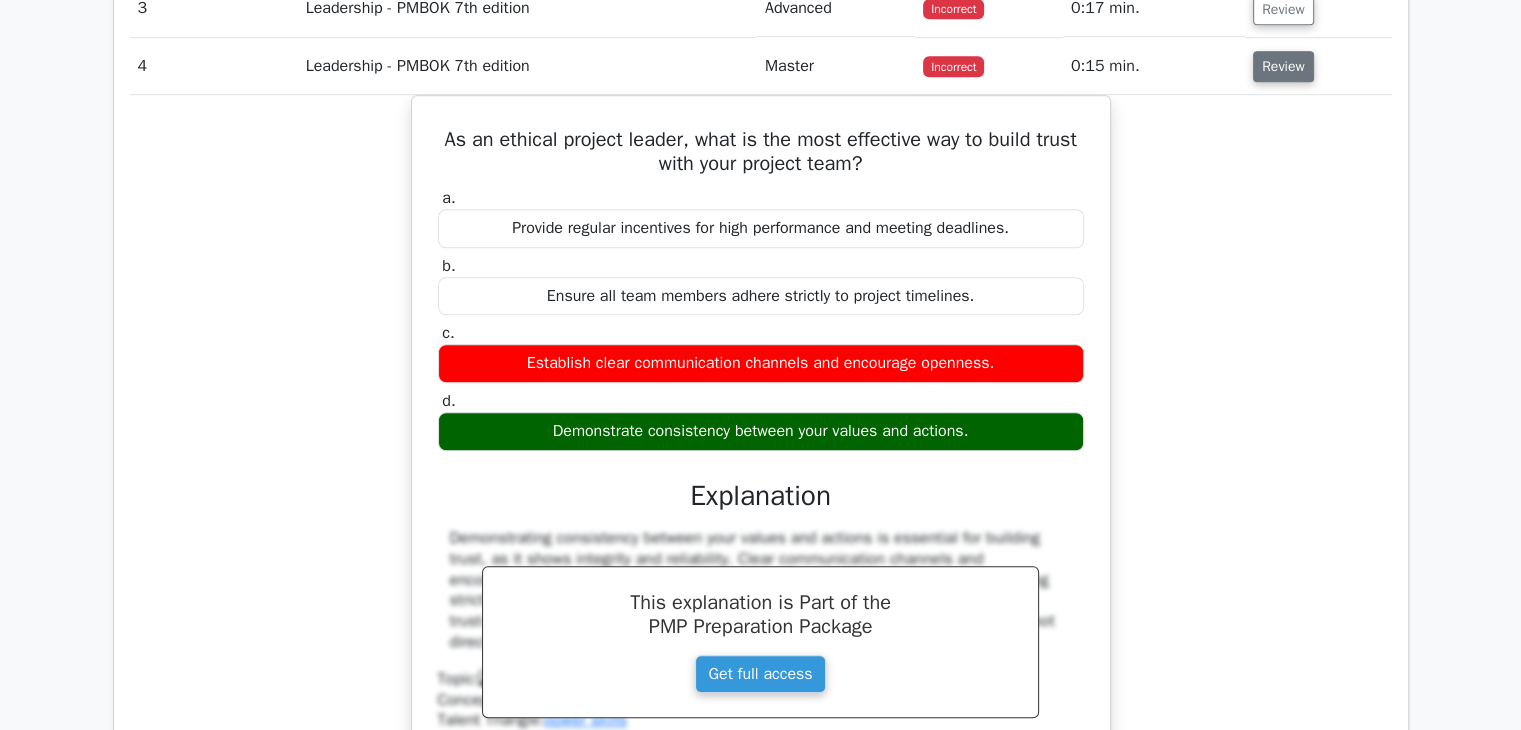 click on "Review" at bounding box center [1283, 66] 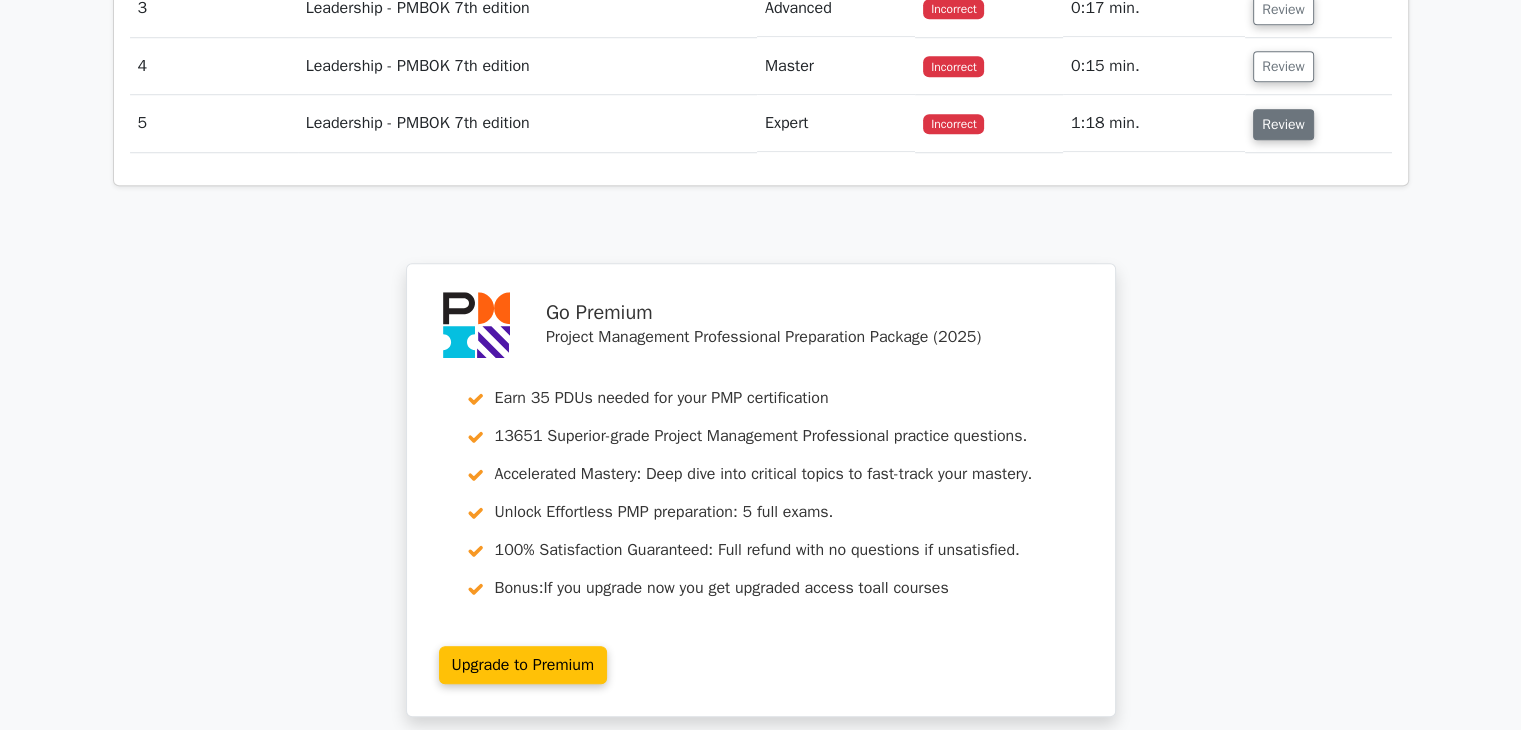 click on "Review" at bounding box center [1283, 124] 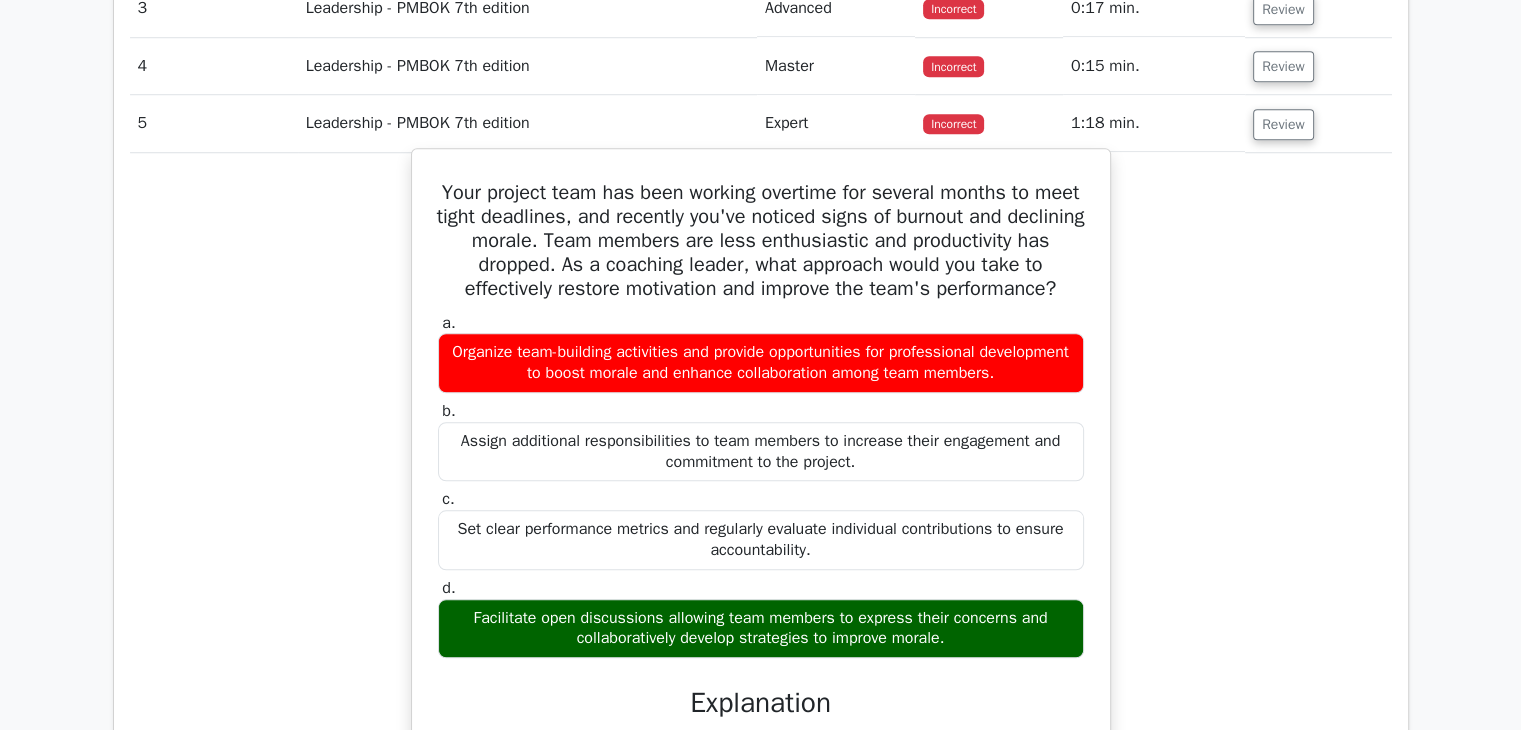 drag, startPoint x: 456, startPoint y: 189, endPoint x: 900, endPoint y: 614, distance: 614.6226 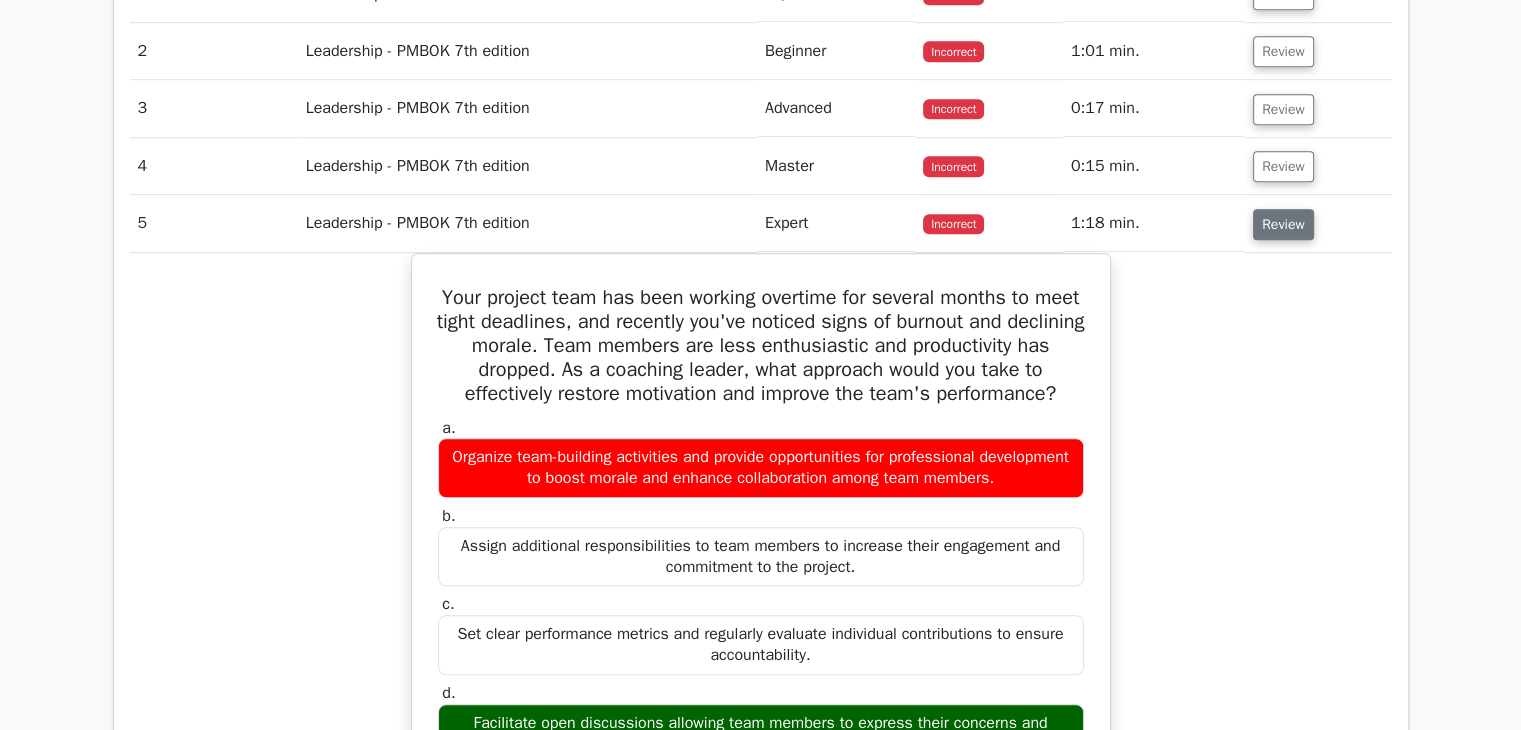 click on "Review" at bounding box center [1283, 224] 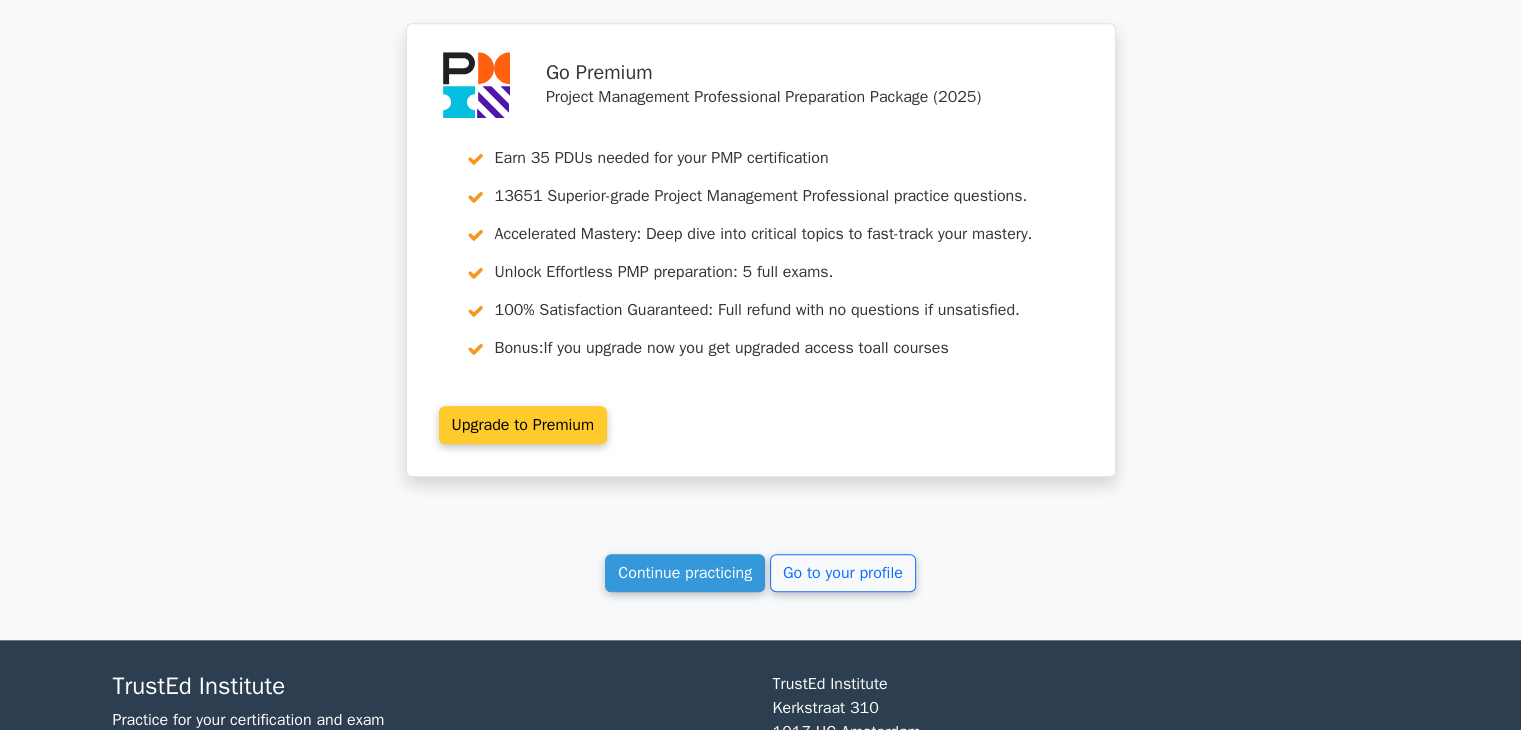 scroll, scrollTop: 2011, scrollLeft: 0, axis: vertical 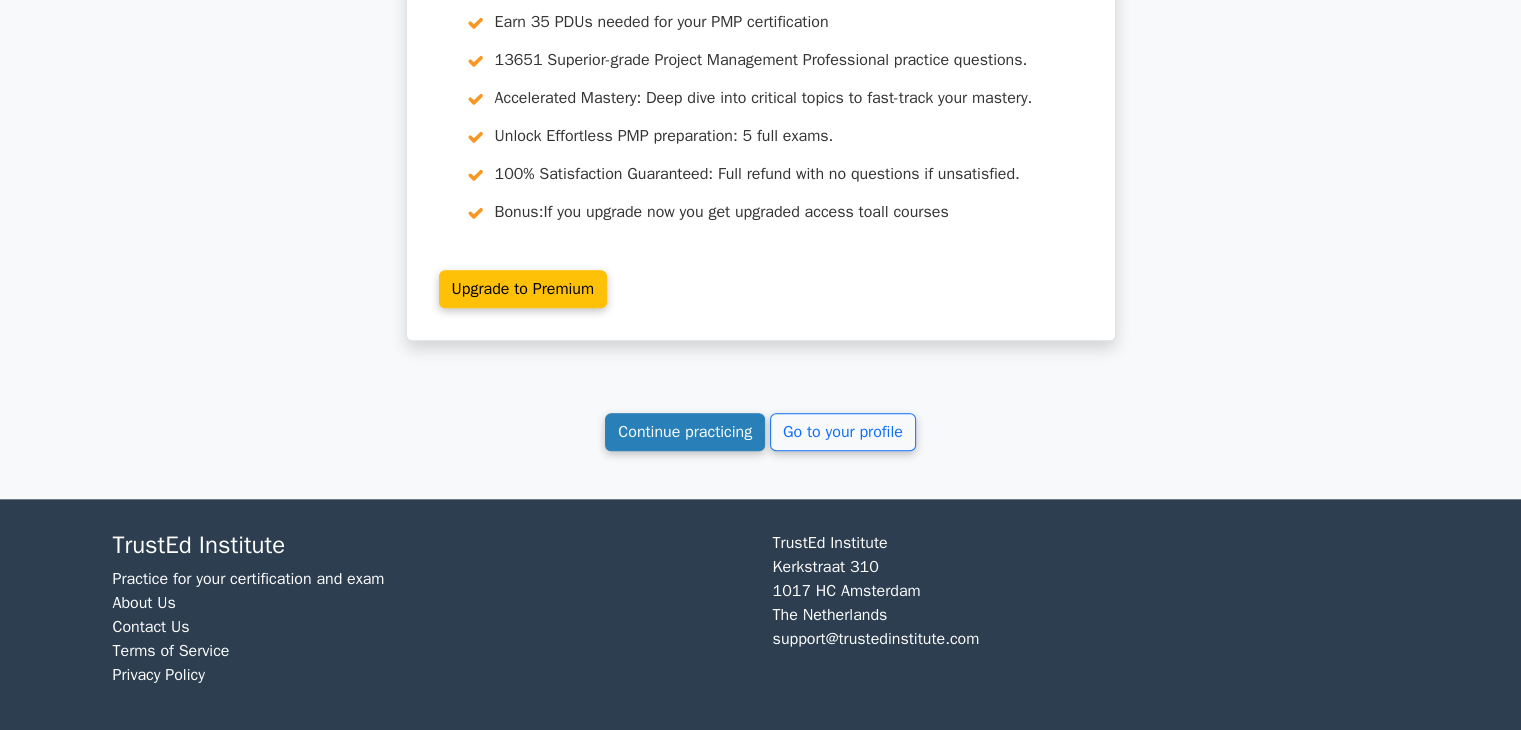click on "Continue practicing" at bounding box center (685, 432) 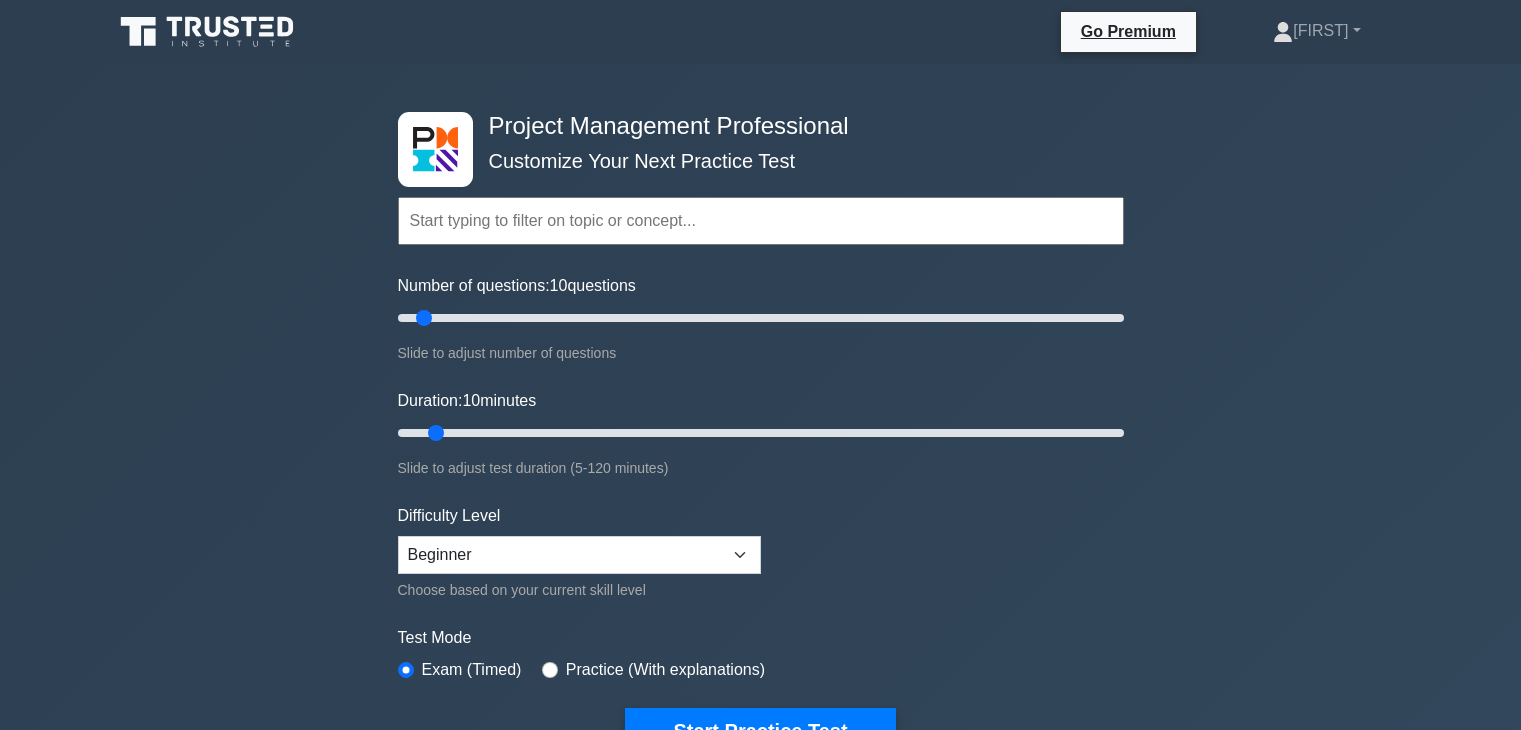 scroll, scrollTop: 0, scrollLeft: 0, axis: both 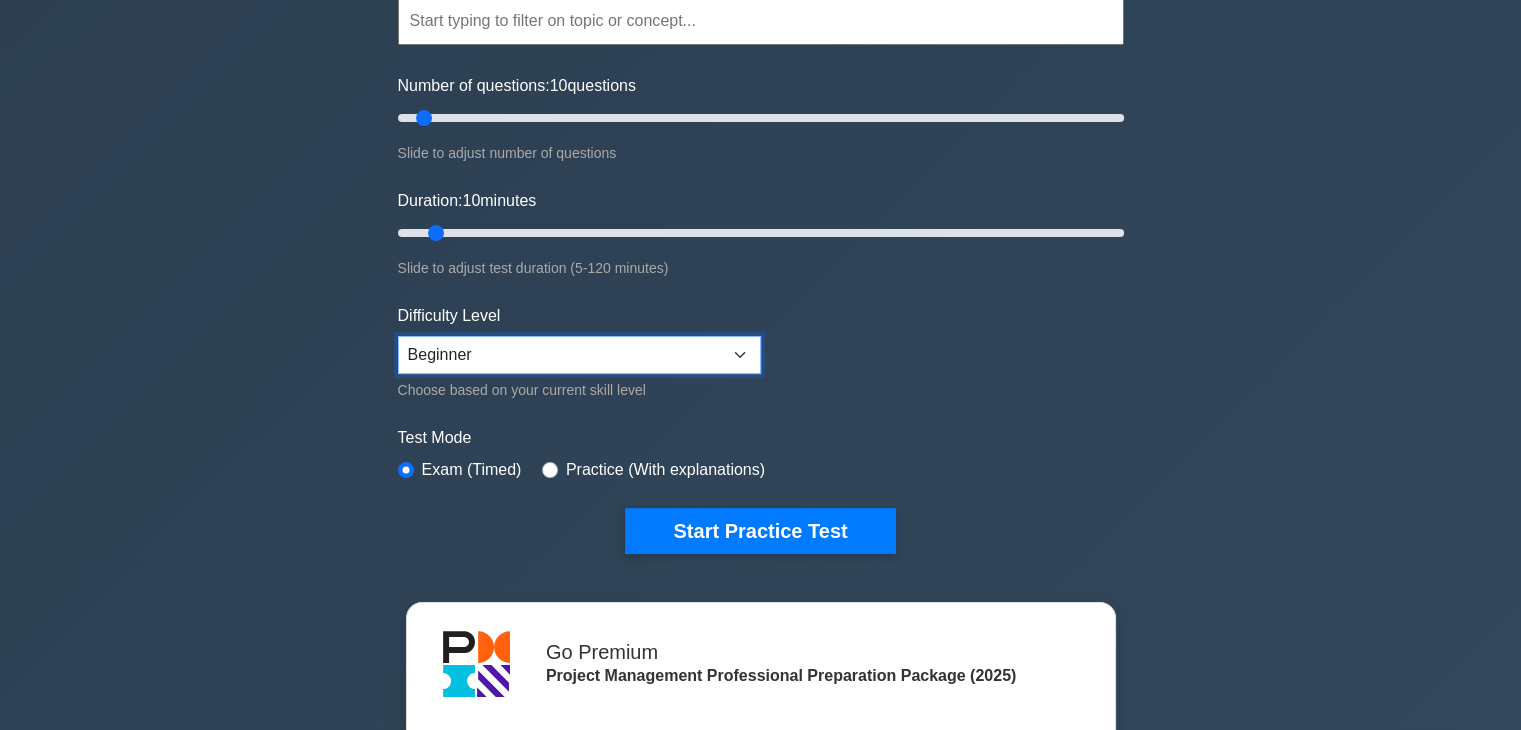 click on "Beginner
Intermediate
Expert" at bounding box center (579, 355) 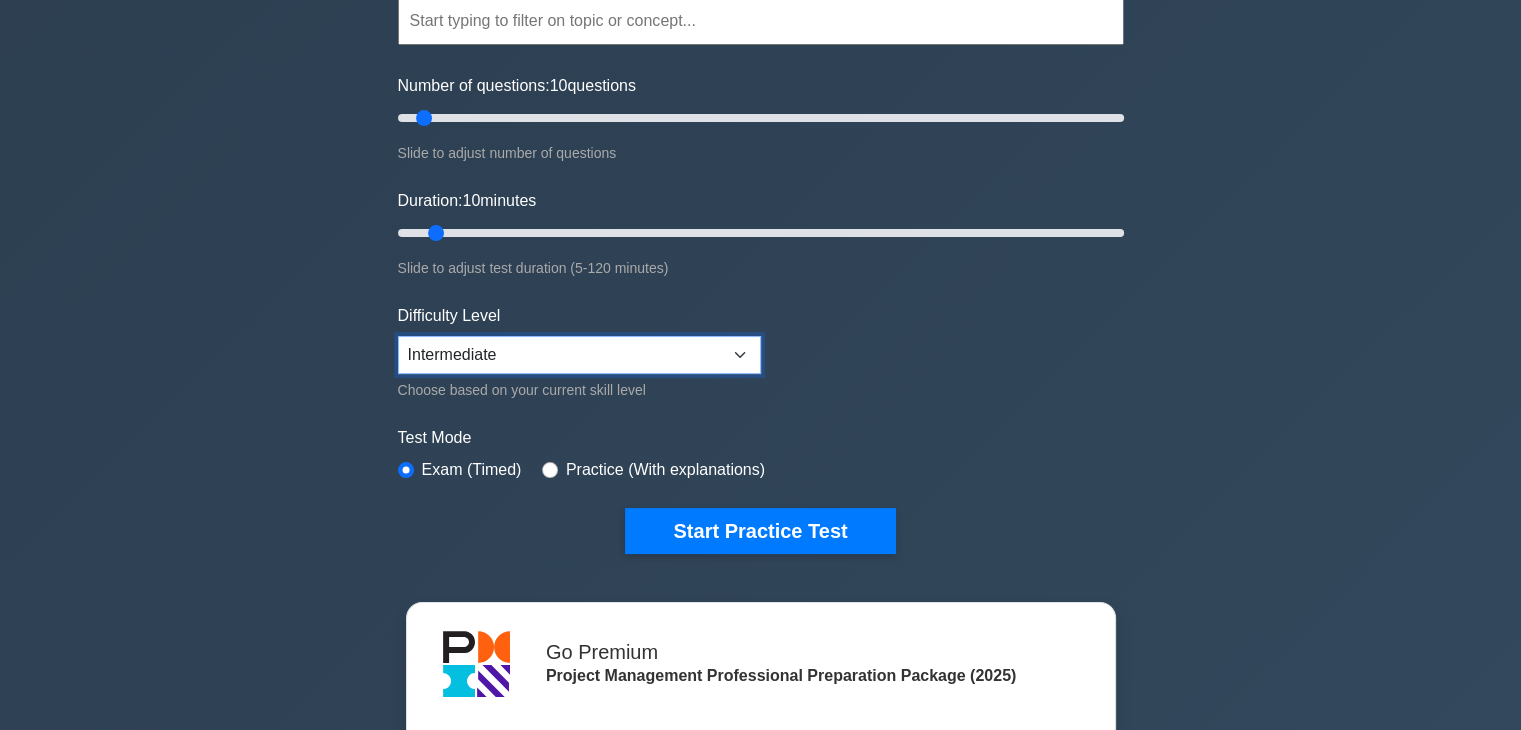 click on "Beginner
Intermediate
Expert" at bounding box center (579, 355) 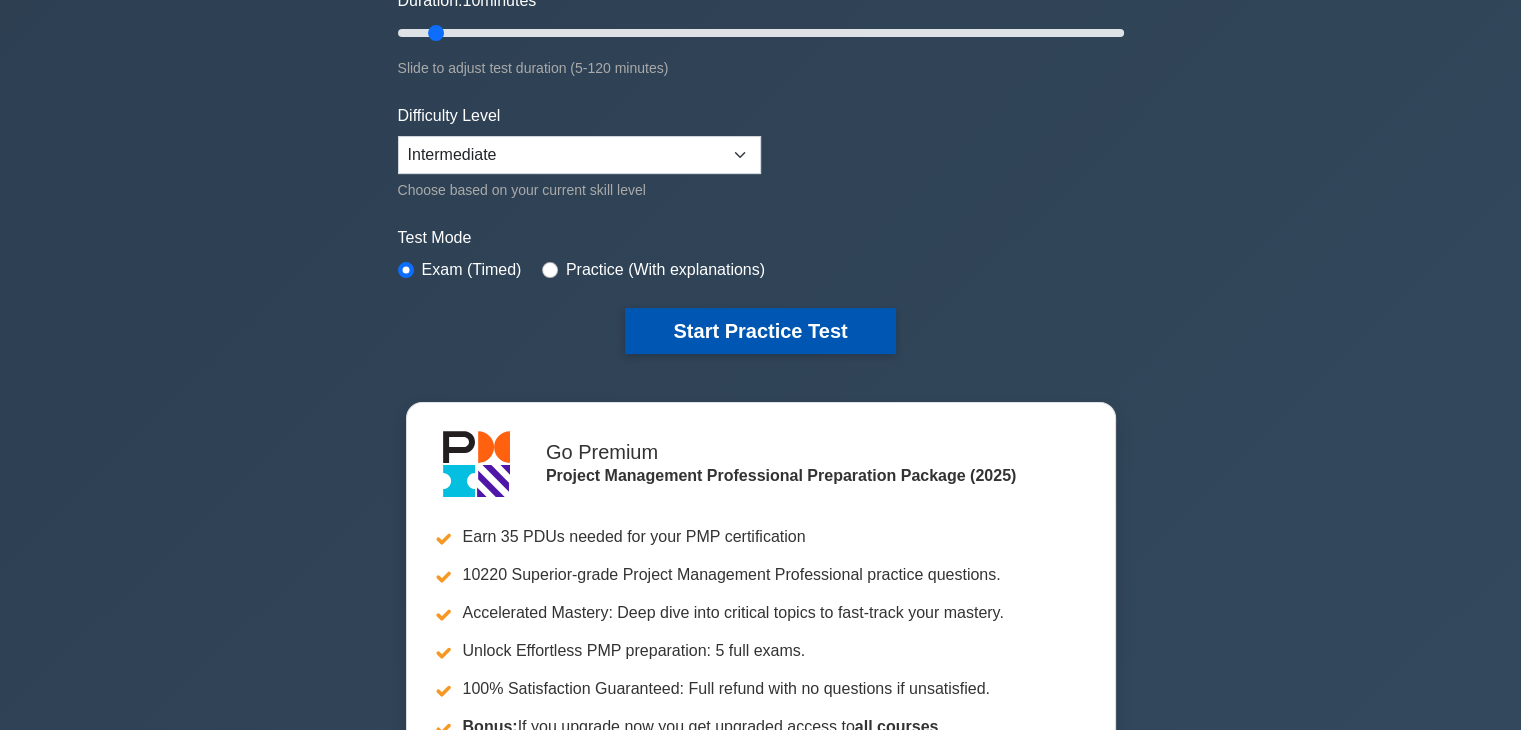 click on "Start Practice Test" at bounding box center (760, 331) 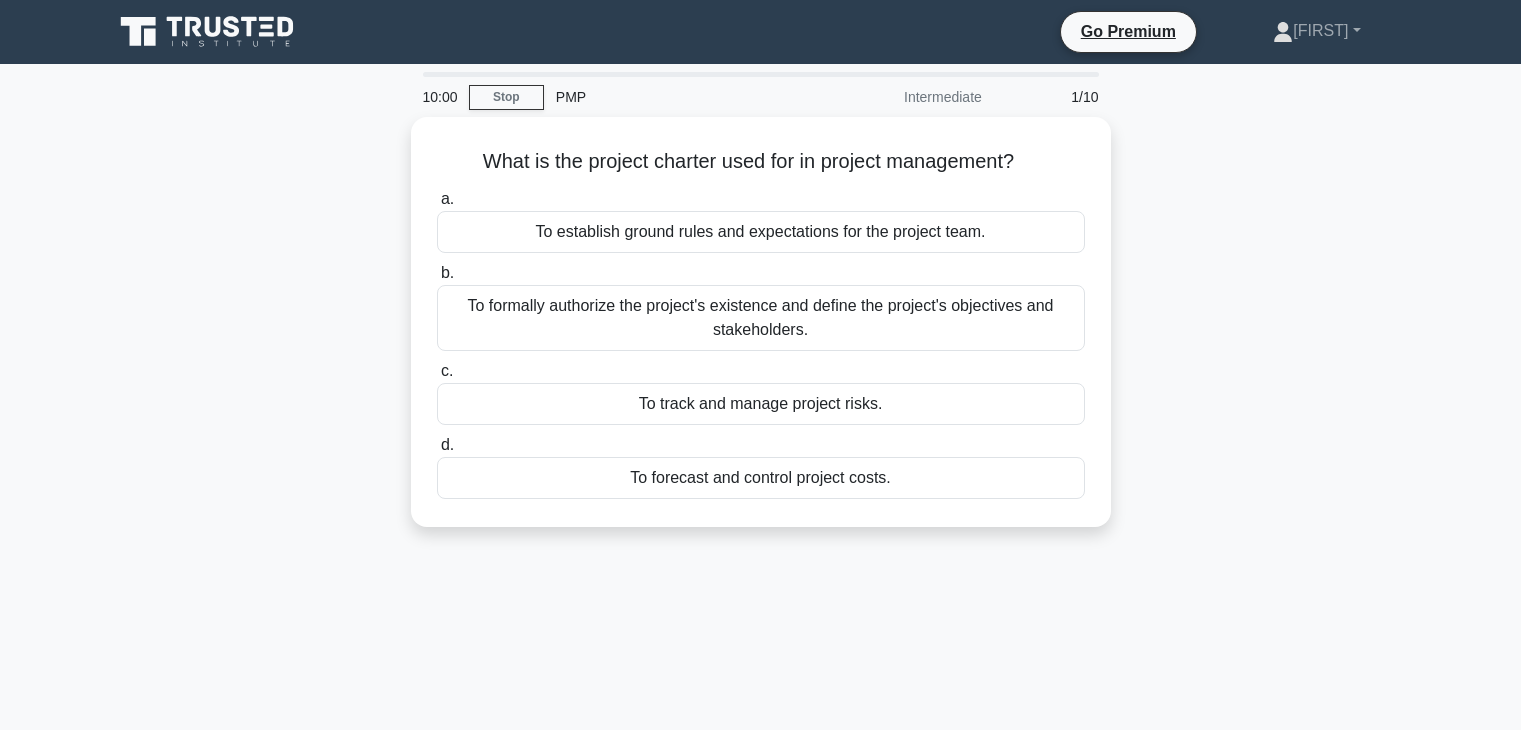 scroll, scrollTop: 0, scrollLeft: 0, axis: both 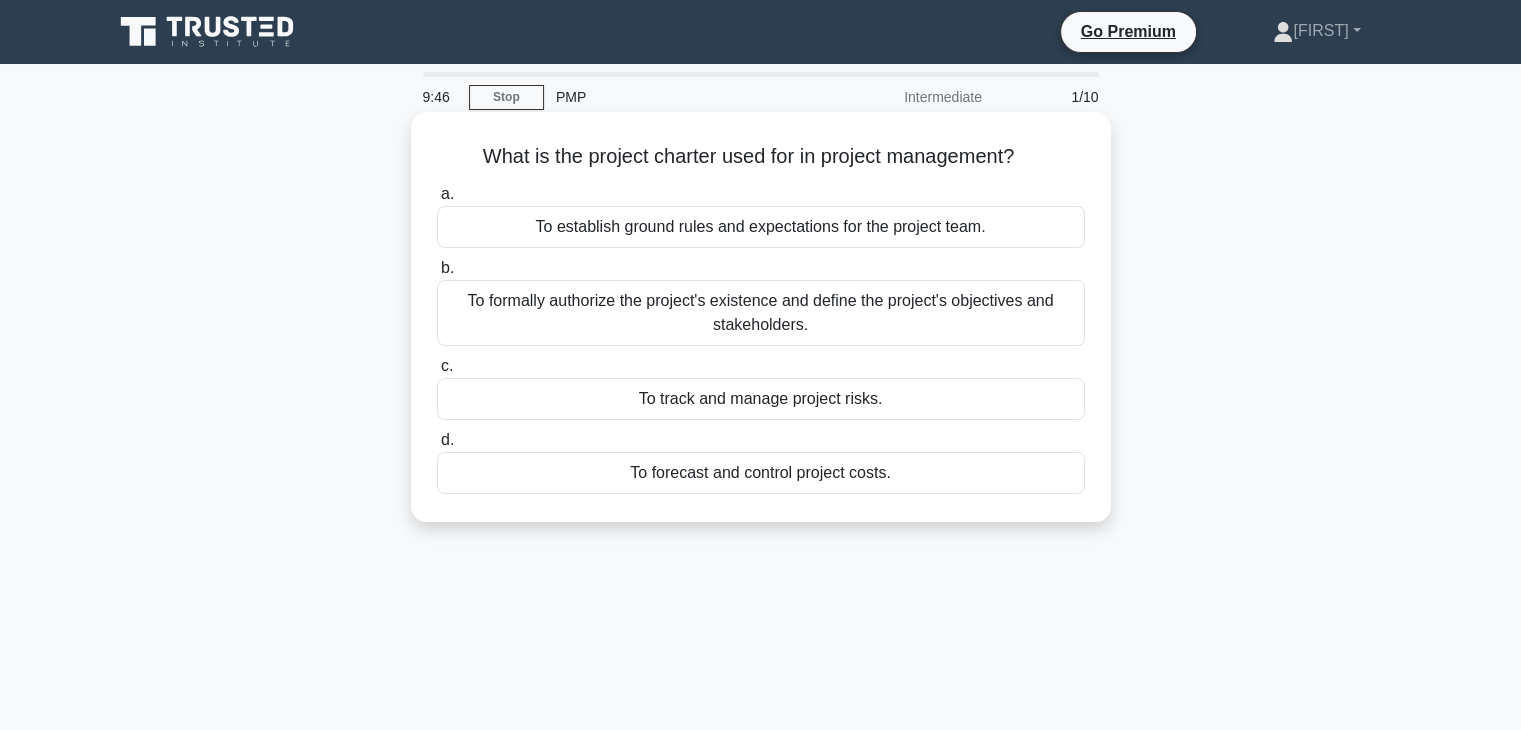 click on "To formally authorize the project's existence and define the project's objectives and stakeholders." at bounding box center (761, 313) 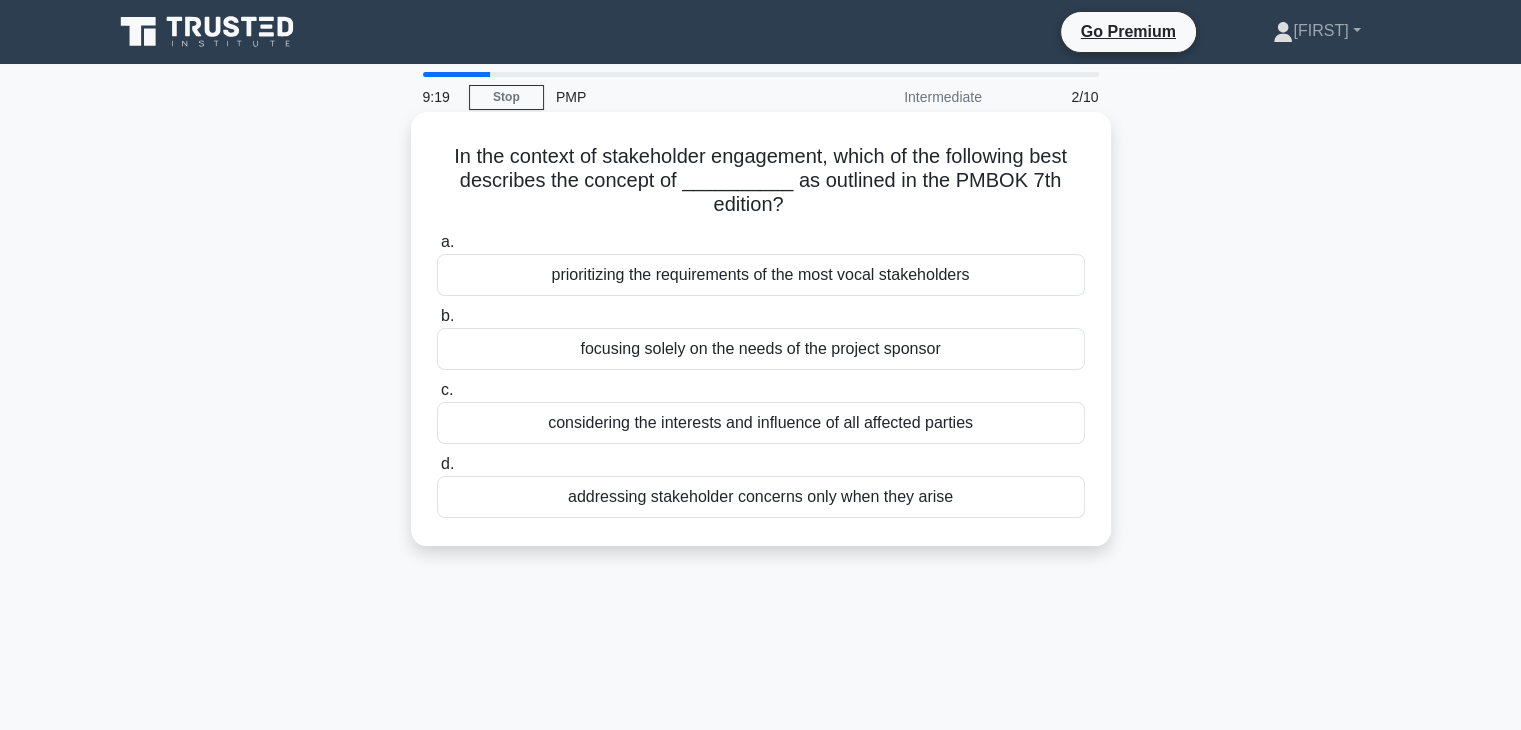 click on "considering the interests and influence of all affected parties" at bounding box center (761, 423) 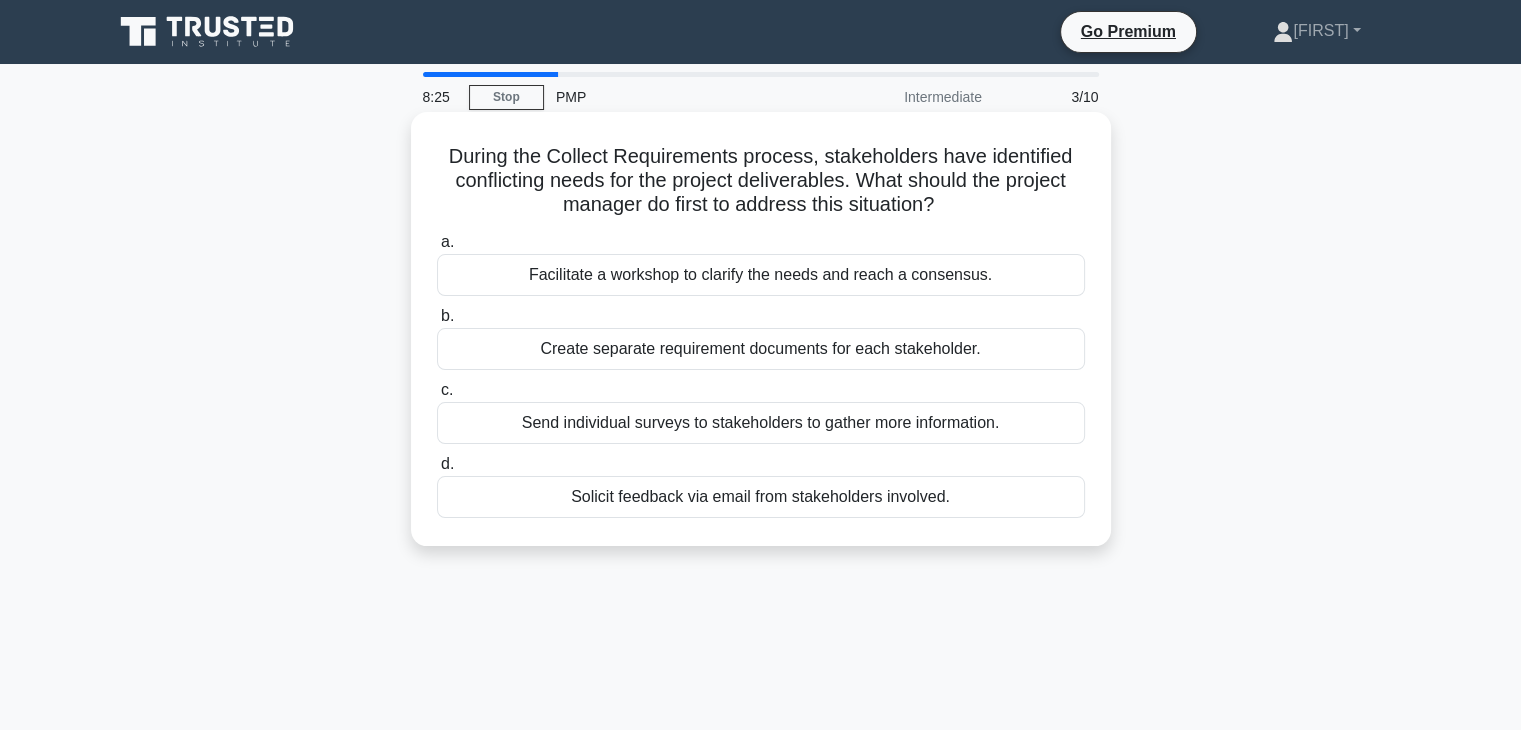 click on "Create separate requirement documents for each stakeholder." at bounding box center [761, 349] 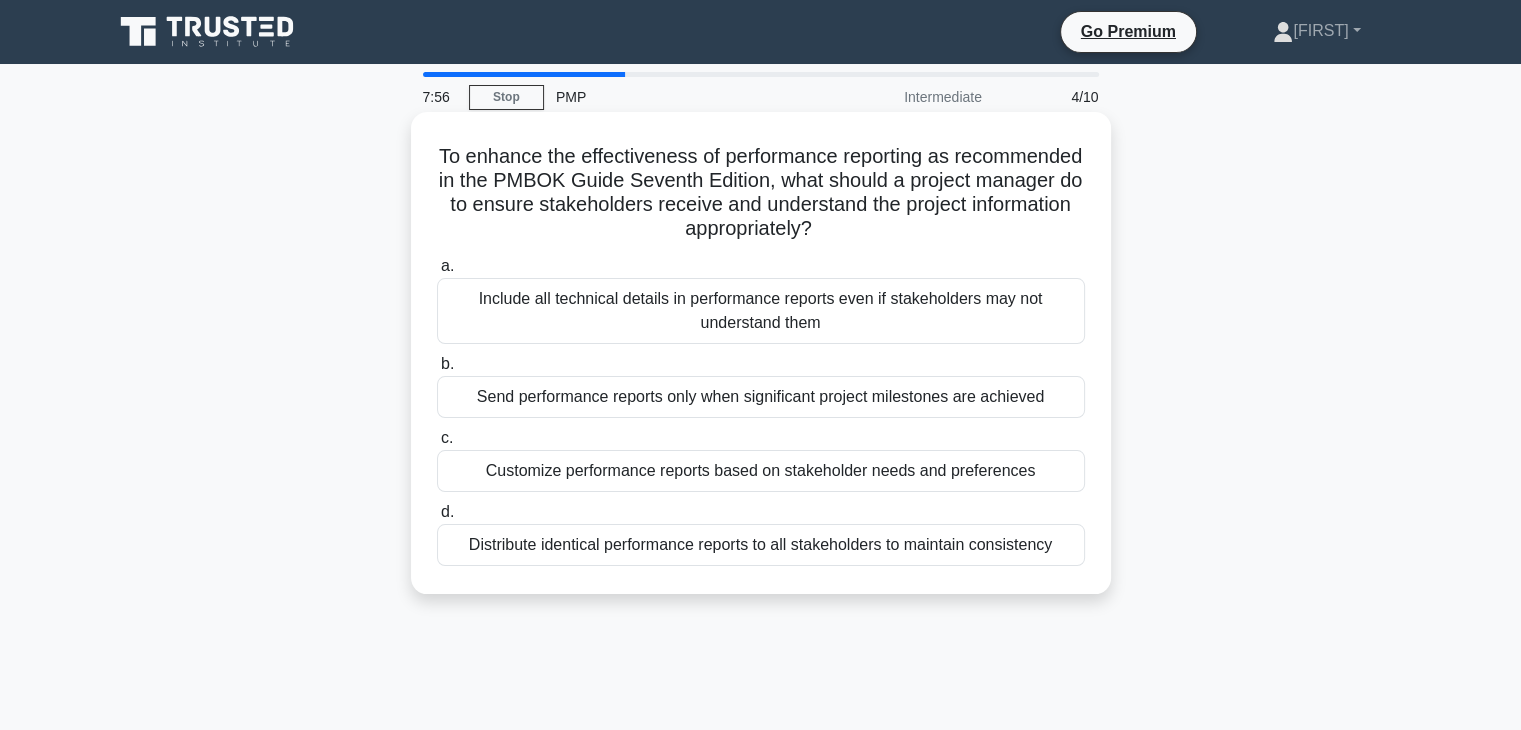 click on "Distribute identical performance reports to all stakeholders to maintain consistency" at bounding box center [761, 545] 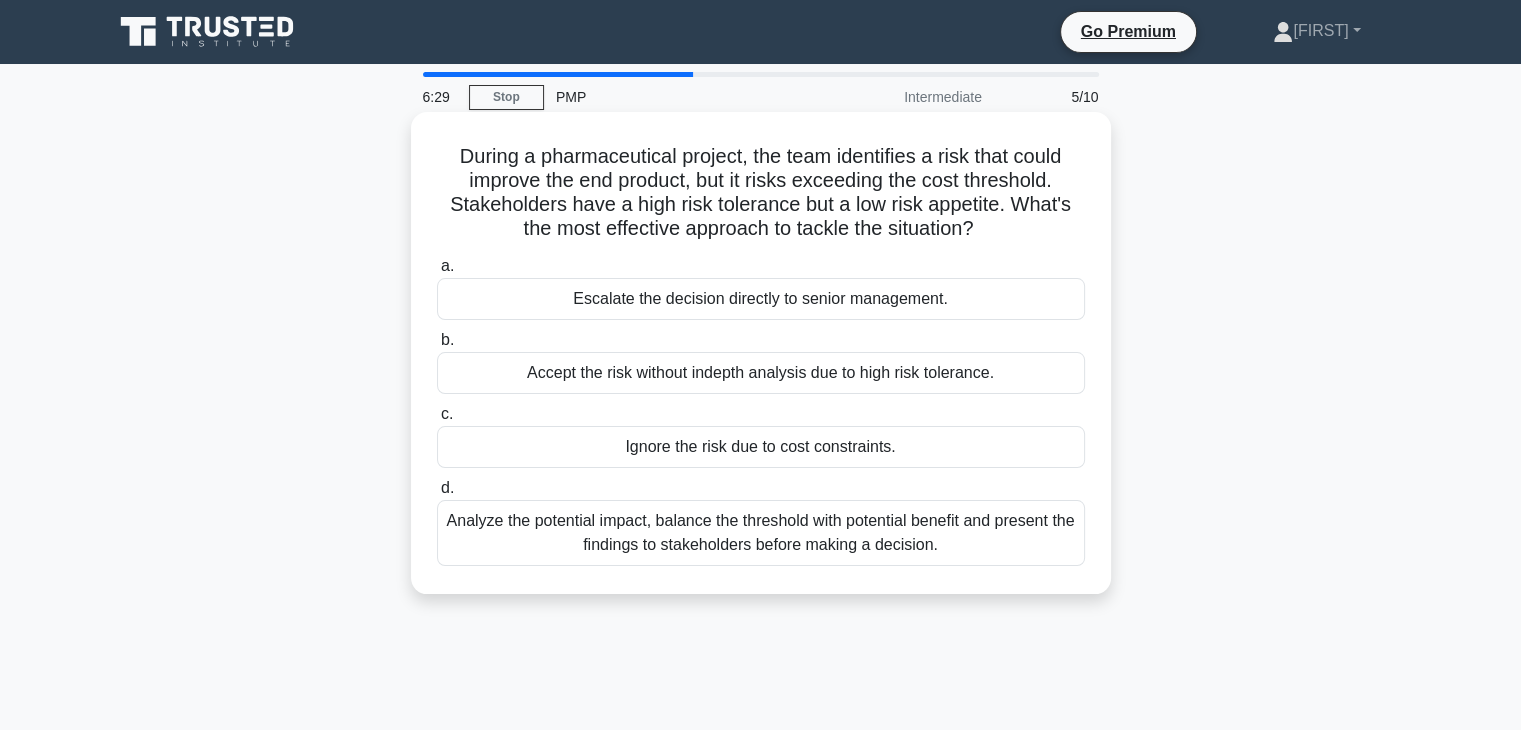 click on "During a pharmaceutical project, the team identifies a risk that could improve the end product, but it risks exceeding the cost threshold. Stakeholders have a high risk tolerance but a low risk appetite. What's the most effective approach to tackle the situation?
.spinner_0XTQ{transform-origin:center;animation:spinner_y6GP .75s linear infinite}@keyframes spinner_y6GP{100%{transform:rotate(360deg)}}" at bounding box center (761, 193) 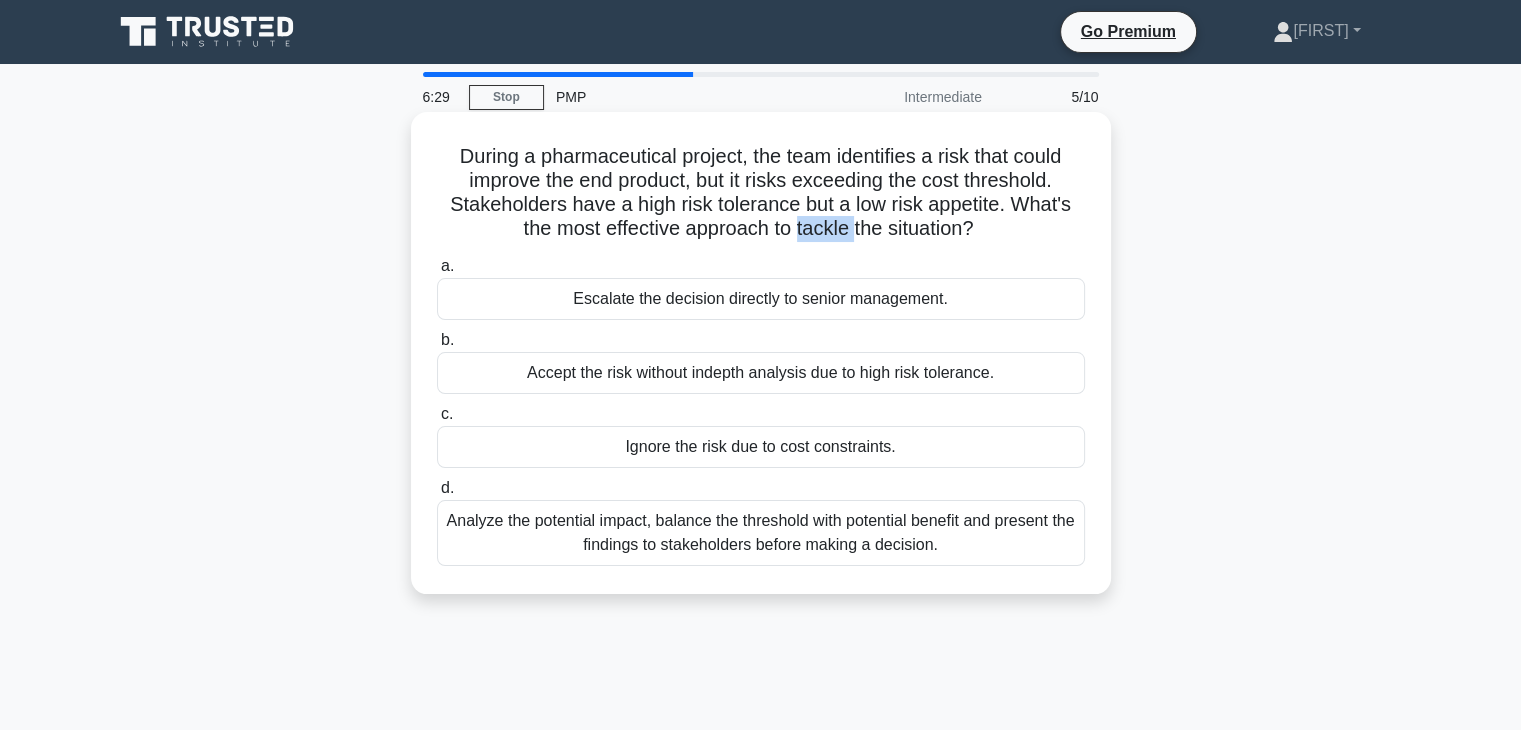 click on "During a pharmaceutical project, the team identifies a risk that could improve the end product, but it risks exceeding the cost threshold. Stakeholders have a high risk tolerance but a low risk appetite. What's the most effective approach to tackle the situation?
.spinner_0XTQ{transform-origin:center;animation:spinner_y6GP .75s linear infinite}@keyframes spinner_y6GP{100%{transform:rotate(360deg)}}" at bounding box center (761, 193) 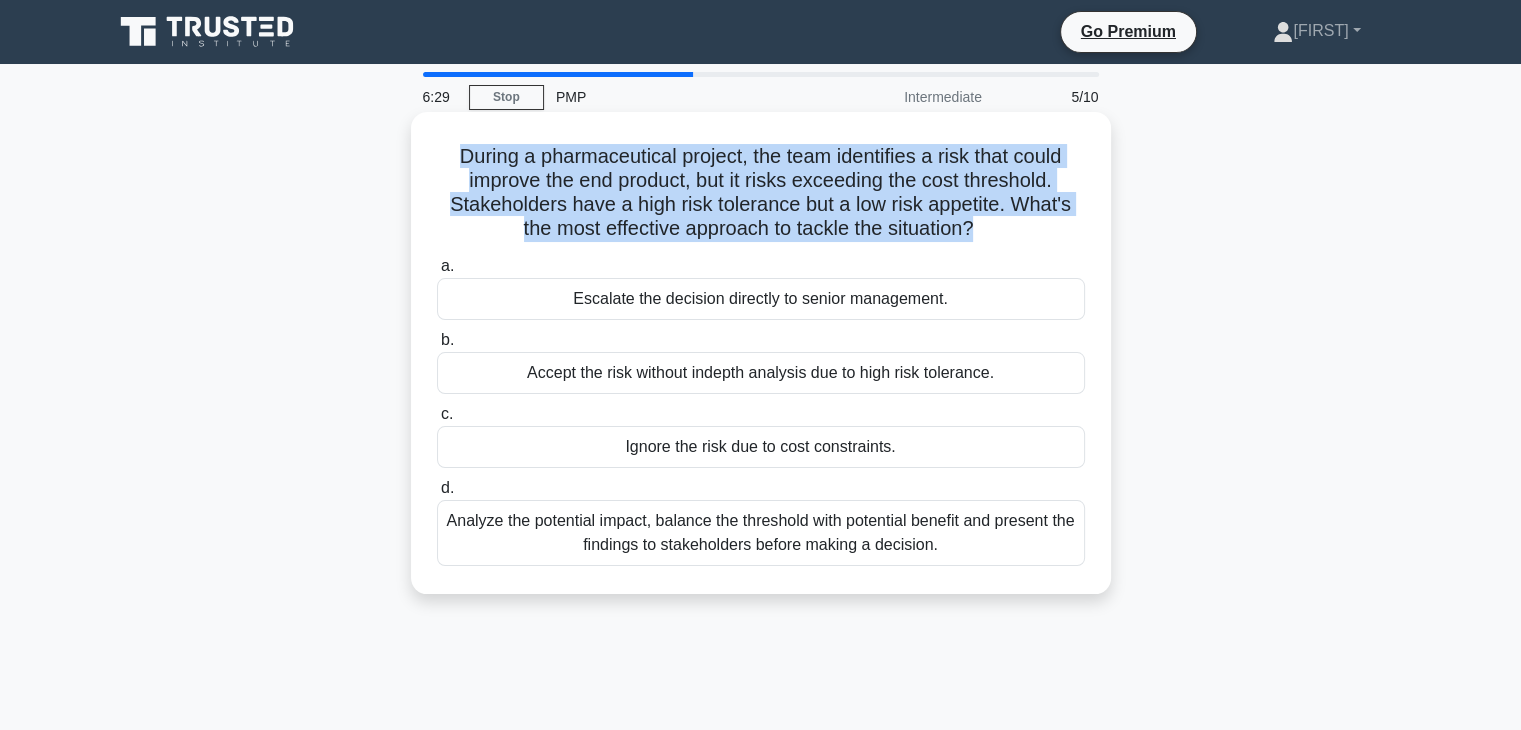 click on "During a pharmaceutical project, the team identifies a risk that could improve the end product, but it risks exceeding the cost threshold. Stakeholders have a high risk tolerance but a low risk appetite. What's the most effective approach to tackle the situation?
.spinner_0XTQ{transform-origin:center;animation:spinner_y6GP .75s linear infinite}@keyframes spinner_y6GP{100%{transform:rotate(360deg)}}" at bounding box center [761, 193] 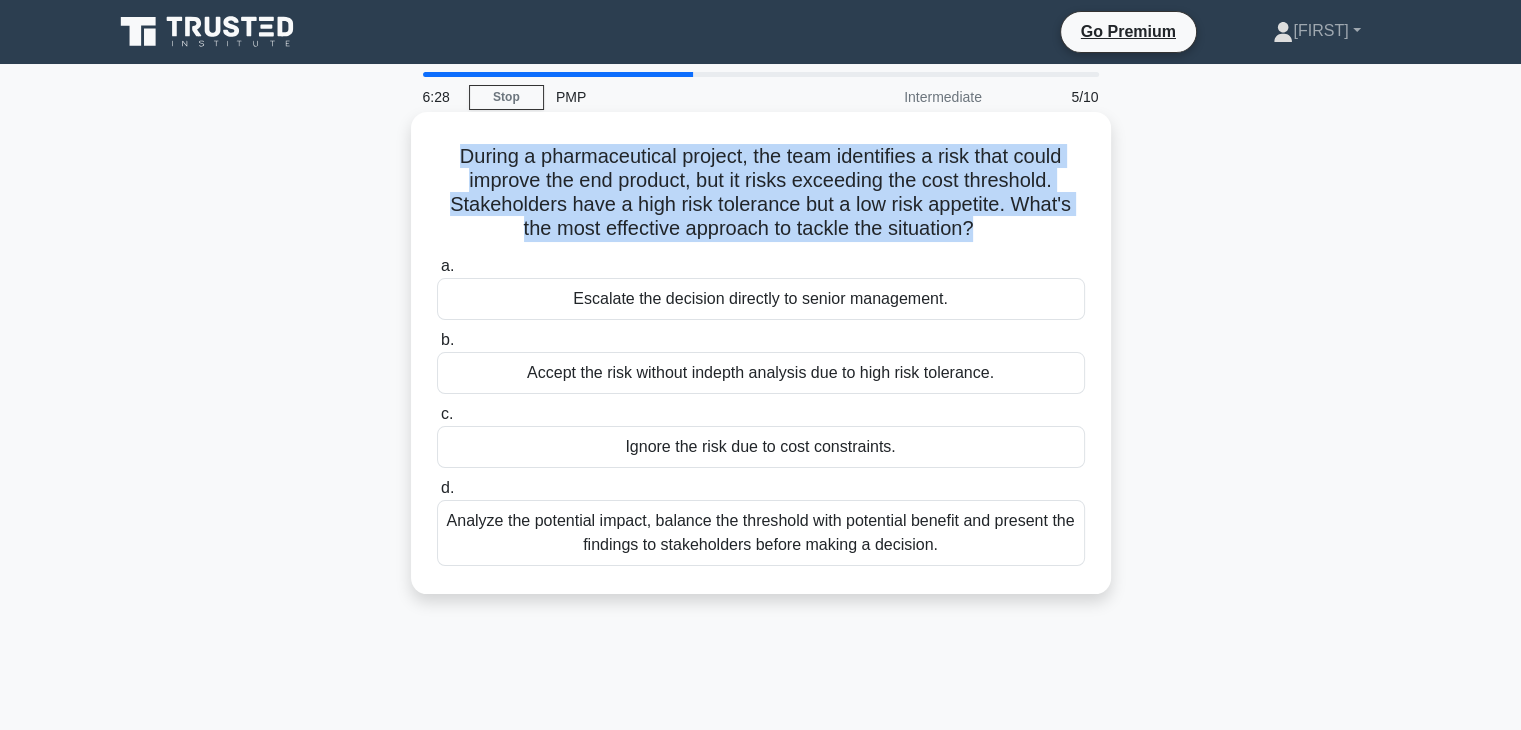 click on "During a pharmaceutical project, the team identifies a risk that could improve the end product, but it risks exceeding the cost threshold. Stakeholders have a high risk tolerance but a low risk appetite. What's the most effective approach to tackle the situation?
.spinner_0XTQ{transform-origin:center;animation:spinner_y6GP .75s linear infinite}@keyframes spinner_y6GP{100%{transform:rotate(360deg)}}" at bounding box center [761, 193] 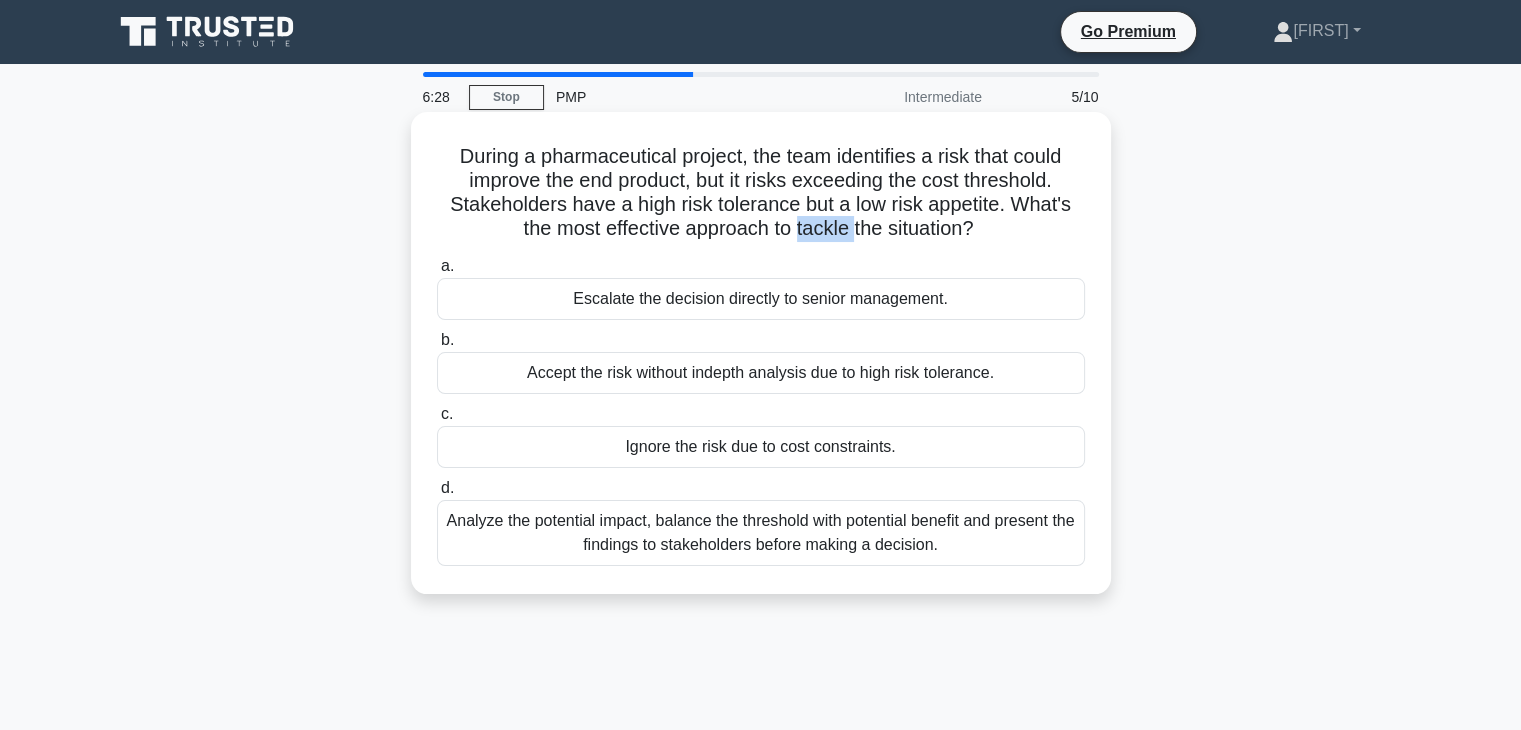 click on "During a pharmaceutical project, the team identifies a risk that could improve the end product, but it risks exceeding the cost threshold. Stakeholders have a high risk tolerance but a low risk appetite. What's the most effective approach to tackle the situation?
.spinner_0XTQ{transform-origin:center;animation:spinner_y6GP .75s linear infinite}@keyframes spinner_y6GP{100%{transform:rotate(360deg)}}" at bounding box center [761, 193] 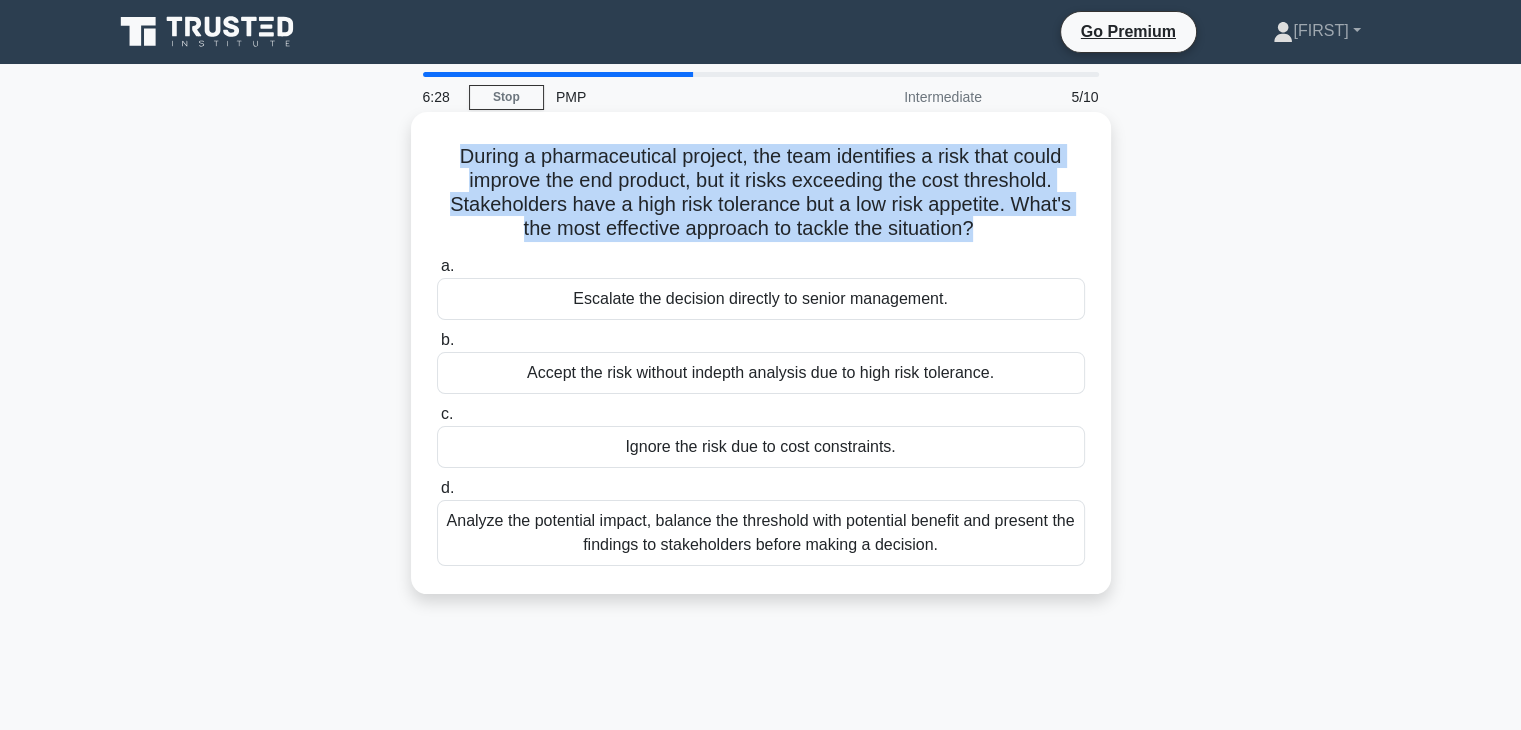 click on "During a pharmaceutical project, the team identifies a risk that could improve the end product, but it risks exceeding the cost threshold. Stakeholders have a high risk tolerance but a low risk appetite. What's the most effective approach to tackle the situation?
.spinner_0XTQ{transform-origin:center;animation:spinner_y6GP .75s linear infinite}@keyframes spinner_y6GP{100%{transform:rotate(360deg)}}" at bounding box center [761, 193] 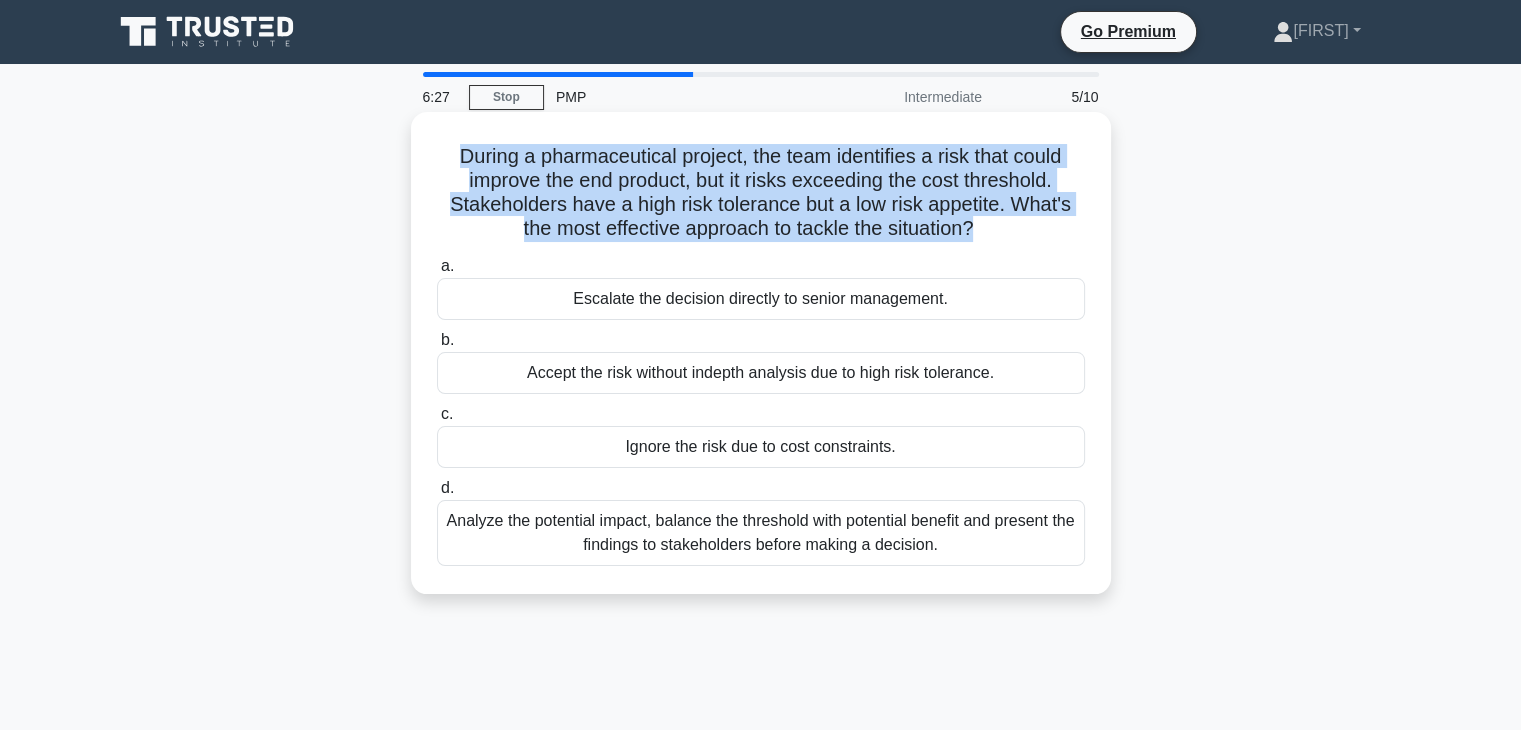 click on "During a pharmaceutical project, the team identifies a risk that could improve the end product, but it risks exceeding the cost threshold. Stakeholders have a high risk tolerance but a low risk appetite. What's the most effective approach to tackle the situation?
.spinner_0XTQ{transform-origin:center;animation:spinner_y6GP .75s linear infinite}@keyframes spinner_y6GP{100%{transform:rotate(360deg)}}" at bounding box center [761, 193] 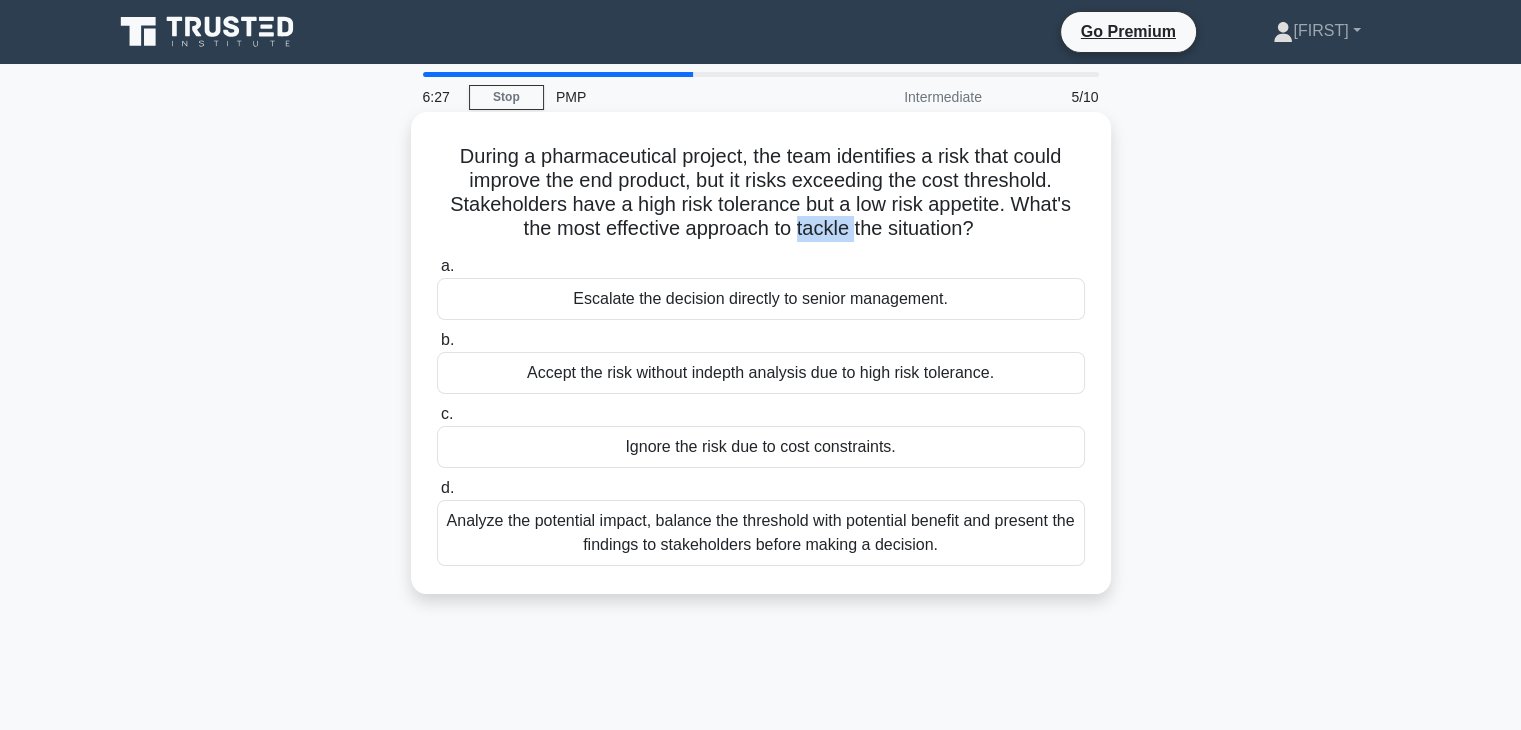 click on "During a pharmaceutical project, the team identifies a risk that could improve the end product, but it risks exceeding the cost threshold. Stakeholders have a high risk tolerance but a low risk appetite. What's the most effective approach to tackle the situation?
.spinner_0XTQ{transform-origin:center;animation:spinner_y6GP .75s linear infinite}@keyframes spinner_y6GP{100%{transform:rotate(360deg)}}" at bounding box center [761, 193] 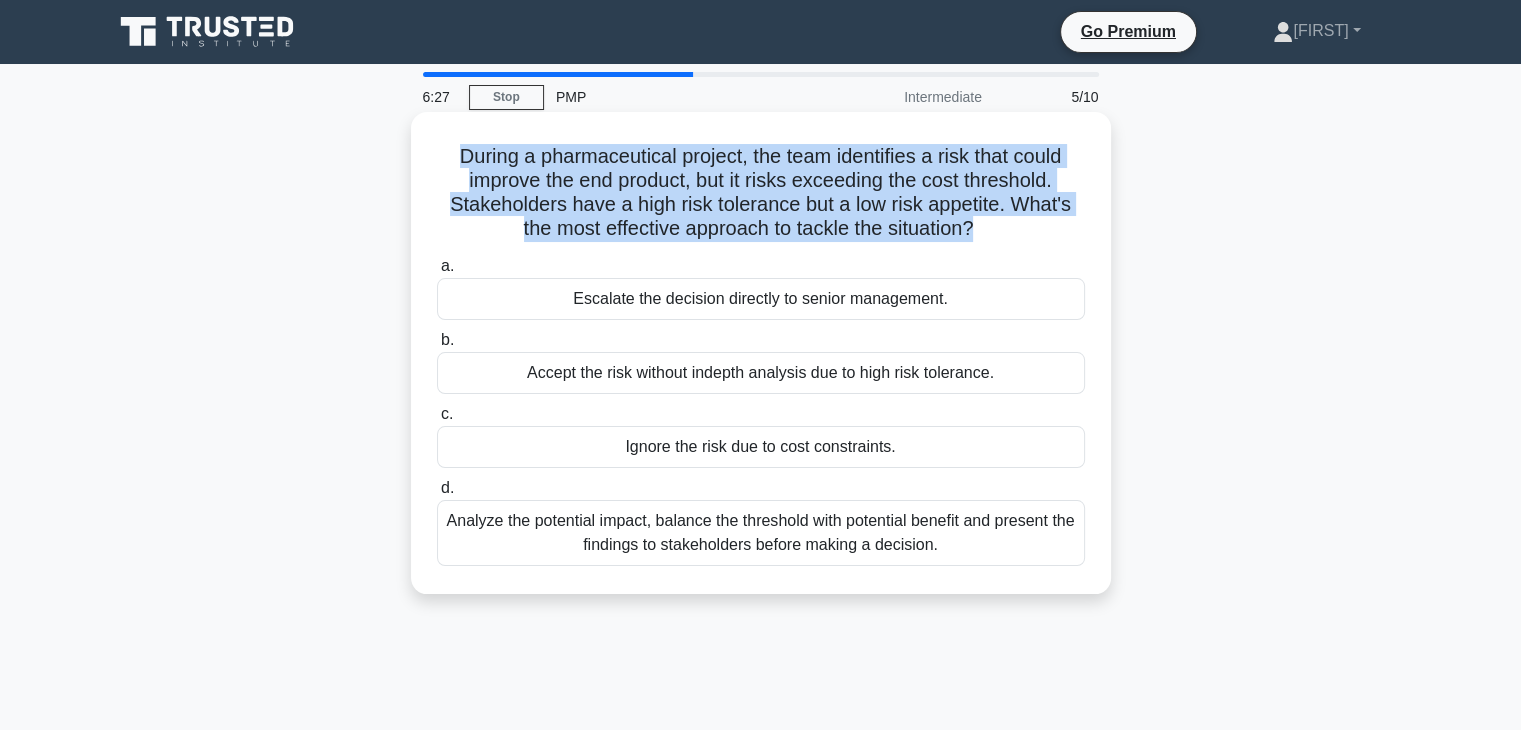 click on "During a pharmaceutical project, the team identifies a risk that could improve the end product, but it risks exceeding the cost threshold. Stakeholders have a high risk tolerance but a low risk appetite. What's the most effective approach to tackle the situation?
.spinner_0XTQ{transform-origin:center;animation:spinner_y6GP .75s linear infinite}@keyframes spinner_y6GP{100%{transform:rotate(360deg)}}" at bounding box center [761, 193] 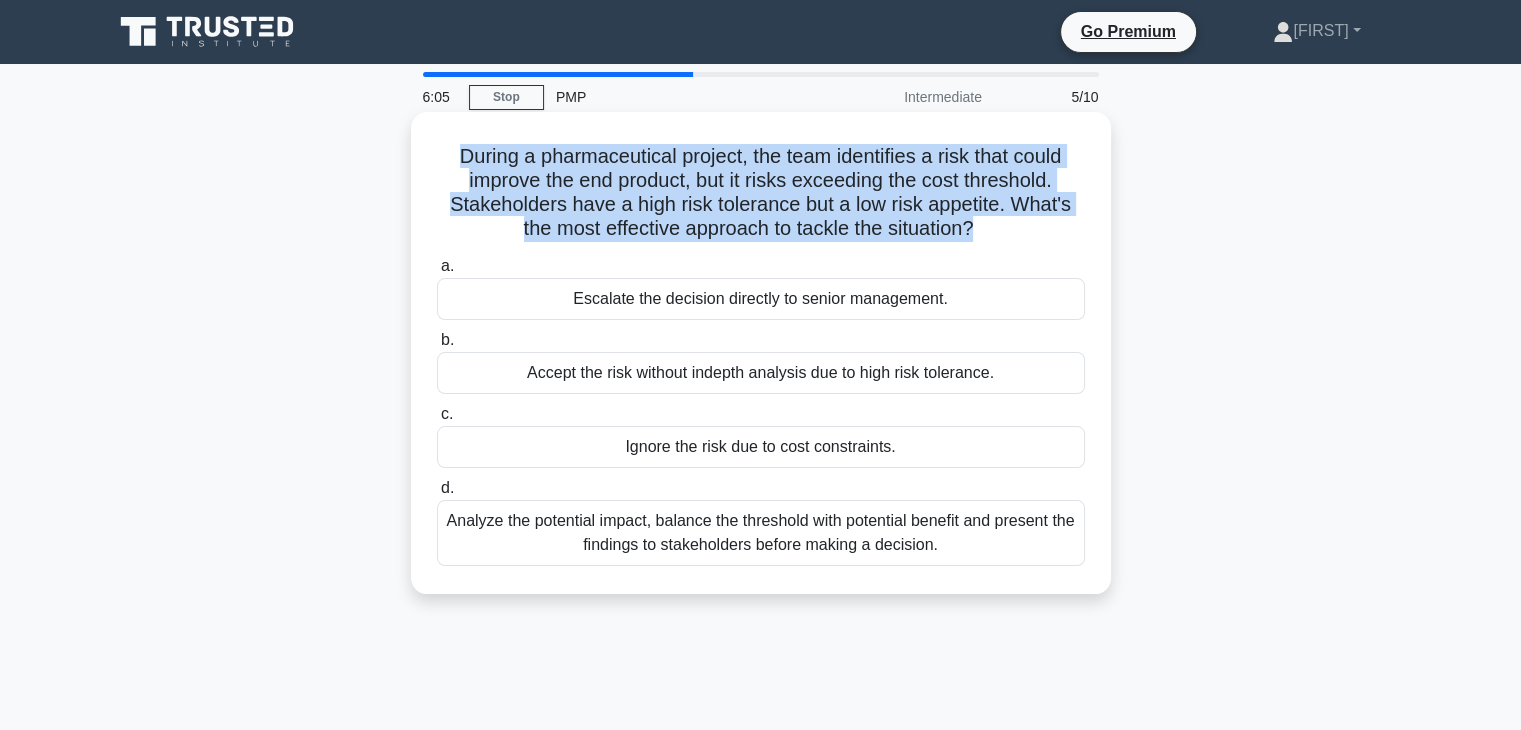 click on "During a pharmaceutical project, the team identifies a risk that could improve the end product, but it risks exceeding the cost threshold. Stakeholders have a high risk tolerance but a low risk appetite. What's the most effective approach to tackle the situation?
.spinner_0XTQ{transform-origin:center;animation:spinner_y6GP .75s linear infinite}@keyframes spinner_y6GP{100%{transform:rotate(360deg)}}" at bounding box center (761, 193) 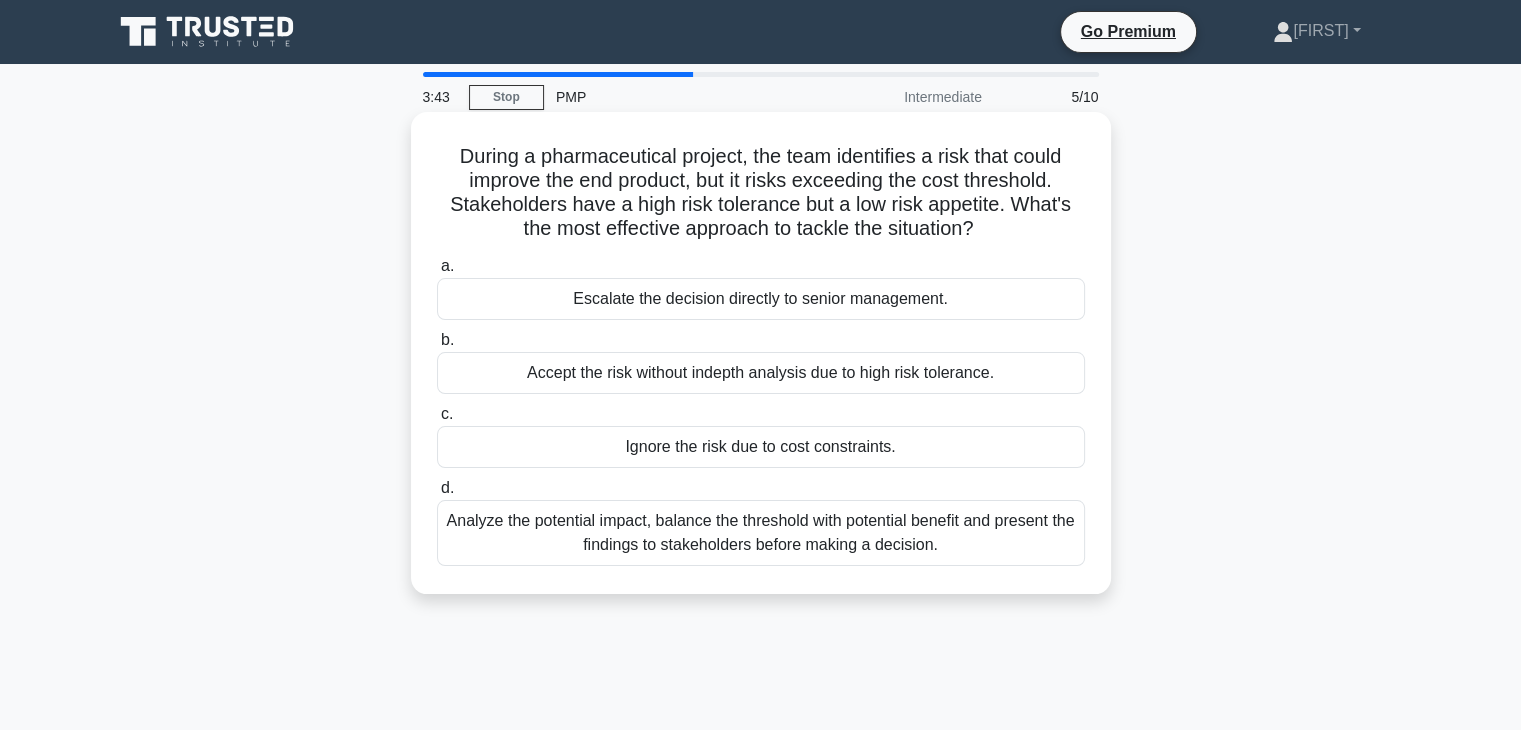 click on "During a pharmaceutical project, the team identifies a risk that could improve the end product, but it risks exceeding the cost threshold. Stakeholders have a high risk tolerance but a low risk appetite. What's the most effective approach to tackle the situation?
.spinner_0XTQ{transform-origin:center;animation:spinner_y6GP .75s linear infinite}@keyframes spinner_y6GP{100%{transform:rotate(360deg)}}" at bounding box center [761, 193] 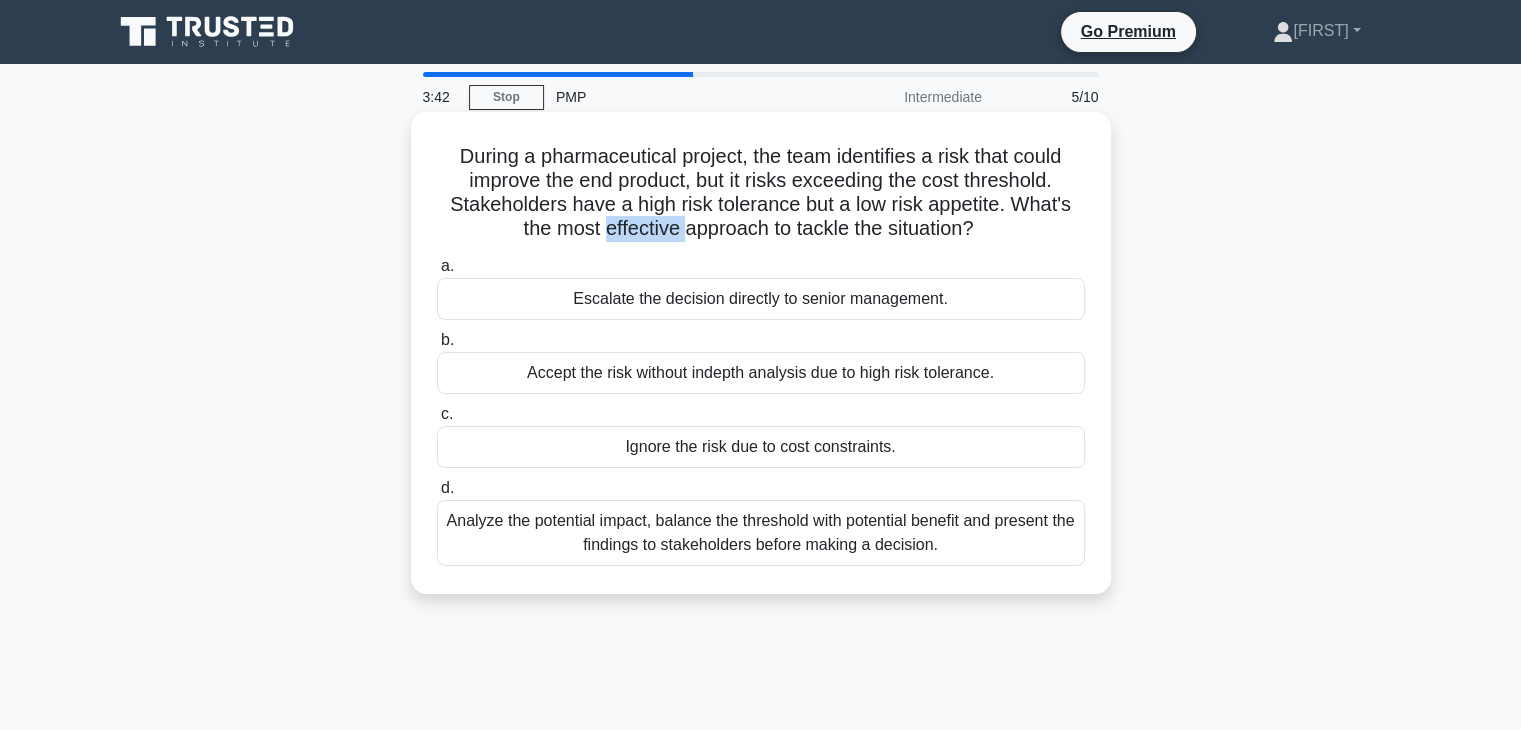 click on "During a pharmaceutical project, the team identifies a risk that could improve the end product, but it risks exceeding the cost threshold. Stakeholders have a high risk tolerance but a low risk appetite. What's the most effective approach to tackle the situation?
.spinner_0XTQ{transform-origin:center;animation:spinner_y6GP .75s linear infinite}@keyframes spinner_y6GP{100%{transform:rotate(360deg)}}" at bounding box center (761, 193) 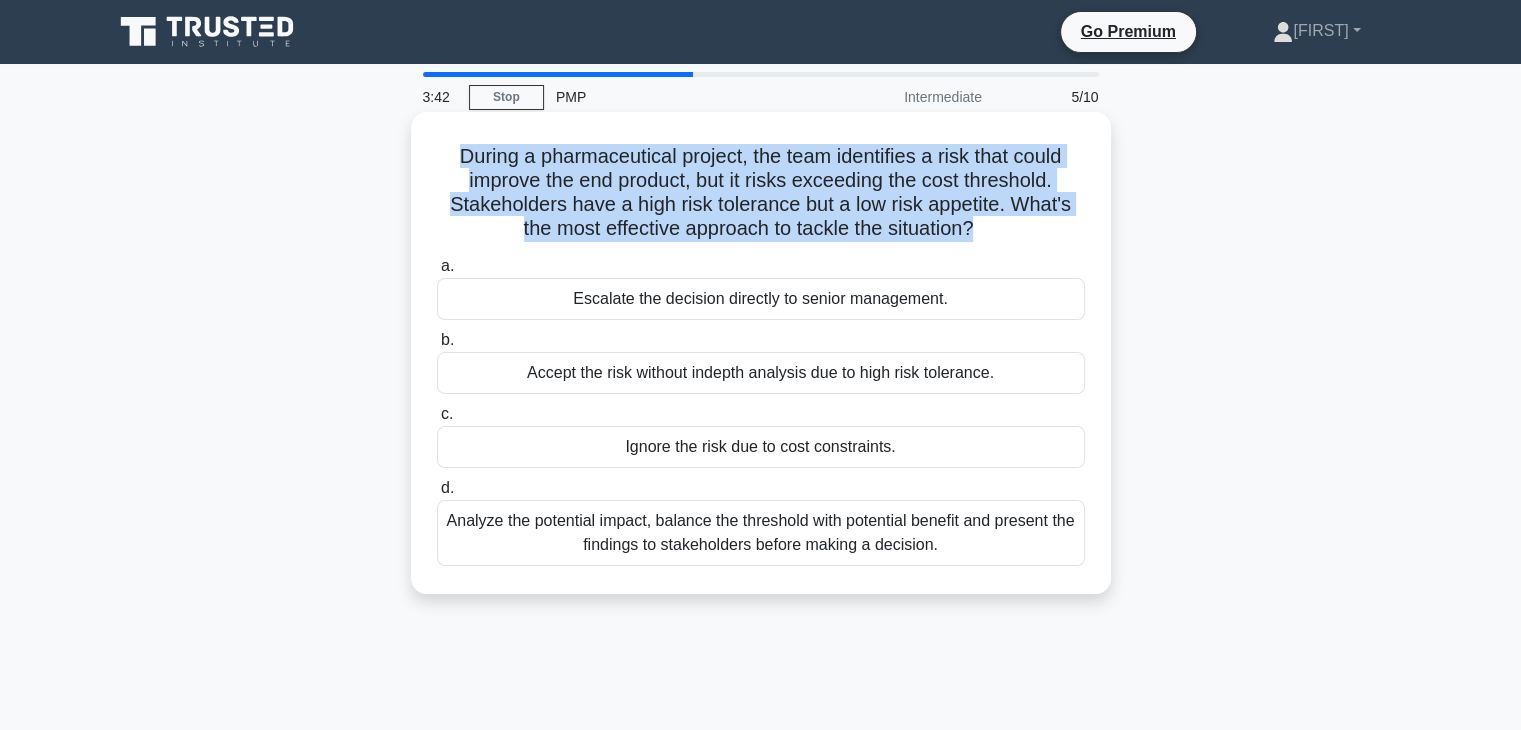 click on "During a pharmaceutical project, the team identifies a risk that could improve the end product, but it risks exceeding the cost threshold. Stakeholders have a high risk tolerance but a low risk appetite. What's the most effective approach to tackle the situation?
.spinner_0XTQ{transform-origin:center;animation:spinner_y6GP .75s linear infinite}@keyframes spinner_y6GP{100%{transform:rotate(360deg)}}" at bounding box center (761, 193) 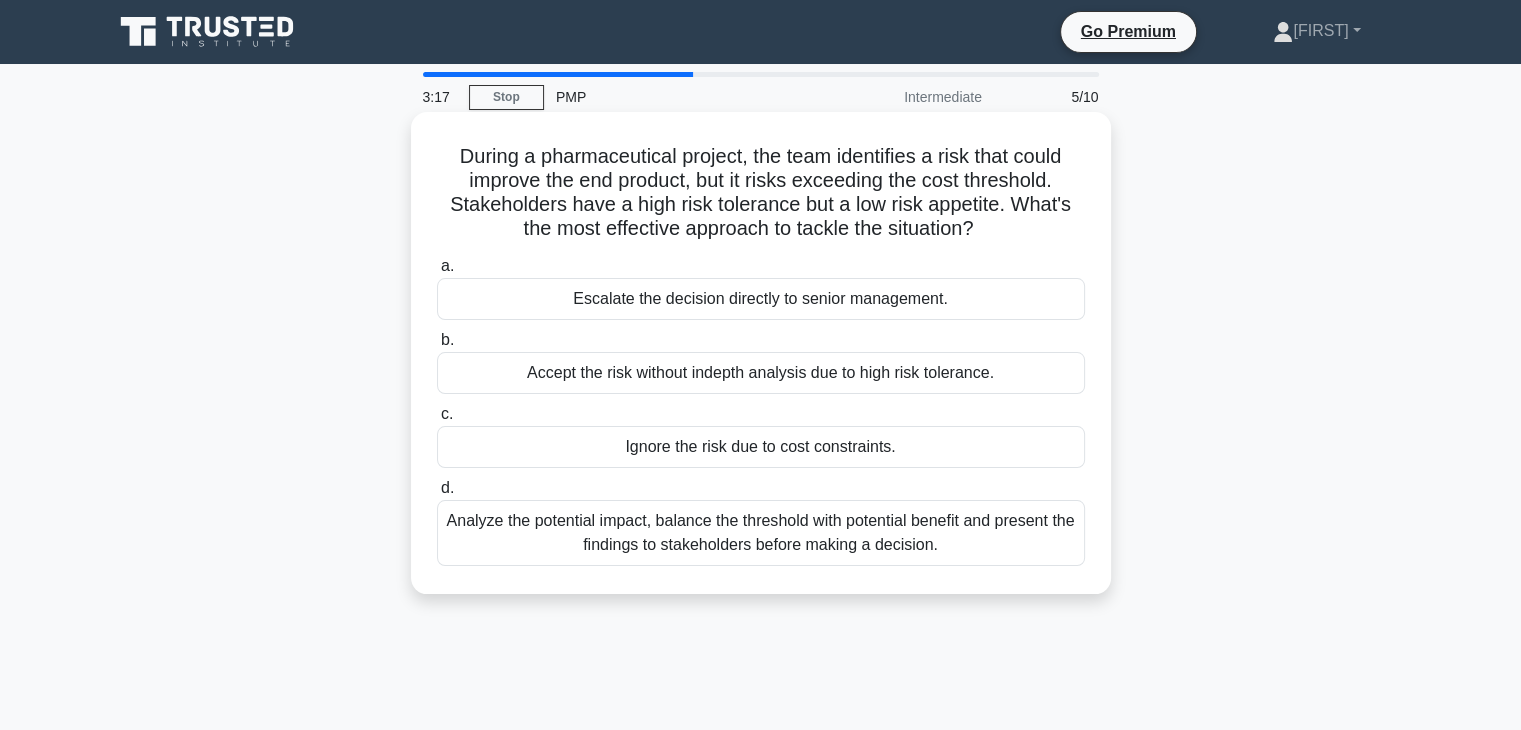 click on "Escalate the decision directly to senior management." at bounding box center (761, 299) 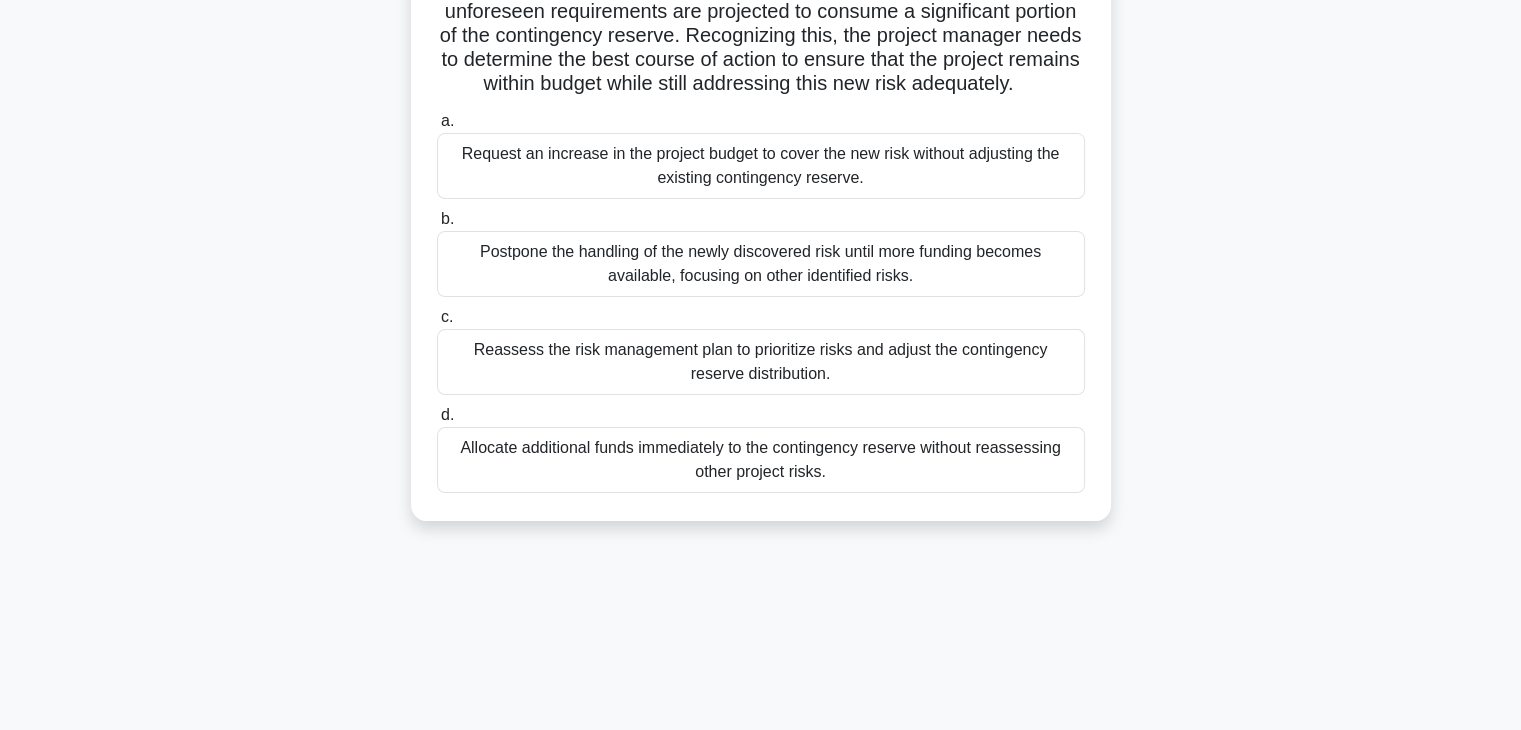 scroll, scrollTop: 300, scrollLeft: 0, axis: vertical 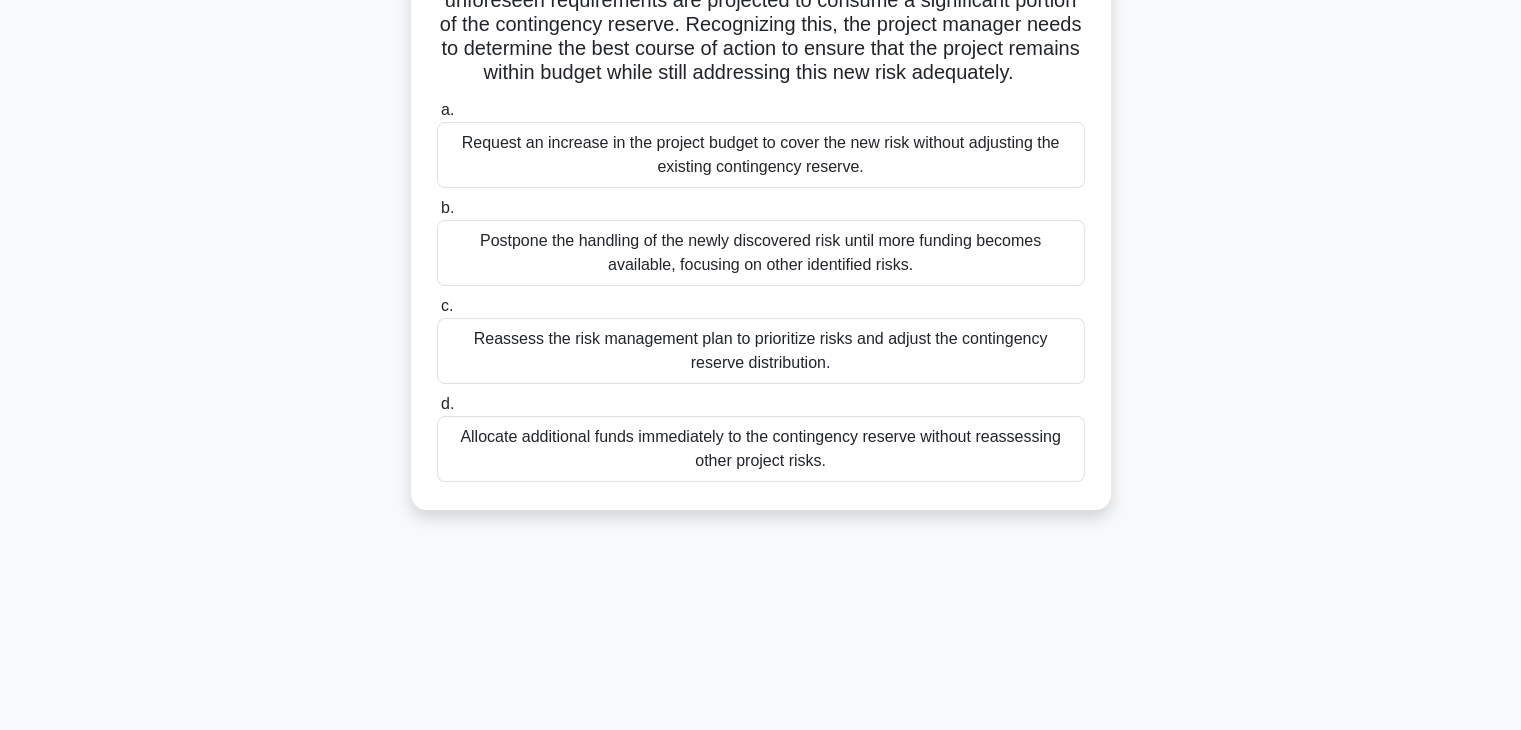 click on "Reassess the risk management plan to prioritize risks and adjust the contingency reserve distribution." at bounding box center [761, 351] 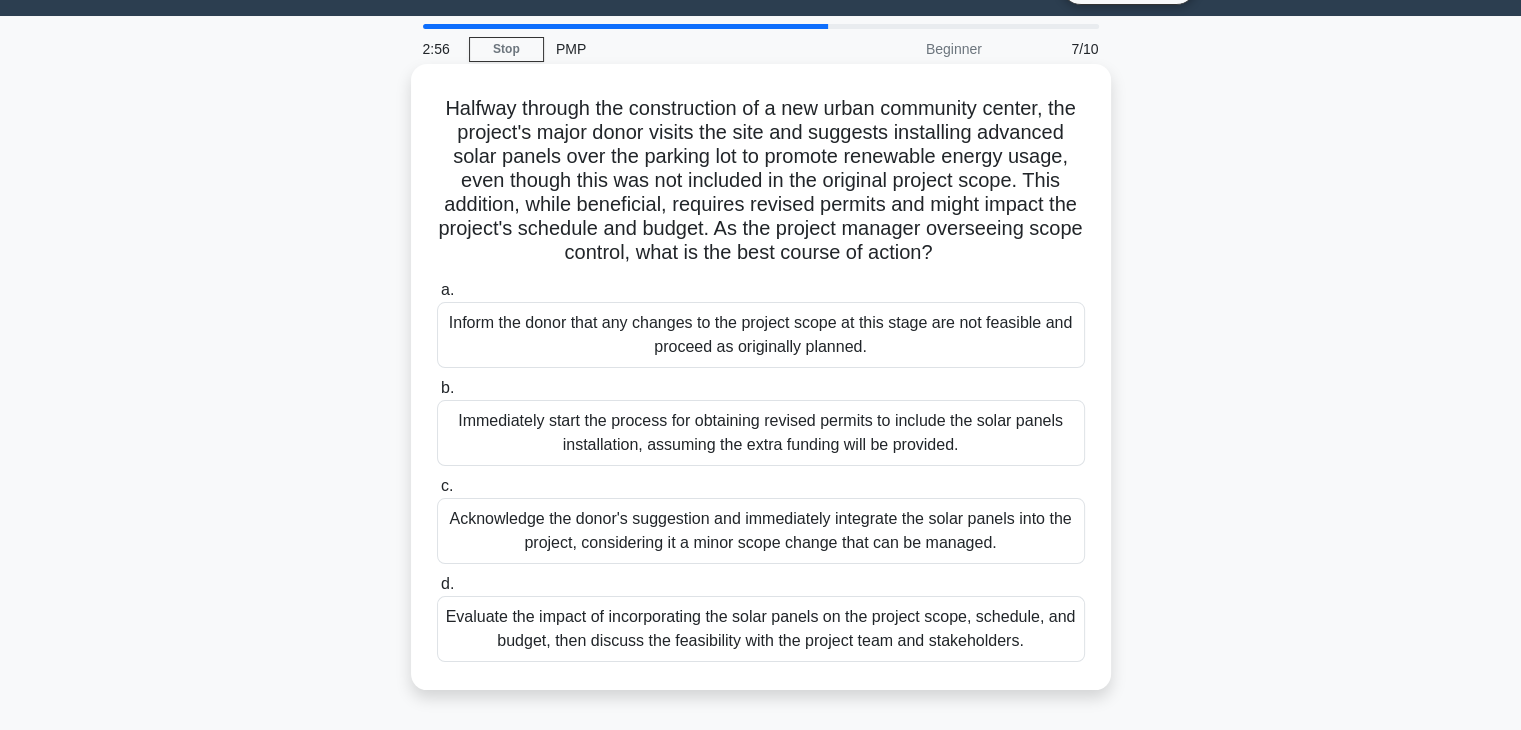scroll, scrollTop: 0, scrollLeft: 0, axis: both 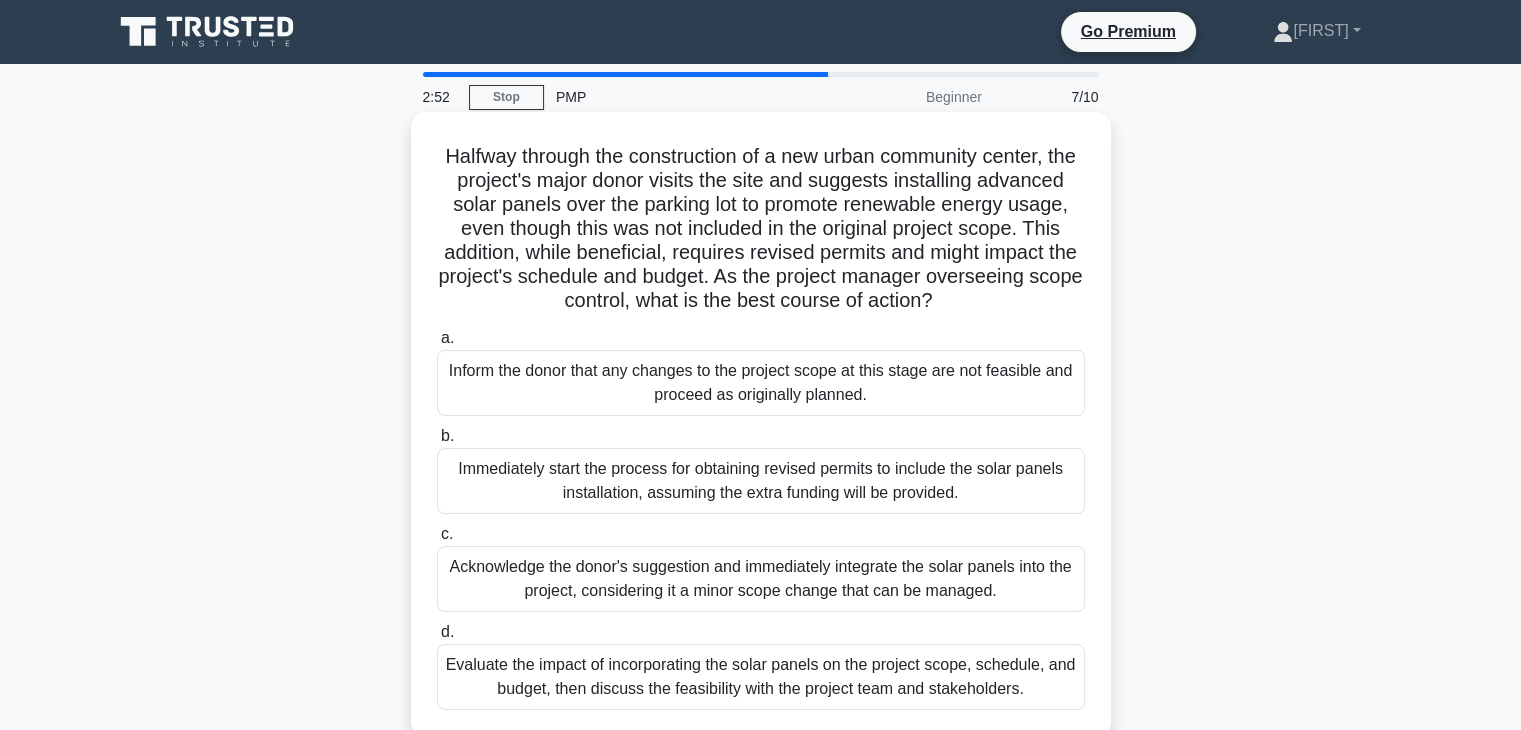 click on "Inform the donor that any changes to the project scope at this stage are not feasible and proceed as originally planned." at bounding box center [761, 383] 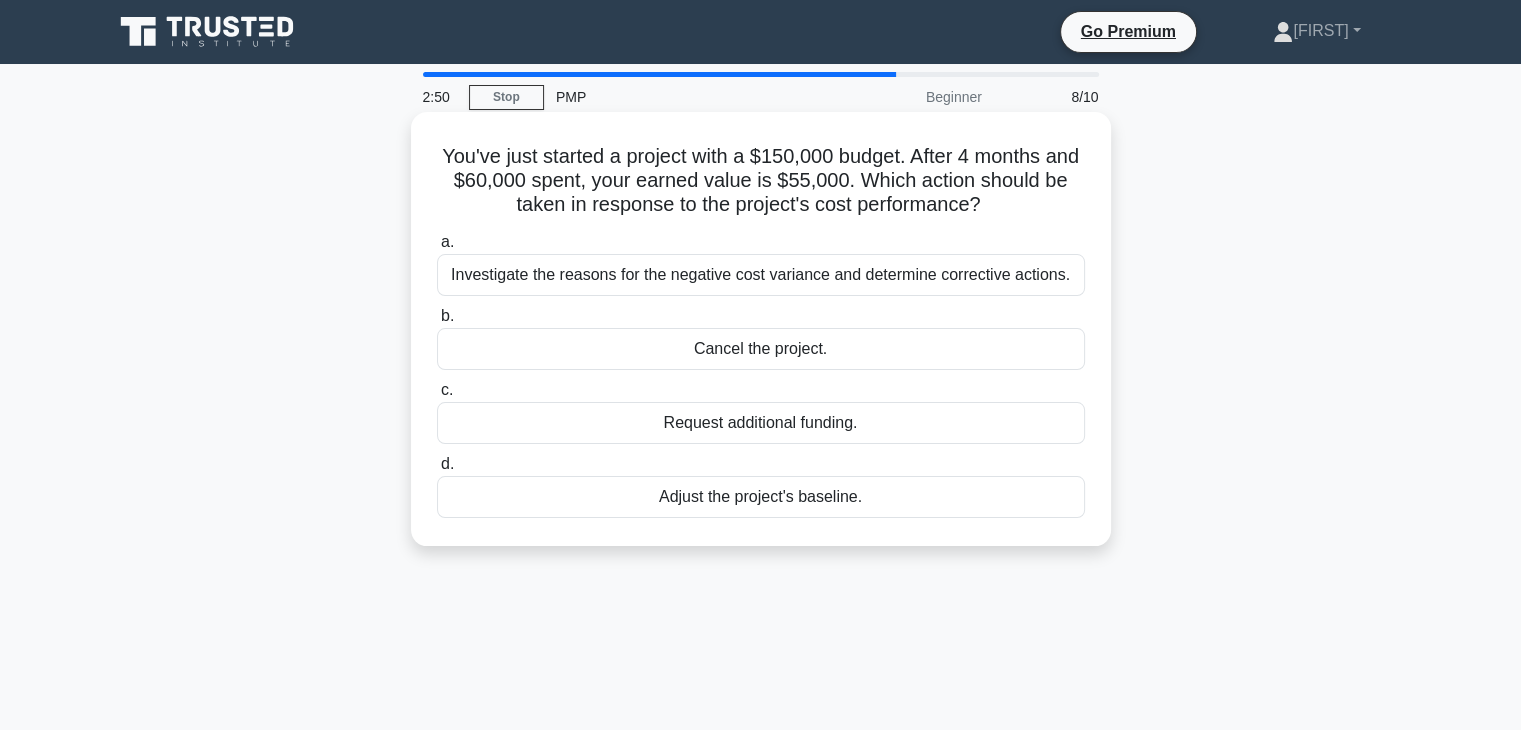 click on "Cancel the project." at bounding box center (761, 349) 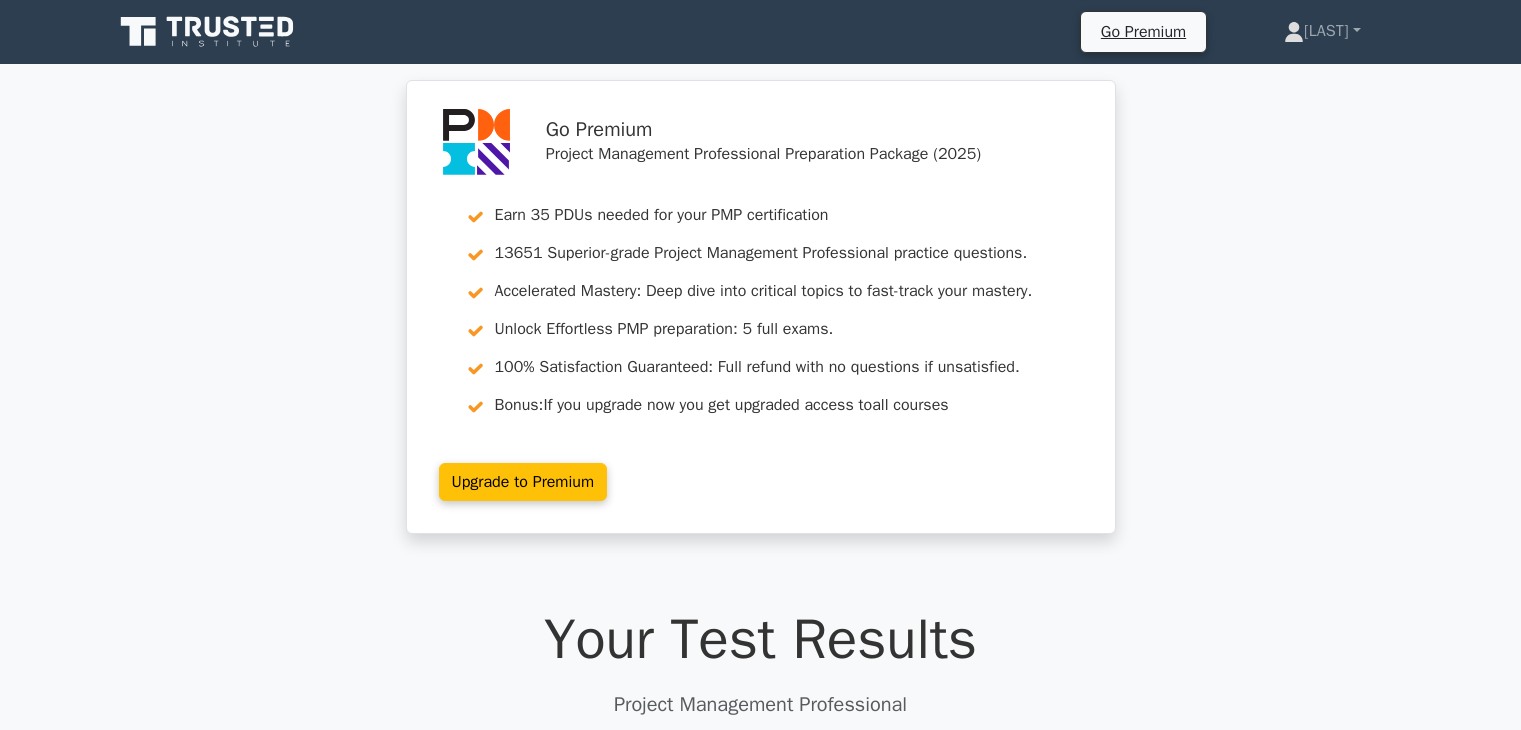 scroll, scrollTop: 0, scrollLeft: 0, axis: both 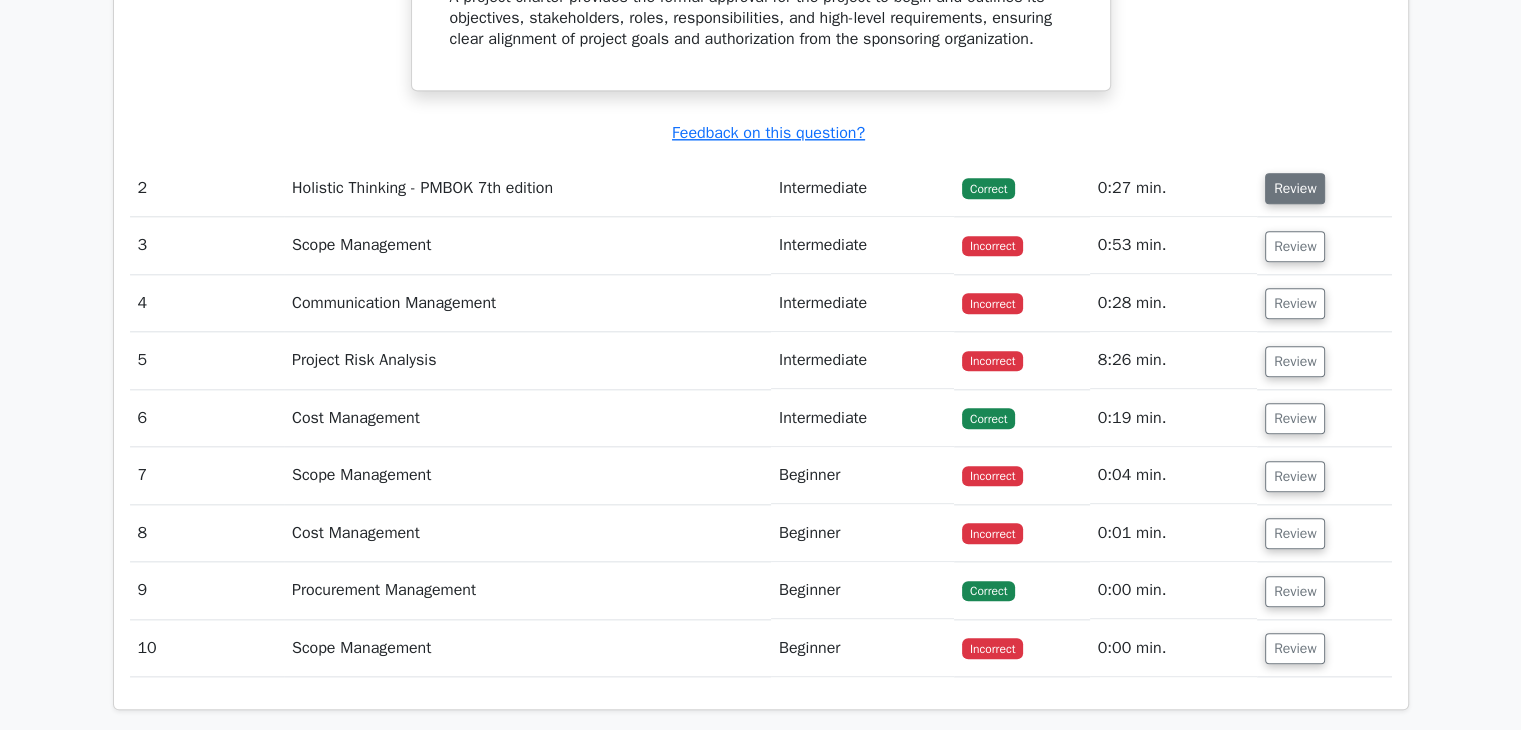 click on "Review" at bounding box center (1295, 188) 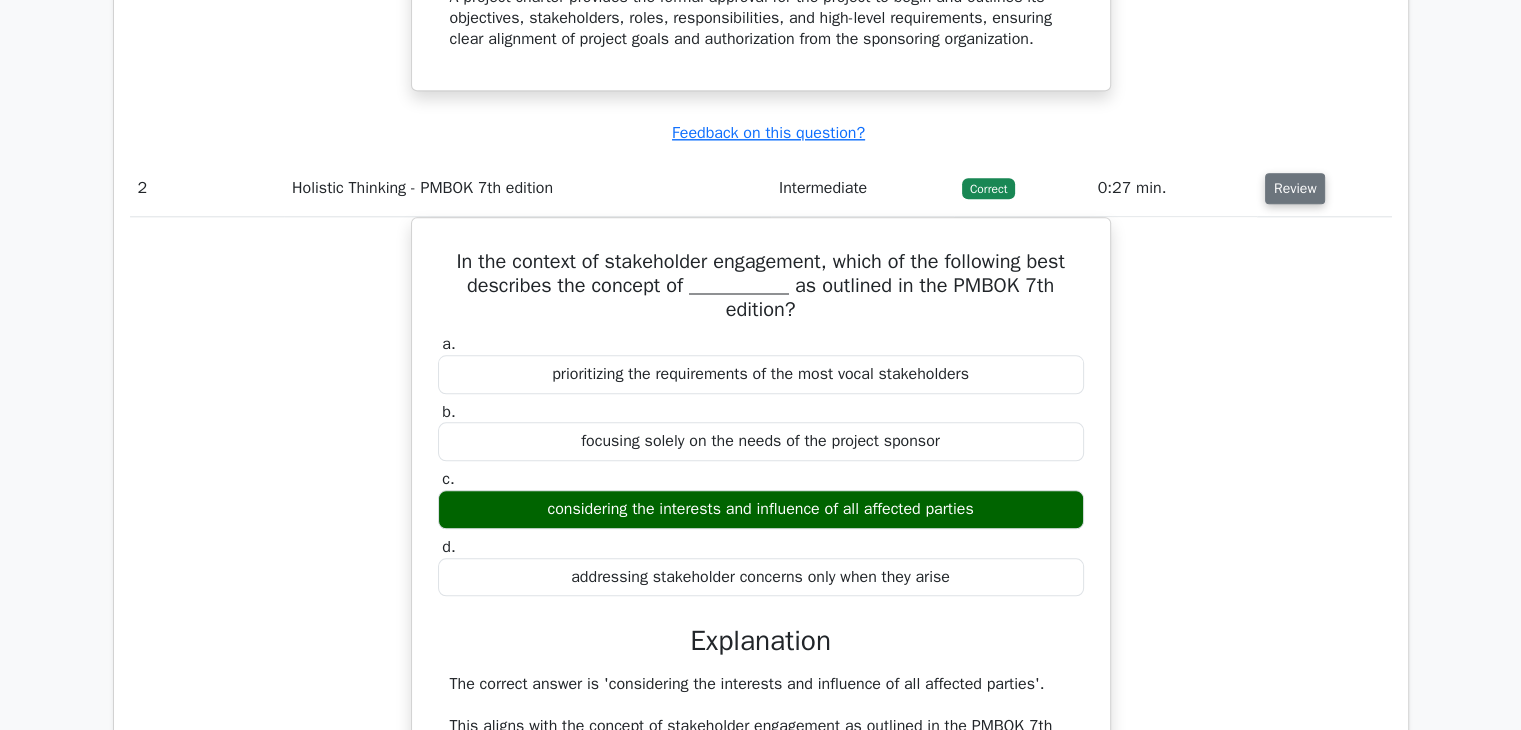 click on "Review" at bounding box center [1295, 188] 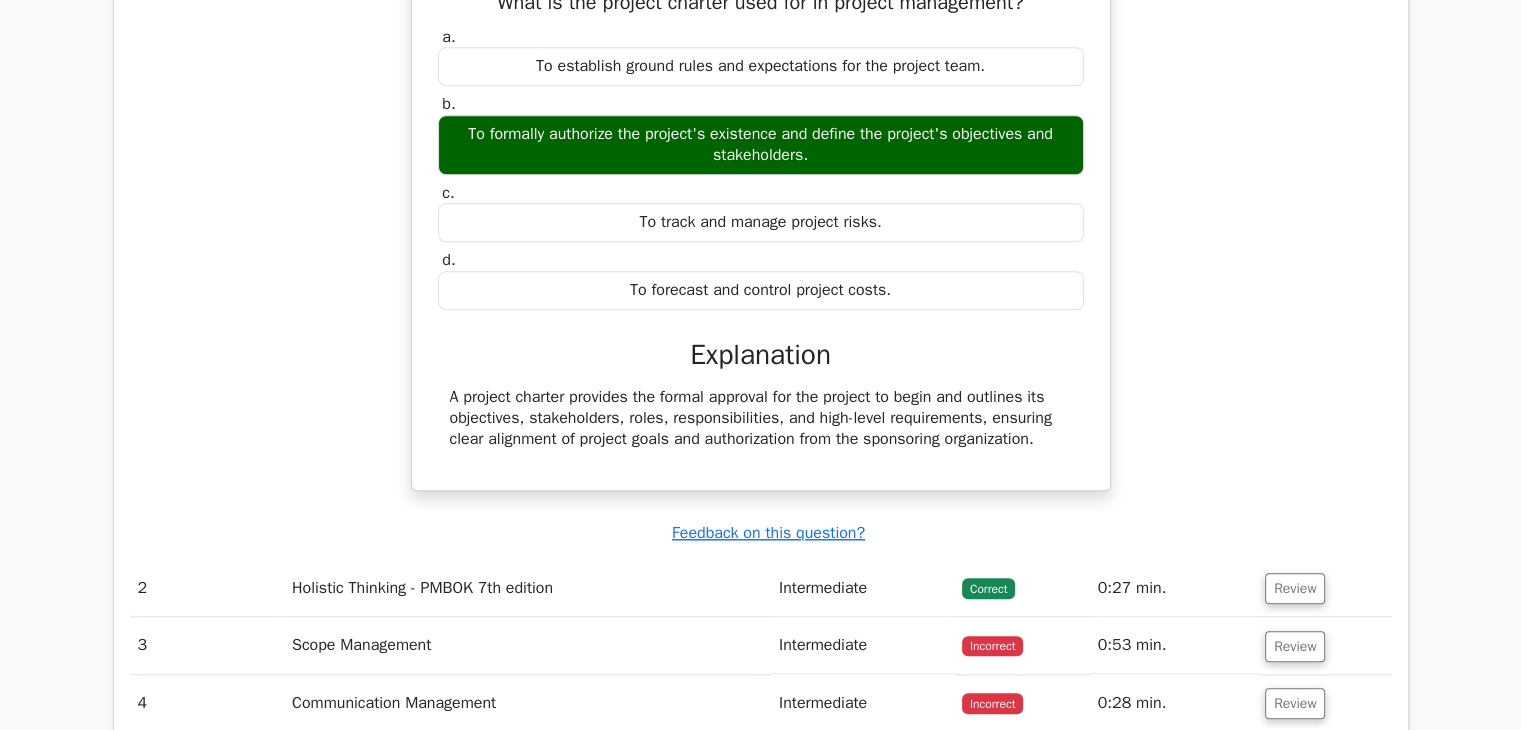scroll, scrollTop: 1400, scrollLeft: 0, axis: vertical 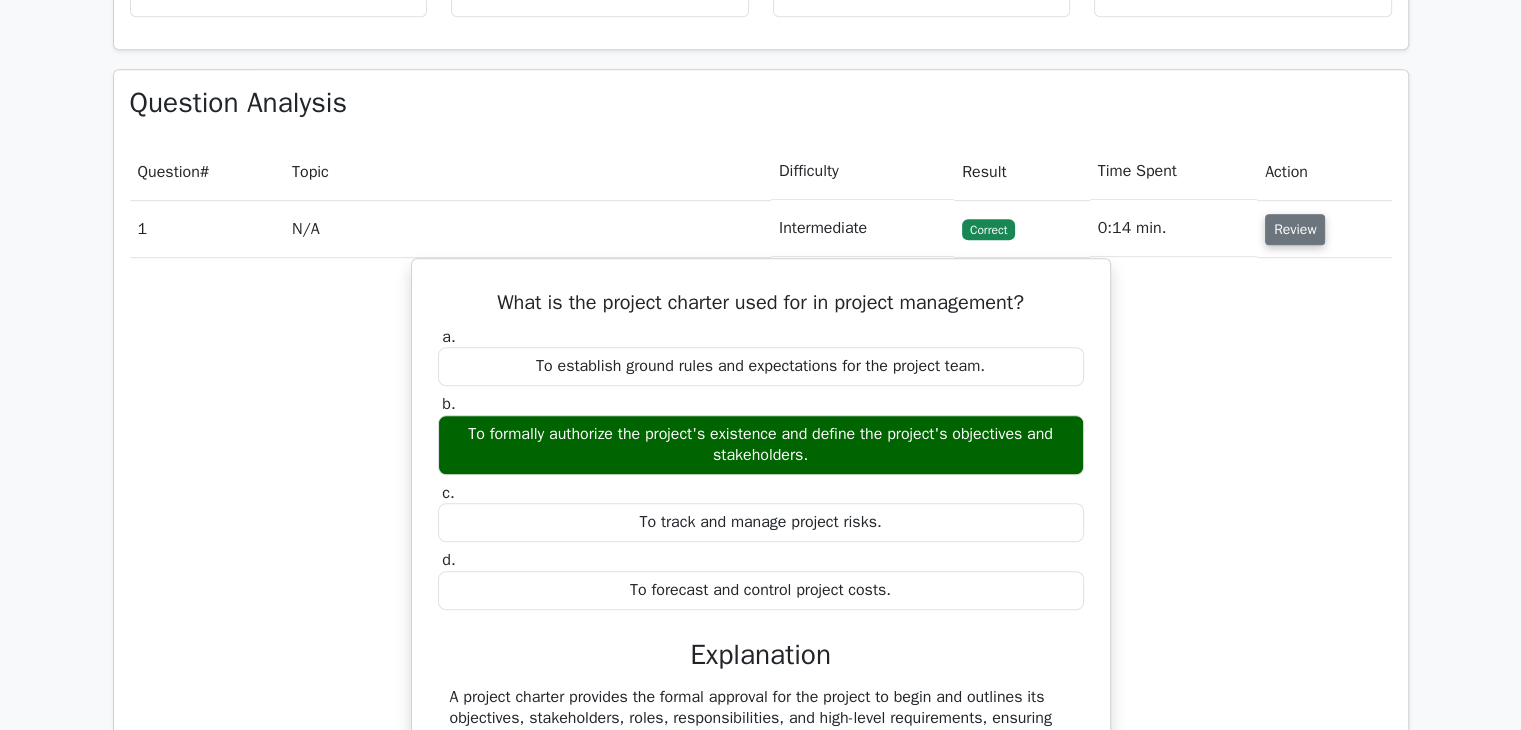 click on "Review" at bounding box center (1295, 229) 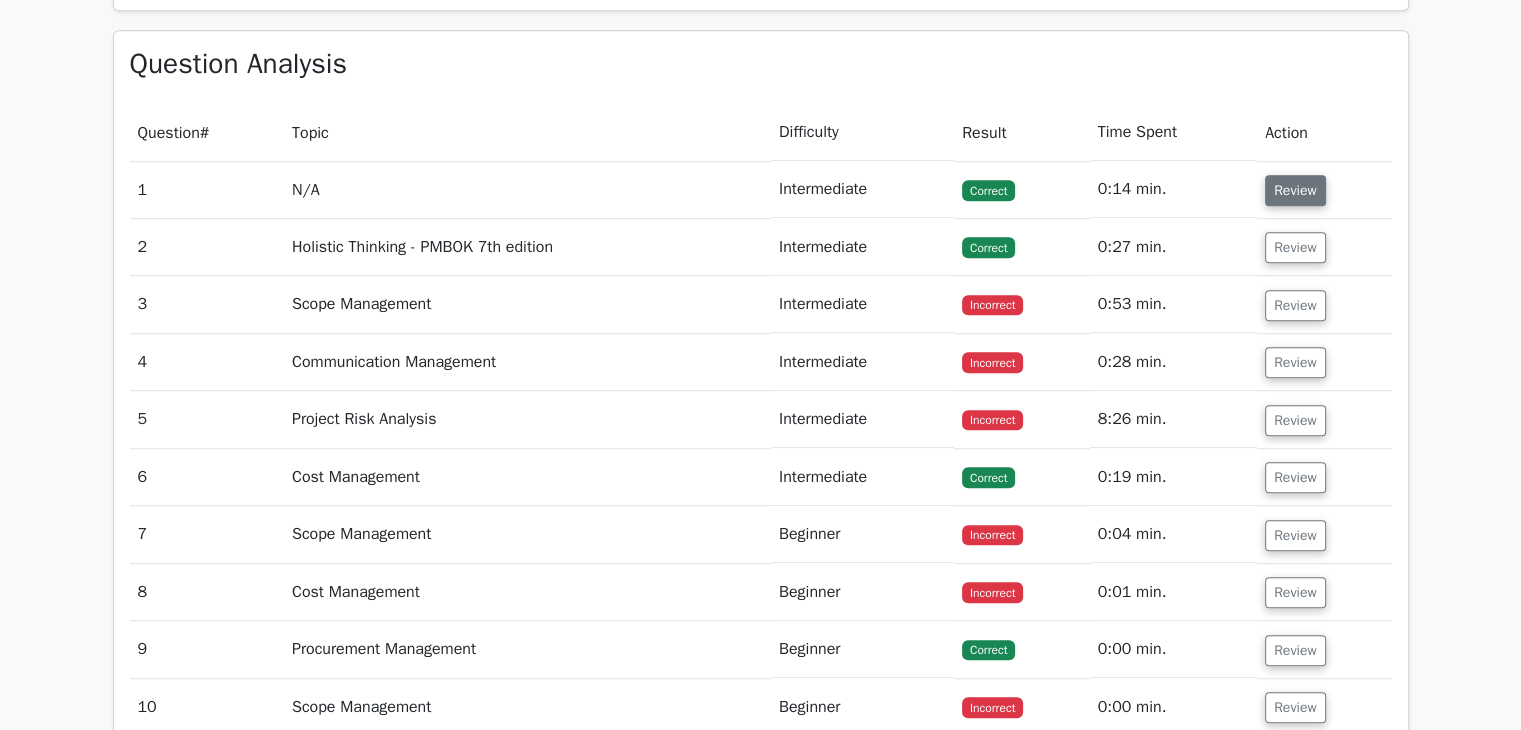 scroll, scrollTop: 1600, scrollLeft: 0, axis: vertical 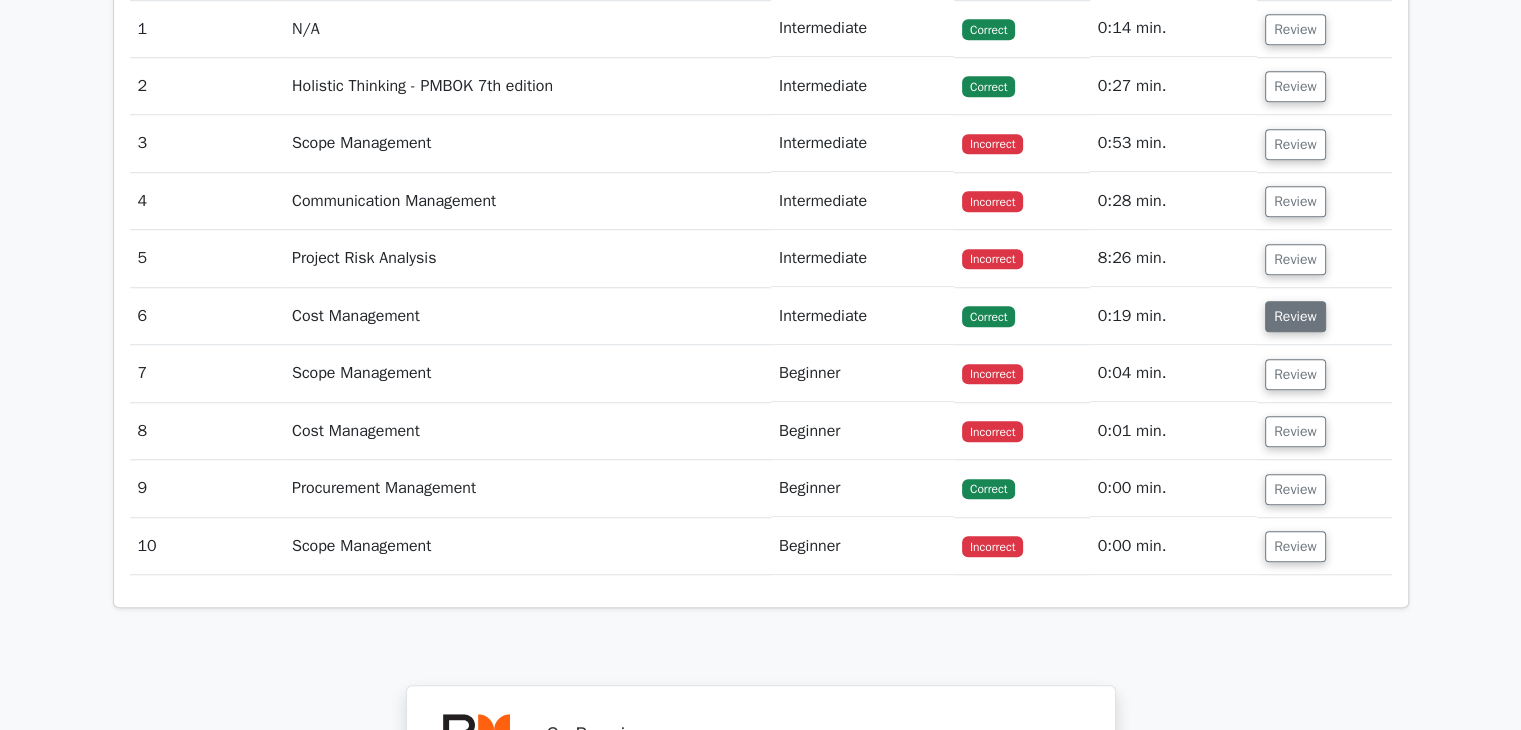 click on "Review" at bounding box center [1295, 316] 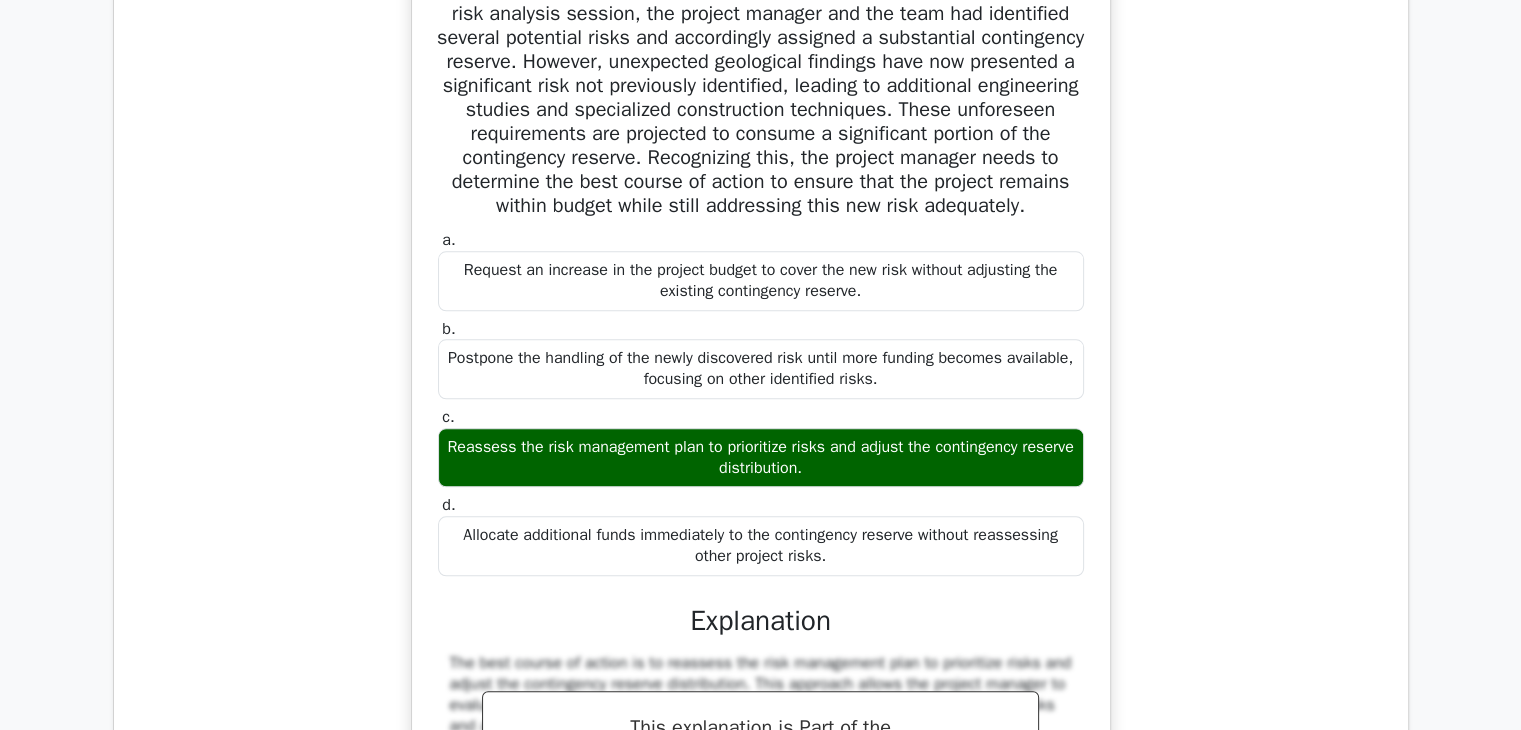scroll, scrollTop: 1700, scrollLeft: 0, axis: vertical 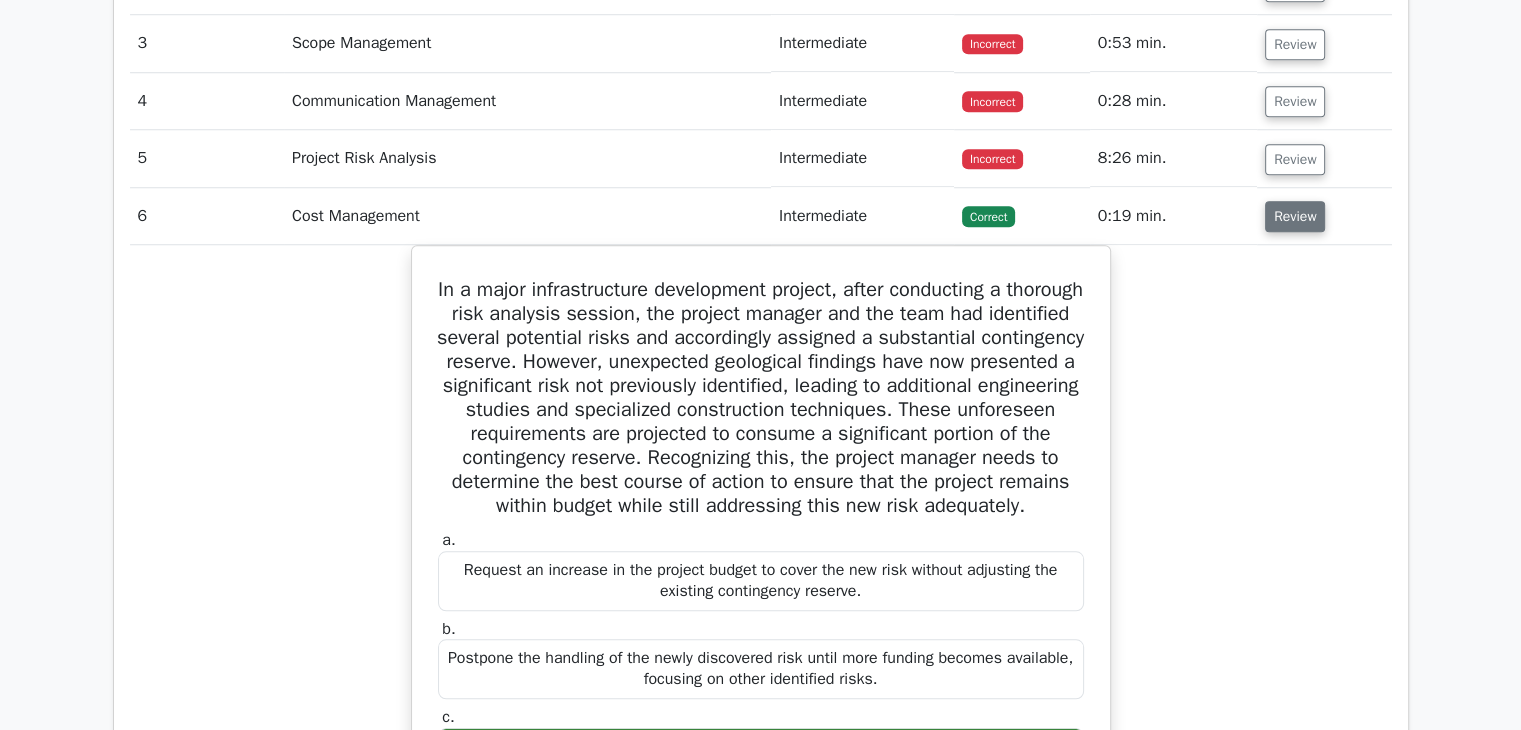 click on "Review" at bounding box center [1295, 216] 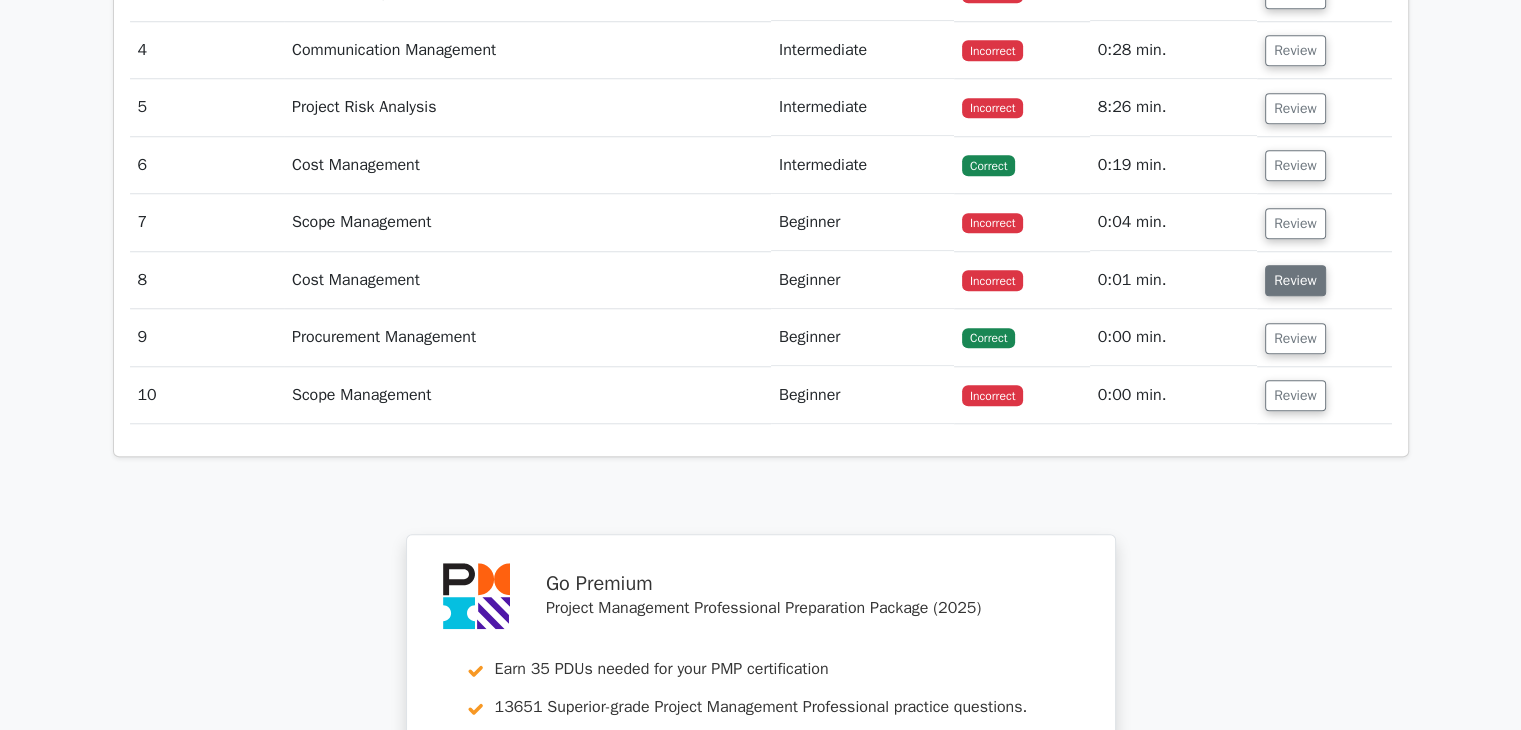scroll, scrollTop: 1800, scrollLeft: 0, axis: vertical 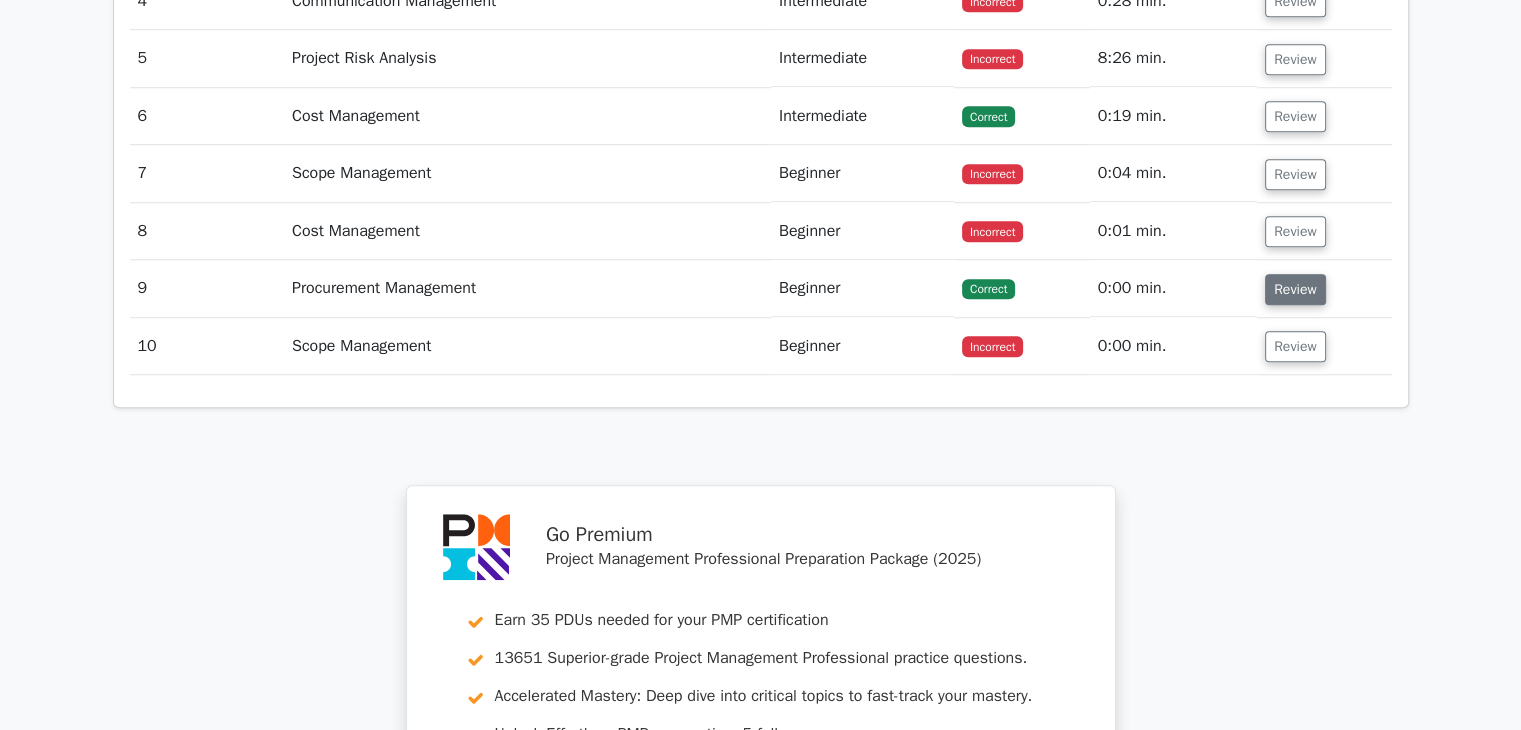 click on "Review" at bounding box center [1295, 289] 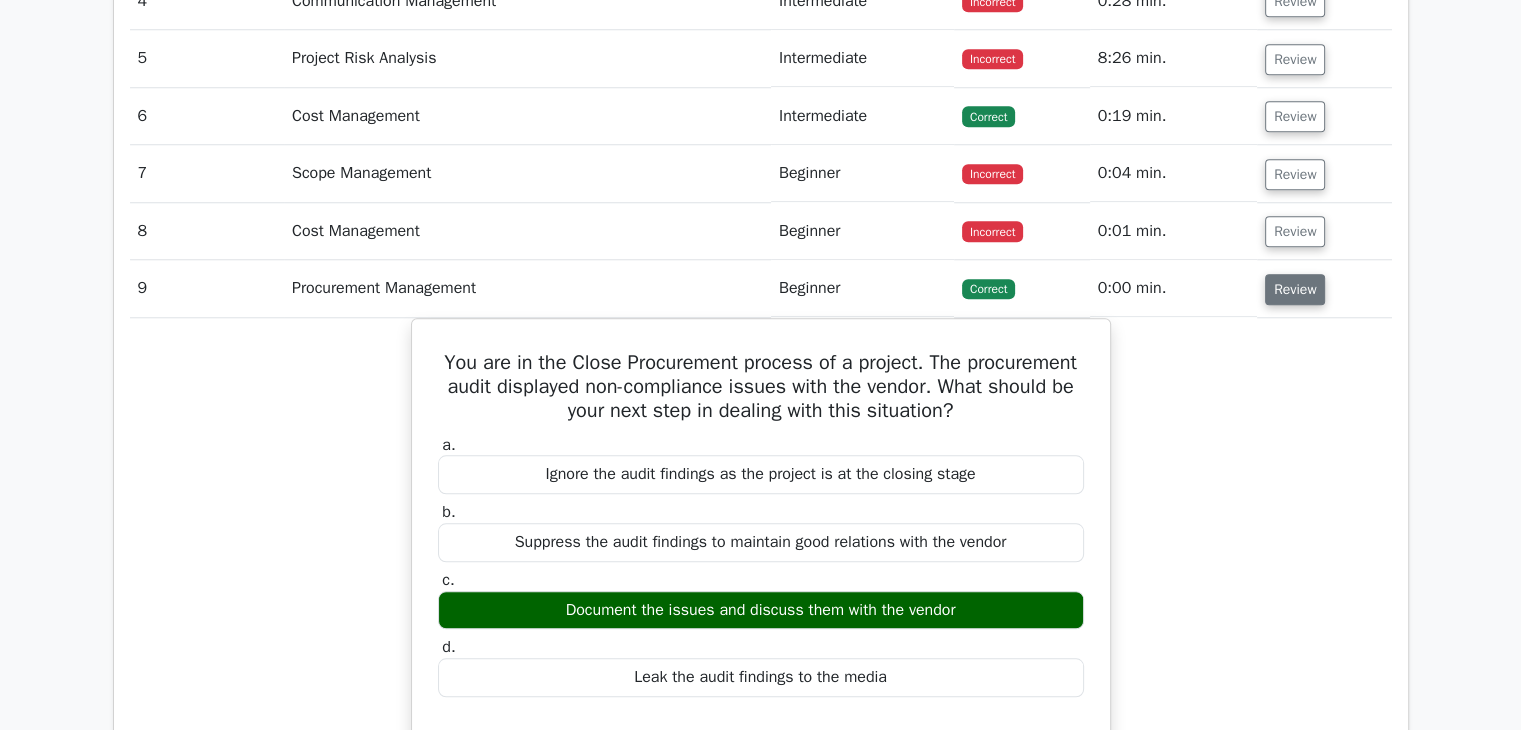 click on "Review" at bounding box center (1295, 289) 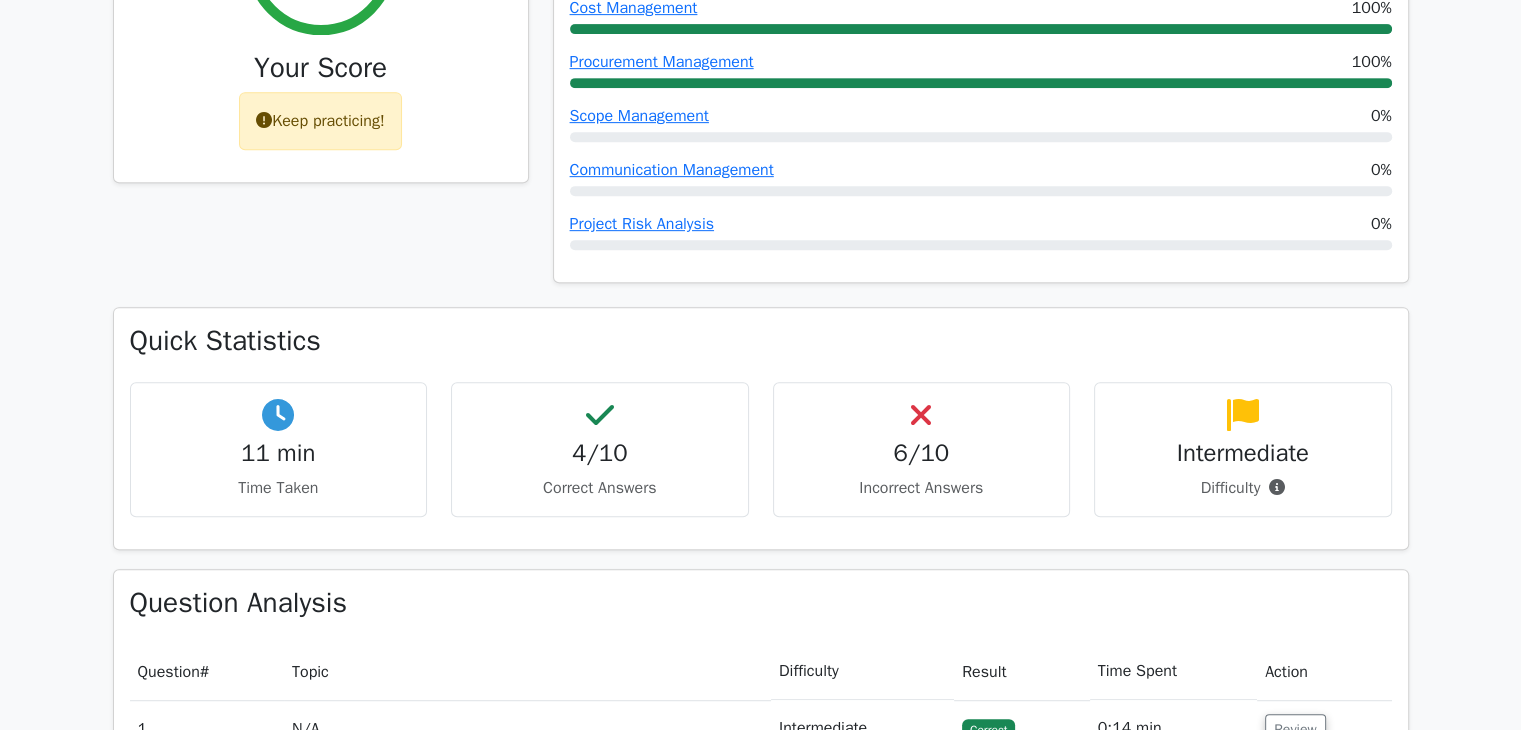scroll, scrollTop: 400, scrollLeft: 0, axis: vertical 